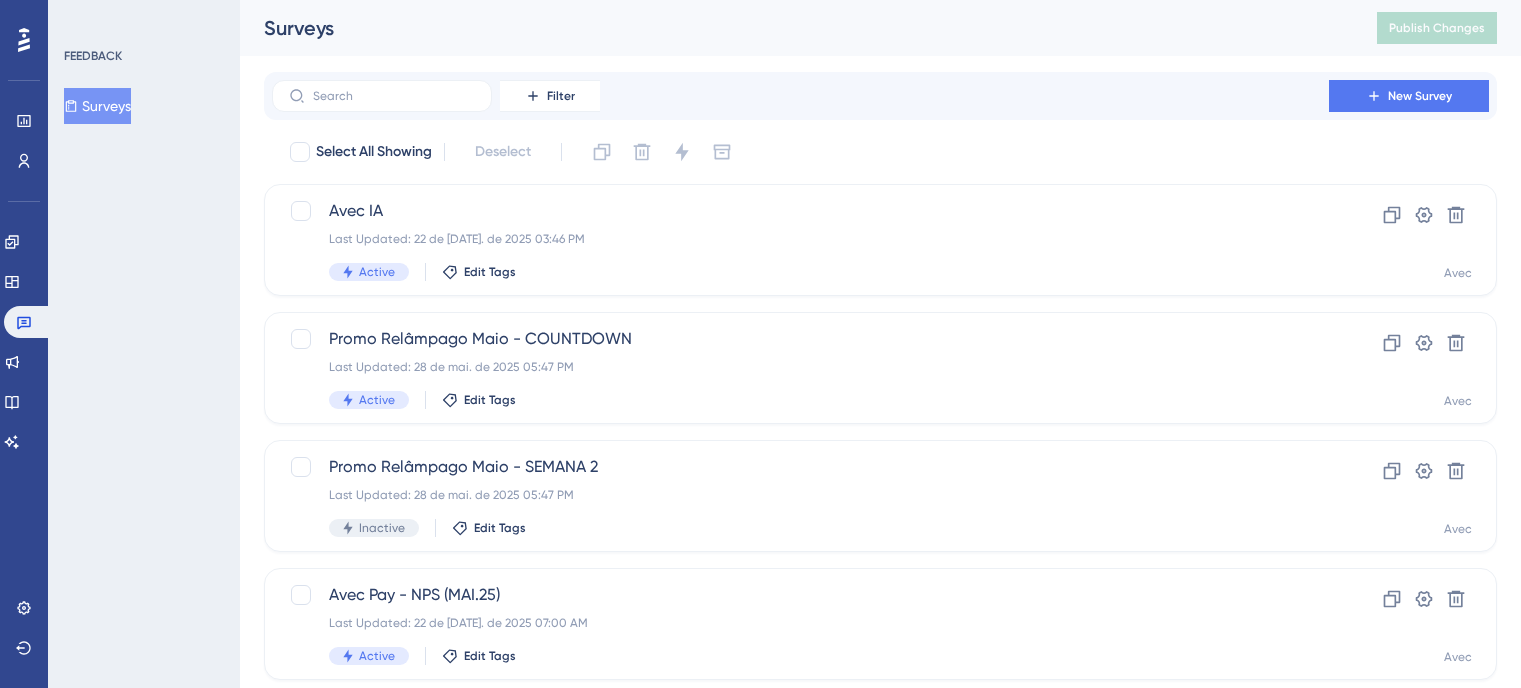 scroll, scrollTop: 0, scrollLeft: 0, axis: both 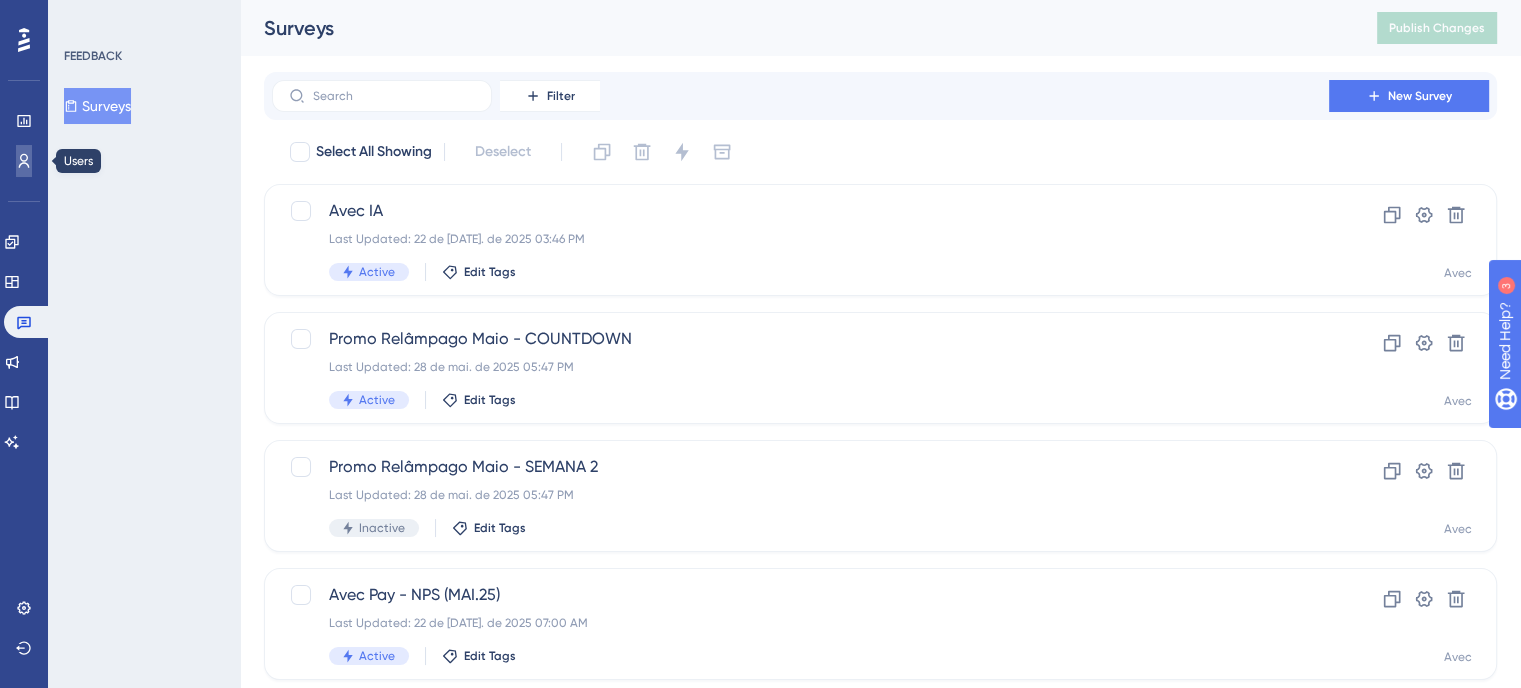 click 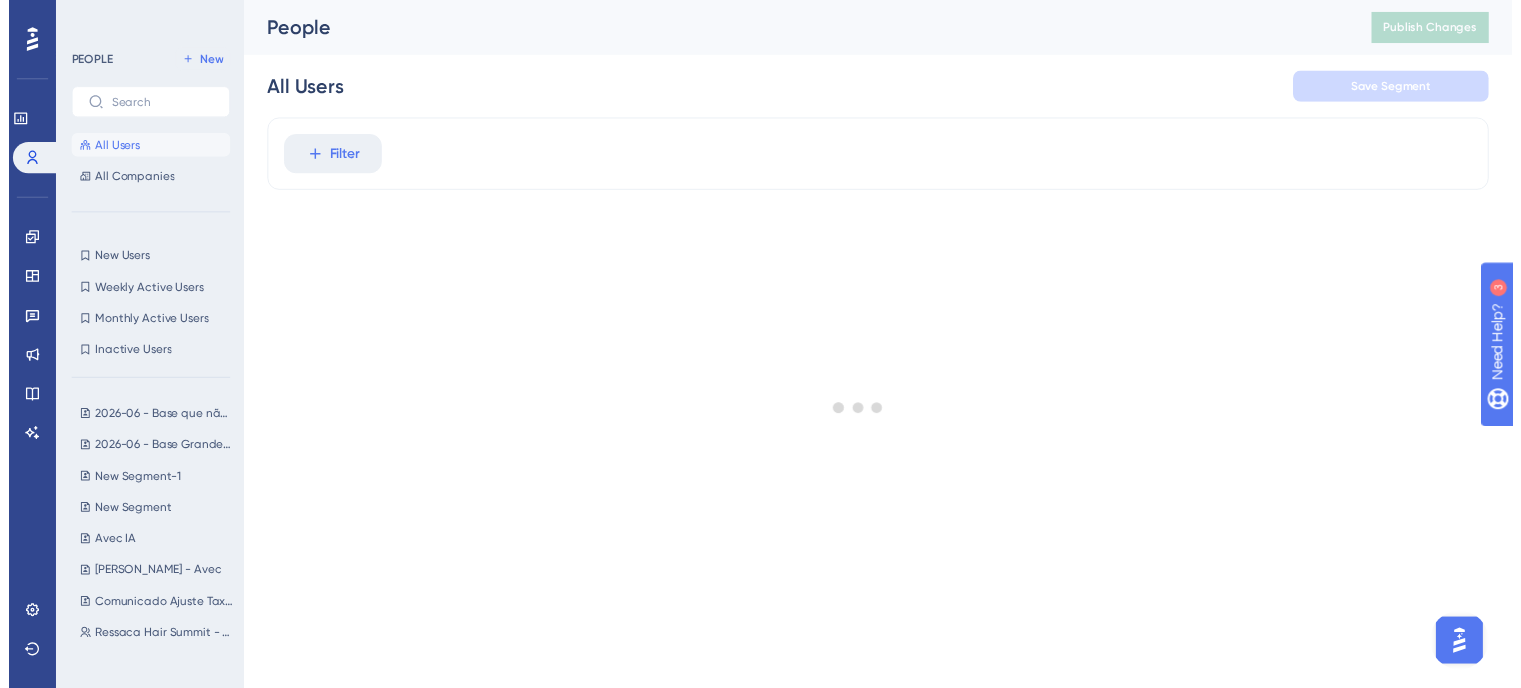 scroll, scrollTop: 0, scrollLeft: 0, axis: both 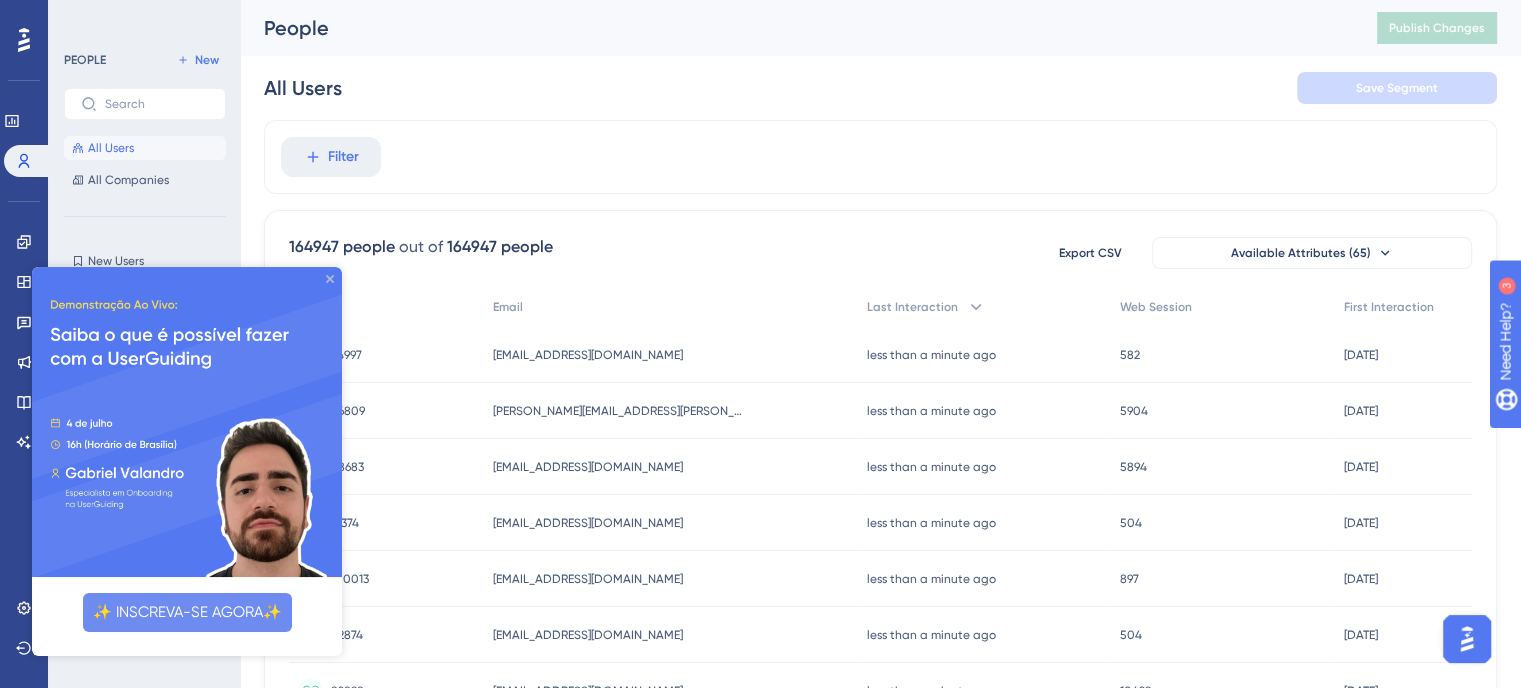 click 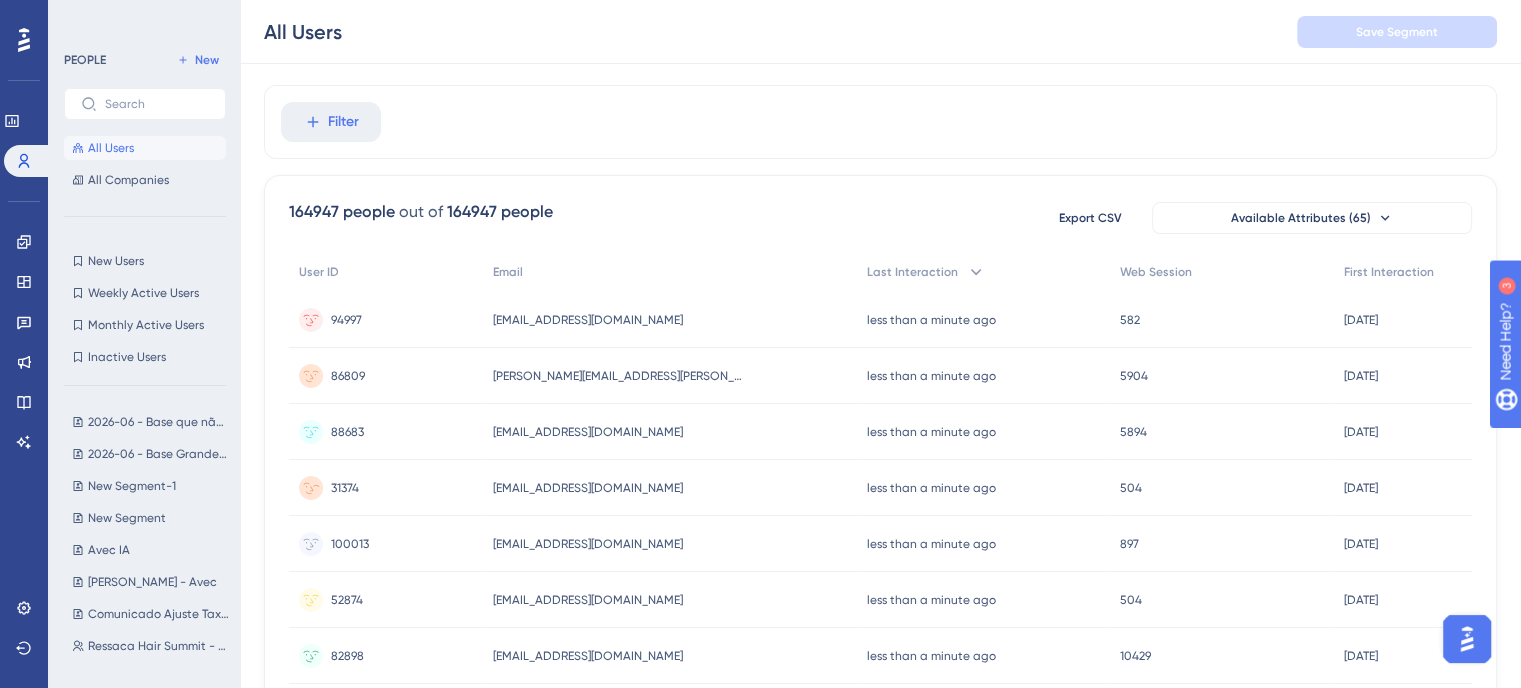 scroll, scrollTop: 0, scrollLeft: 0, axis: both 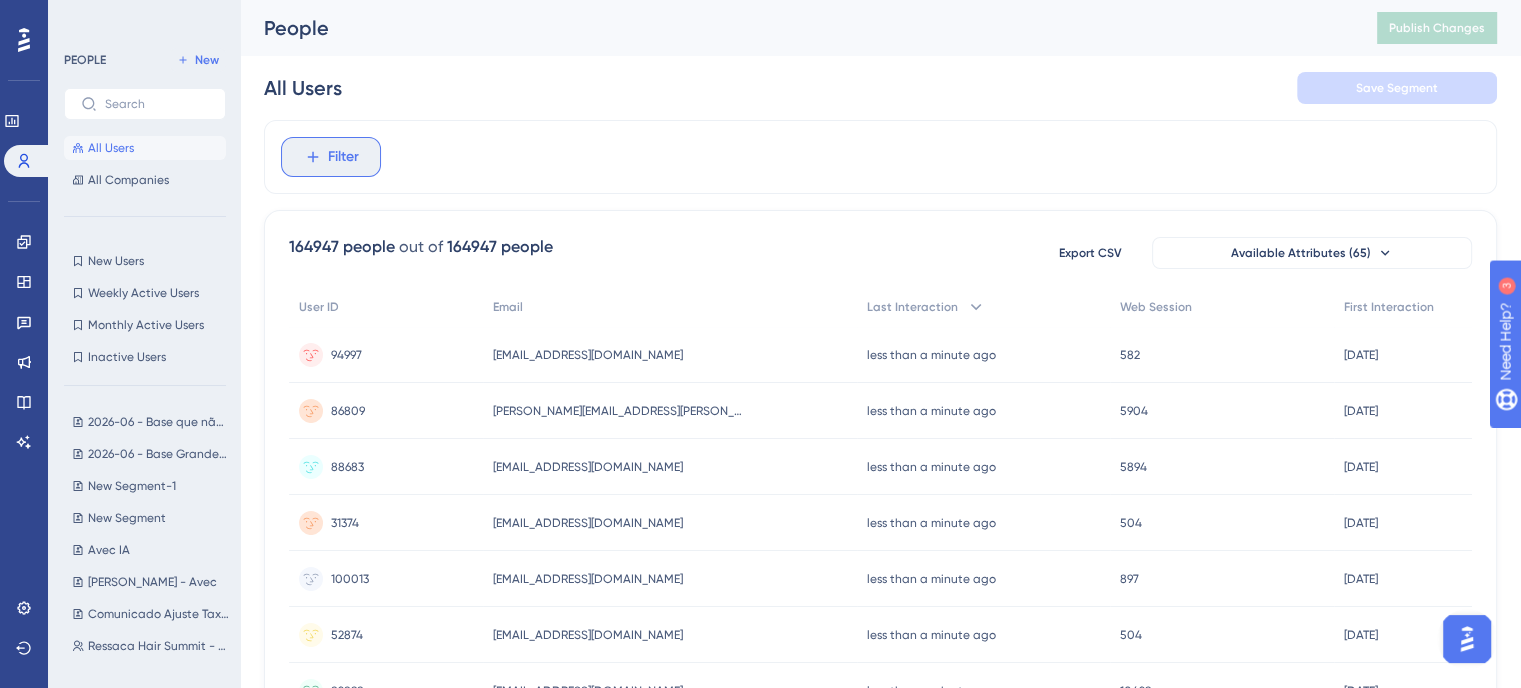 click on "Filter" at bounding box center (331, 157) 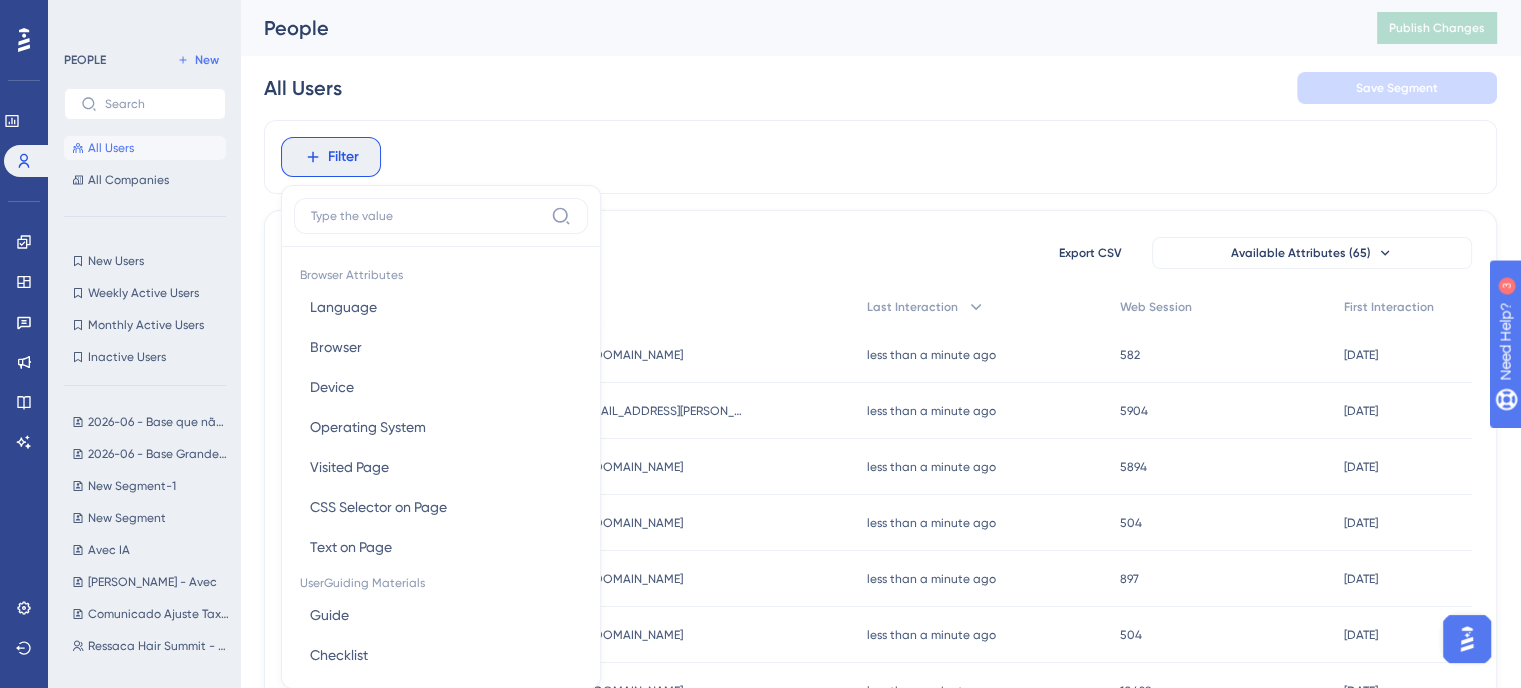 scroll, scrollTop: 92, scrollLeft: 0, axis: vertical 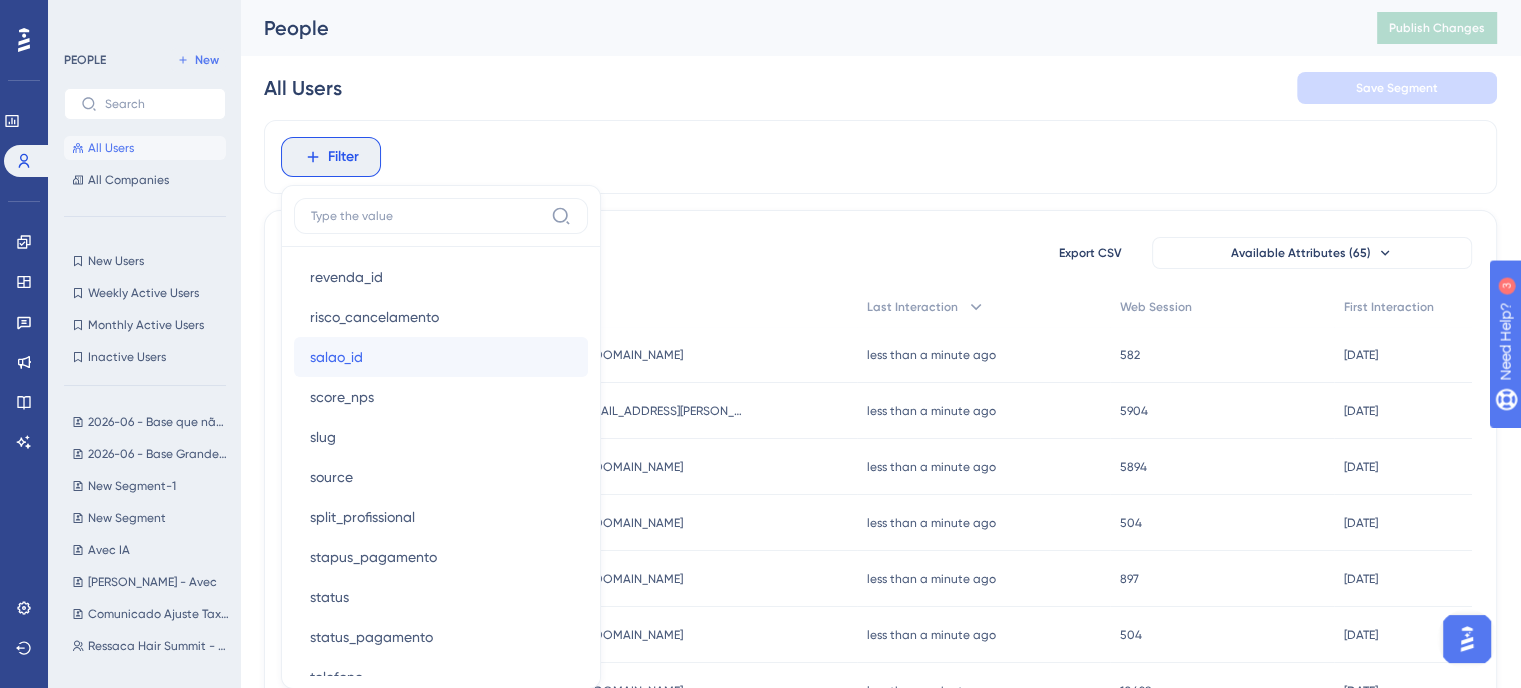 click on "salao_id salao_id" at bounding box center (441, 357) 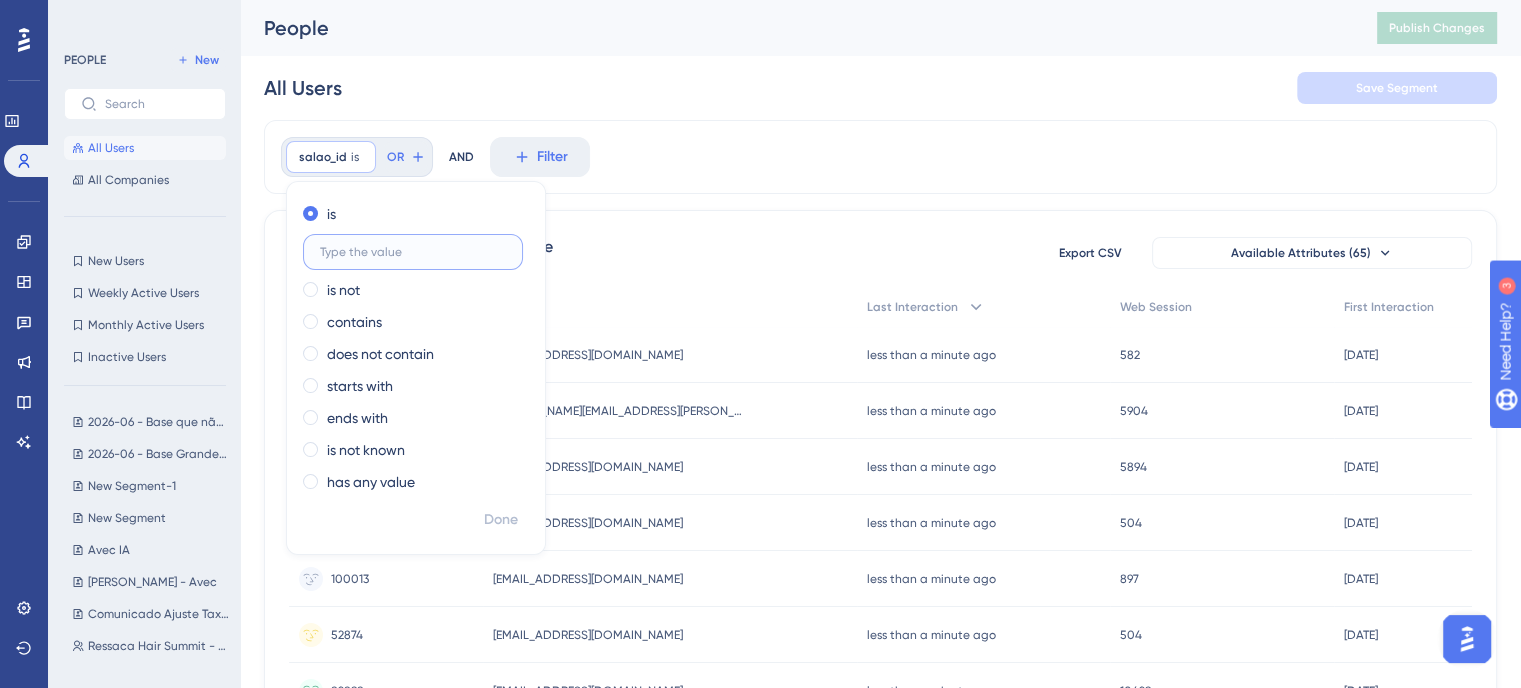 paste on "63272" 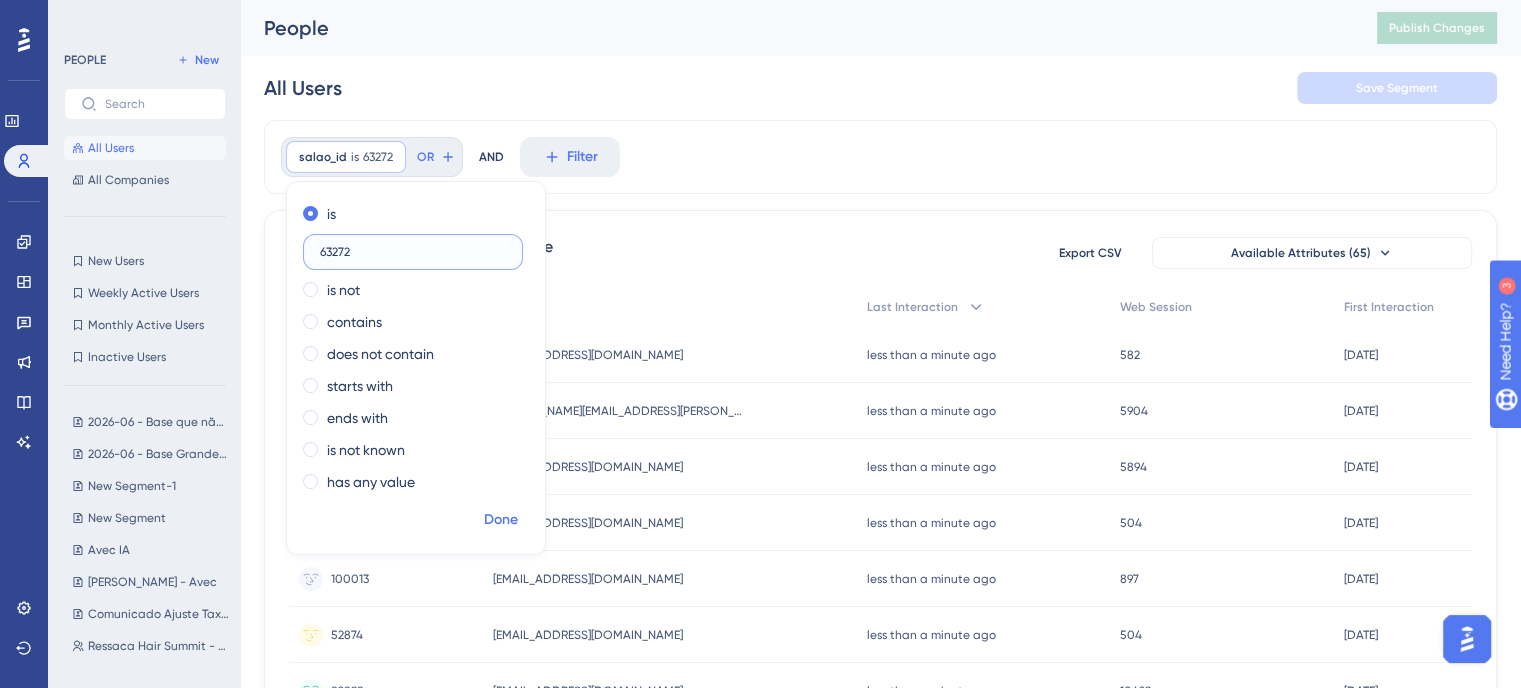 type on "63272" 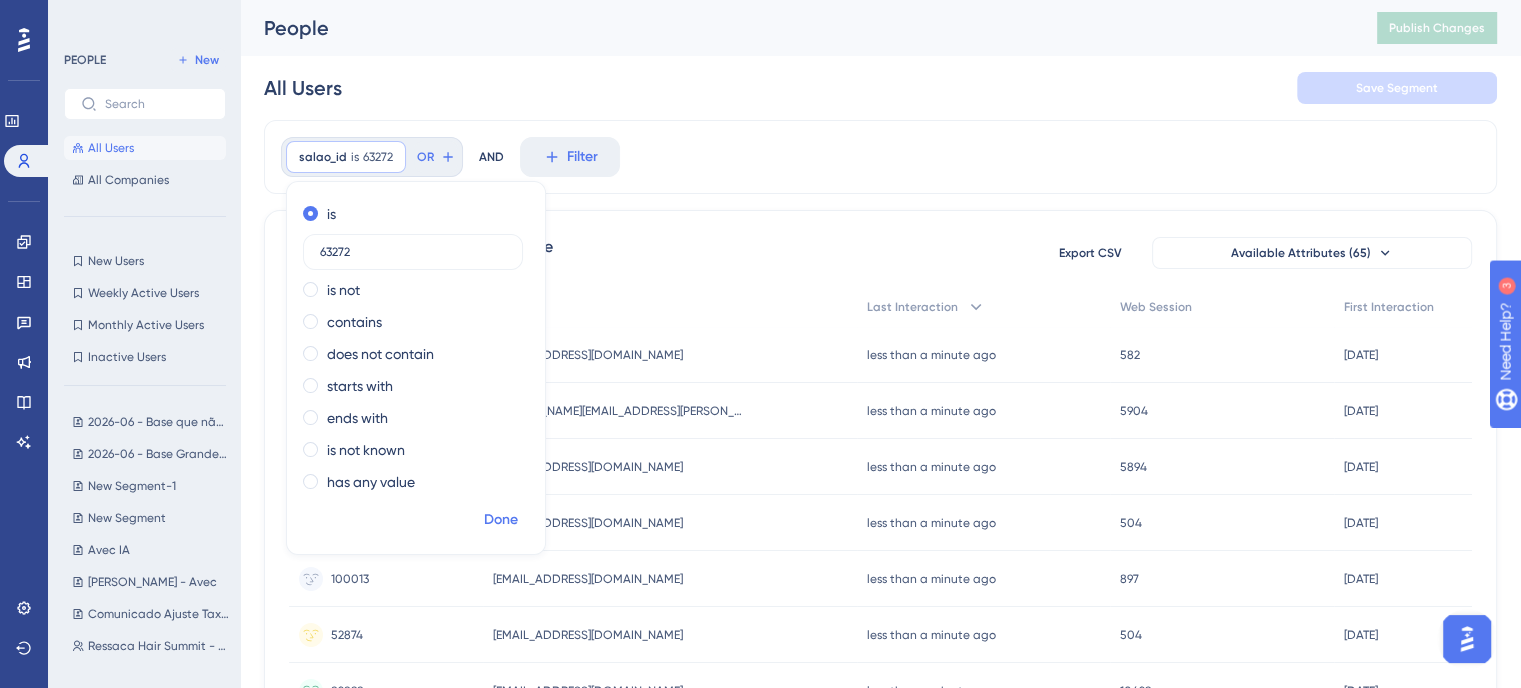 click on "Done" at bounding box center [501, 520] 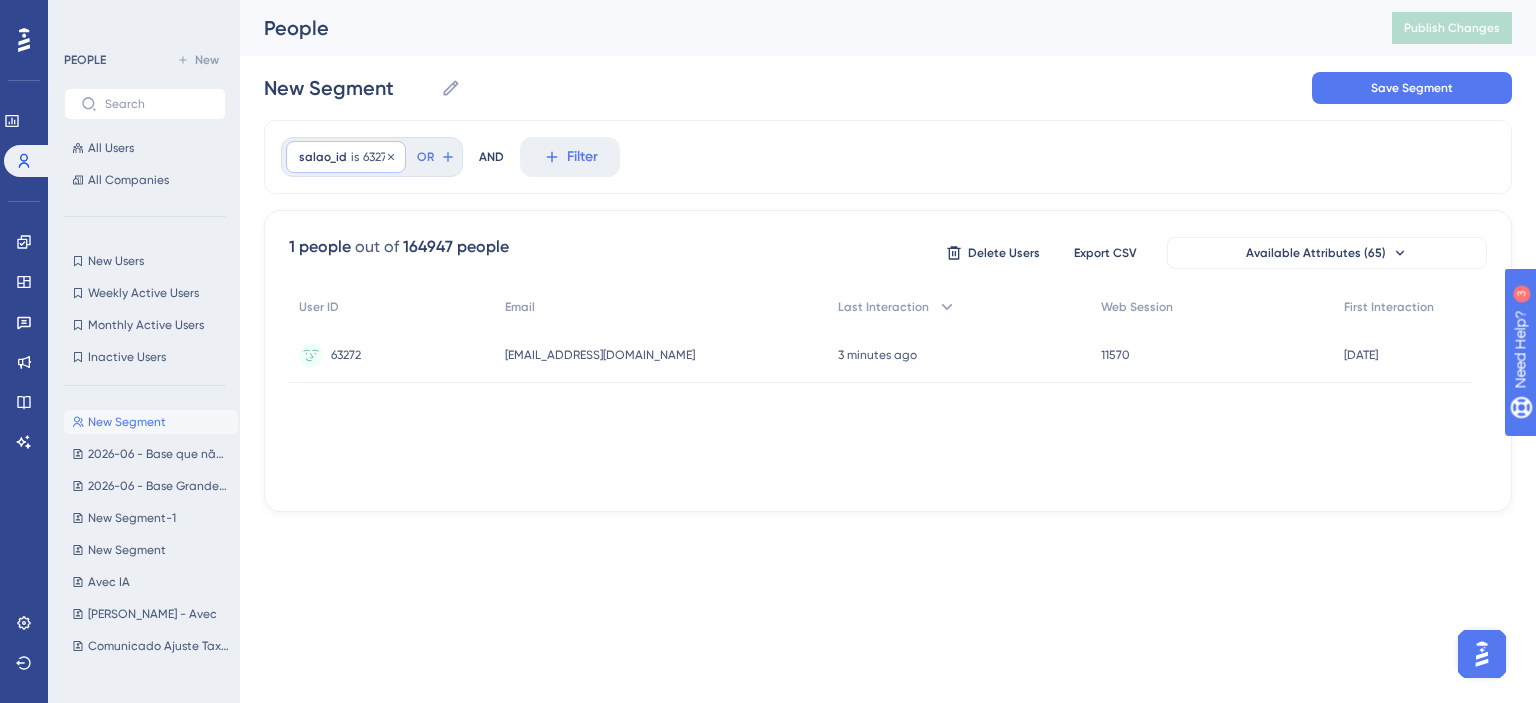 click on "salao_id is 63272 63272 Remove" at bounding box center [346, 157] 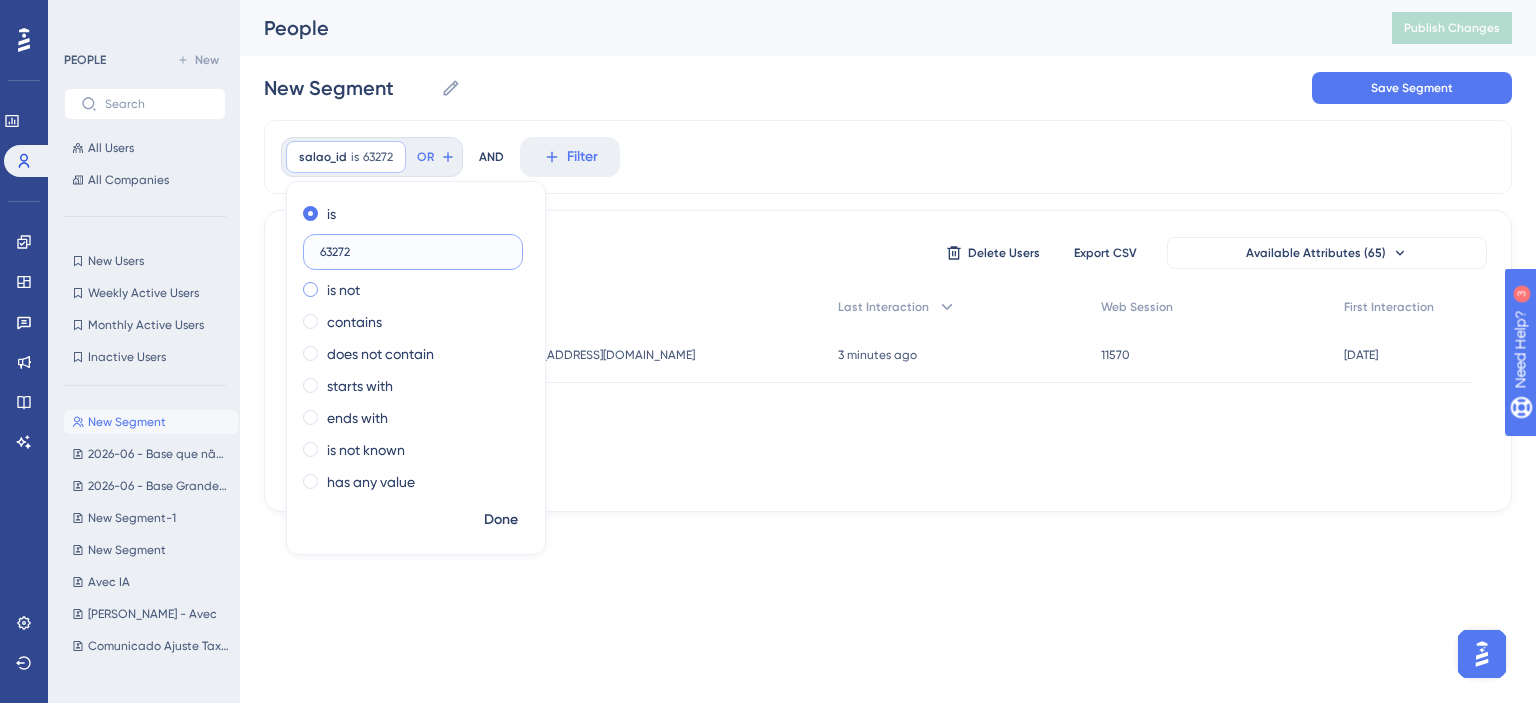 paste on "14726" 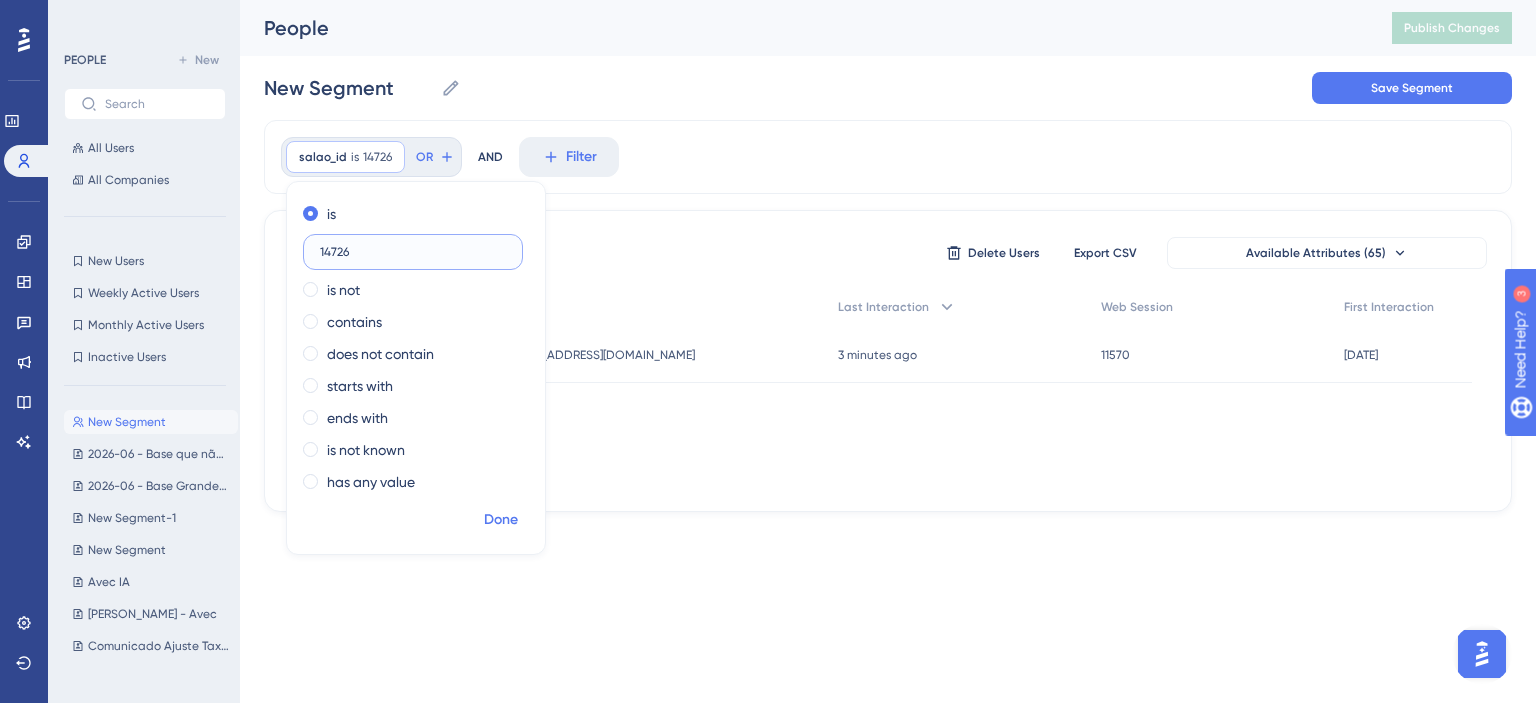 type on "14726" 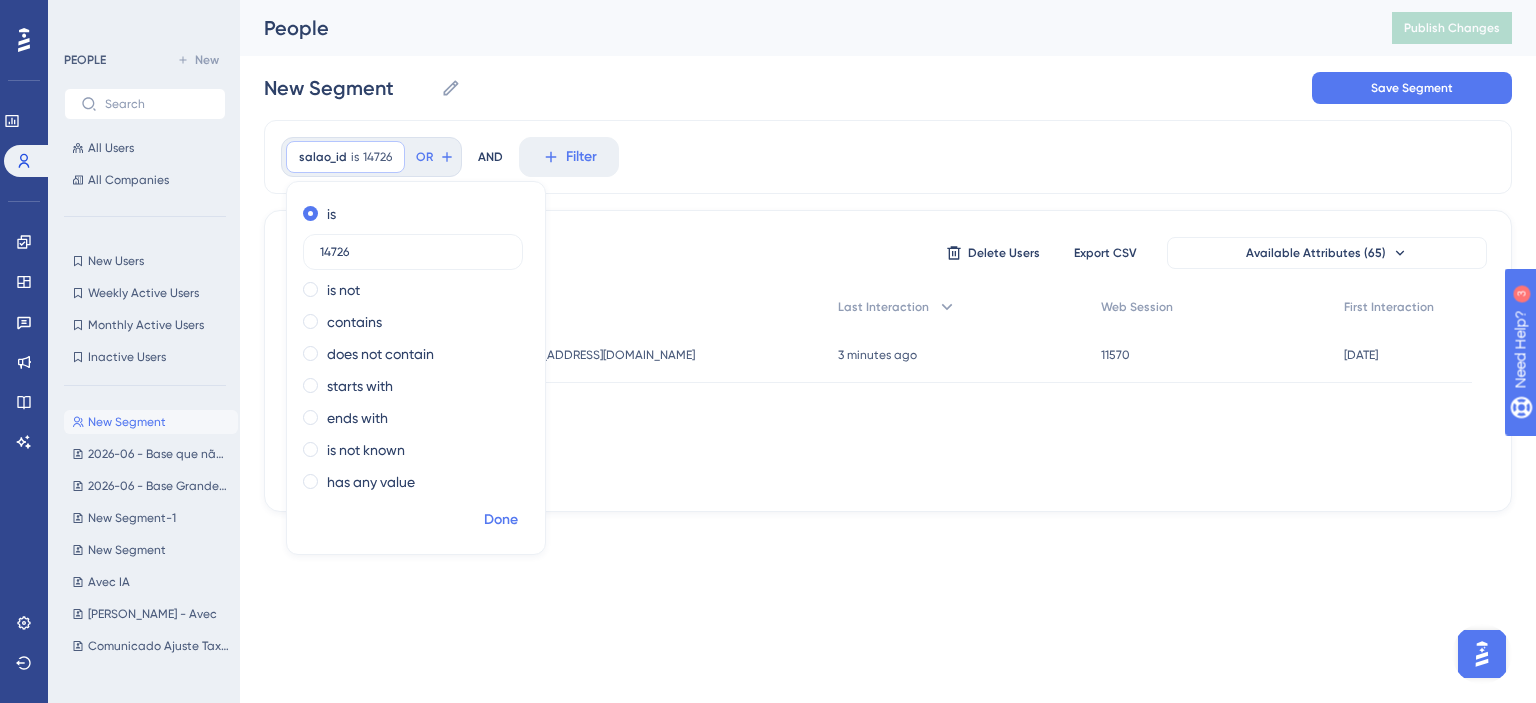 click on "Done" at bounding box center [501, 520] 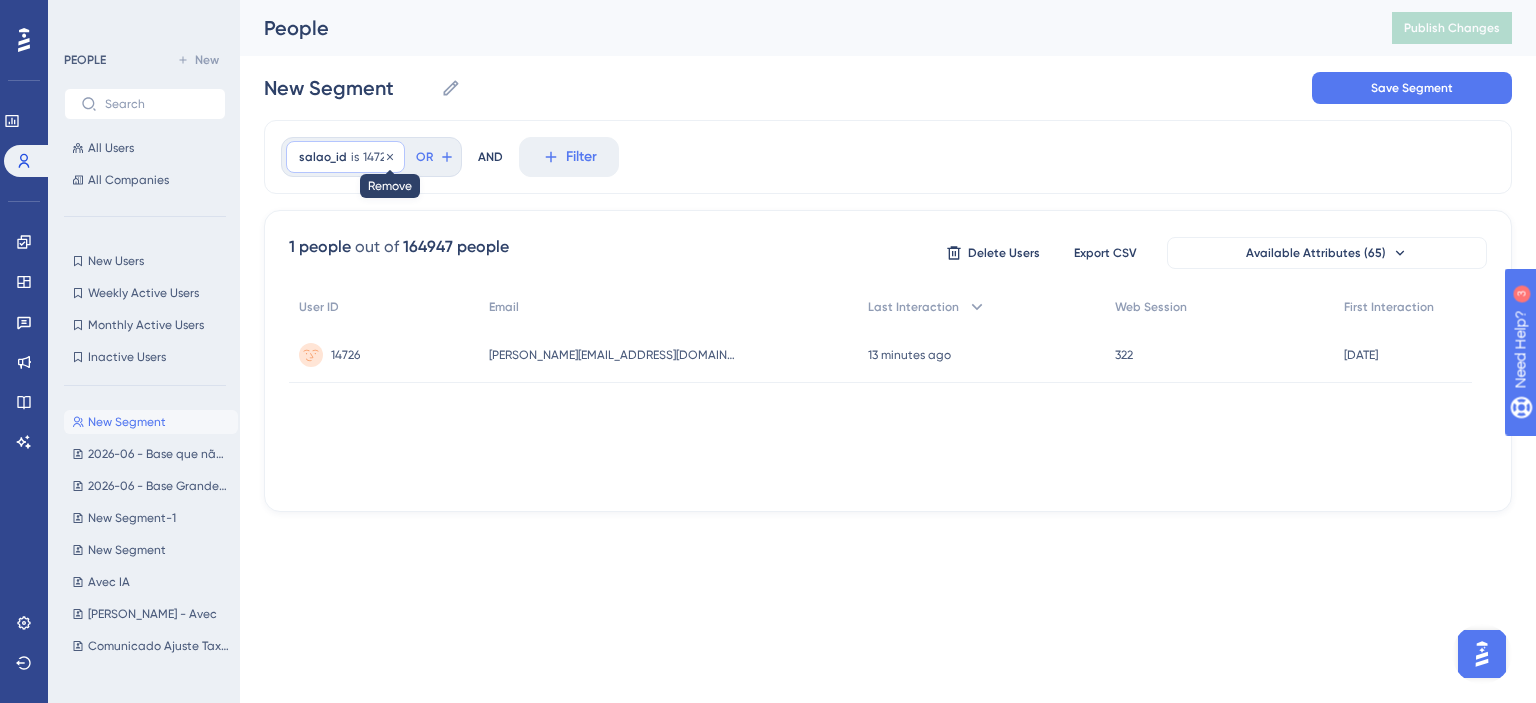 click at bounding box center (390, 157) 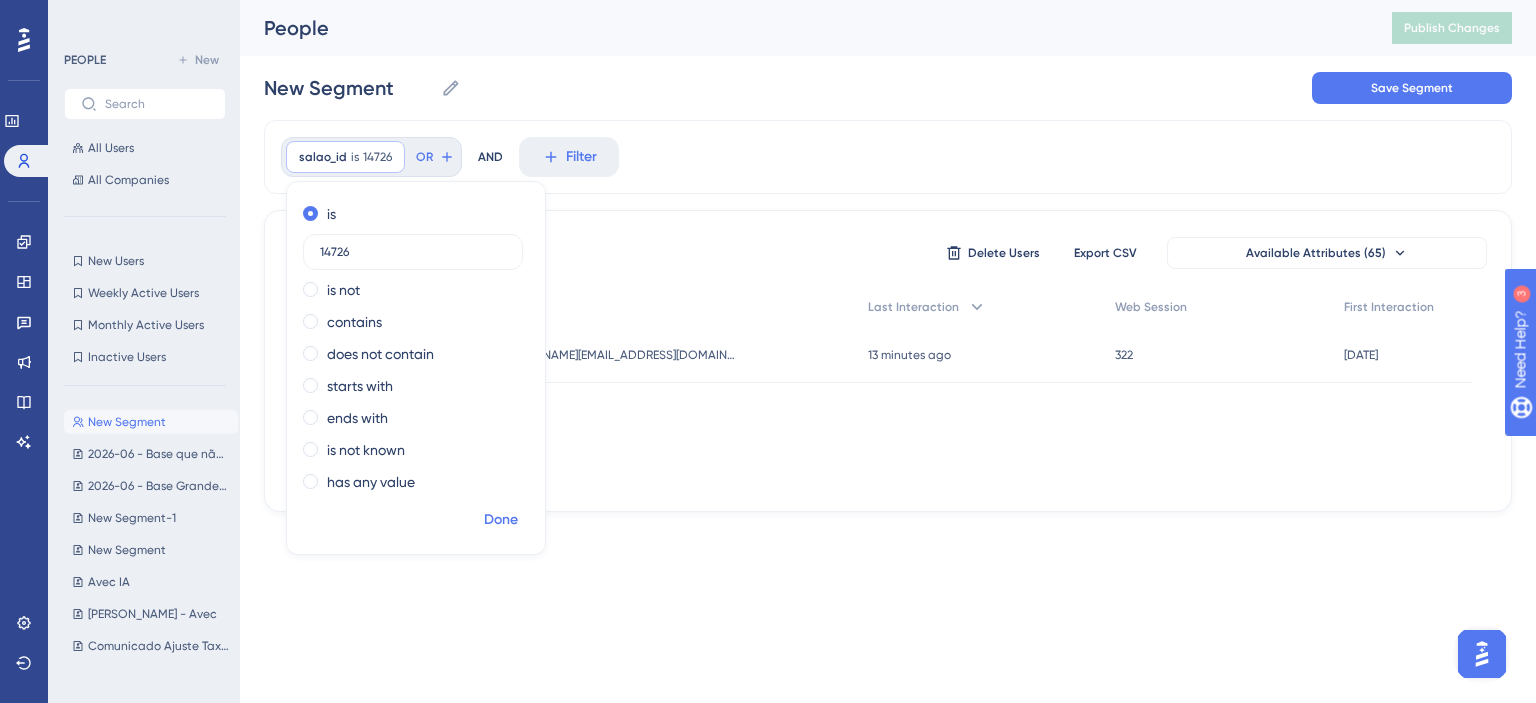 click on "Done" at bounding box center [501, 520] 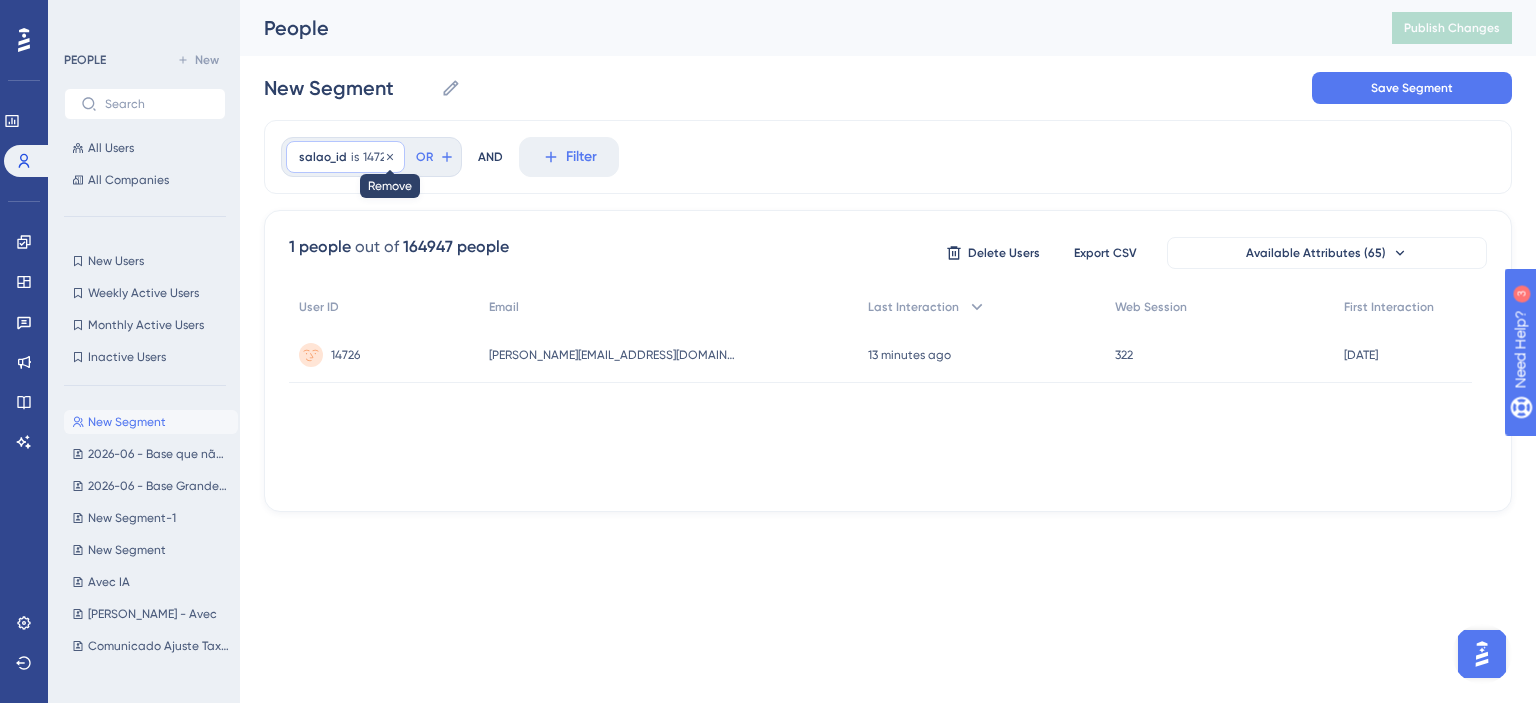 click 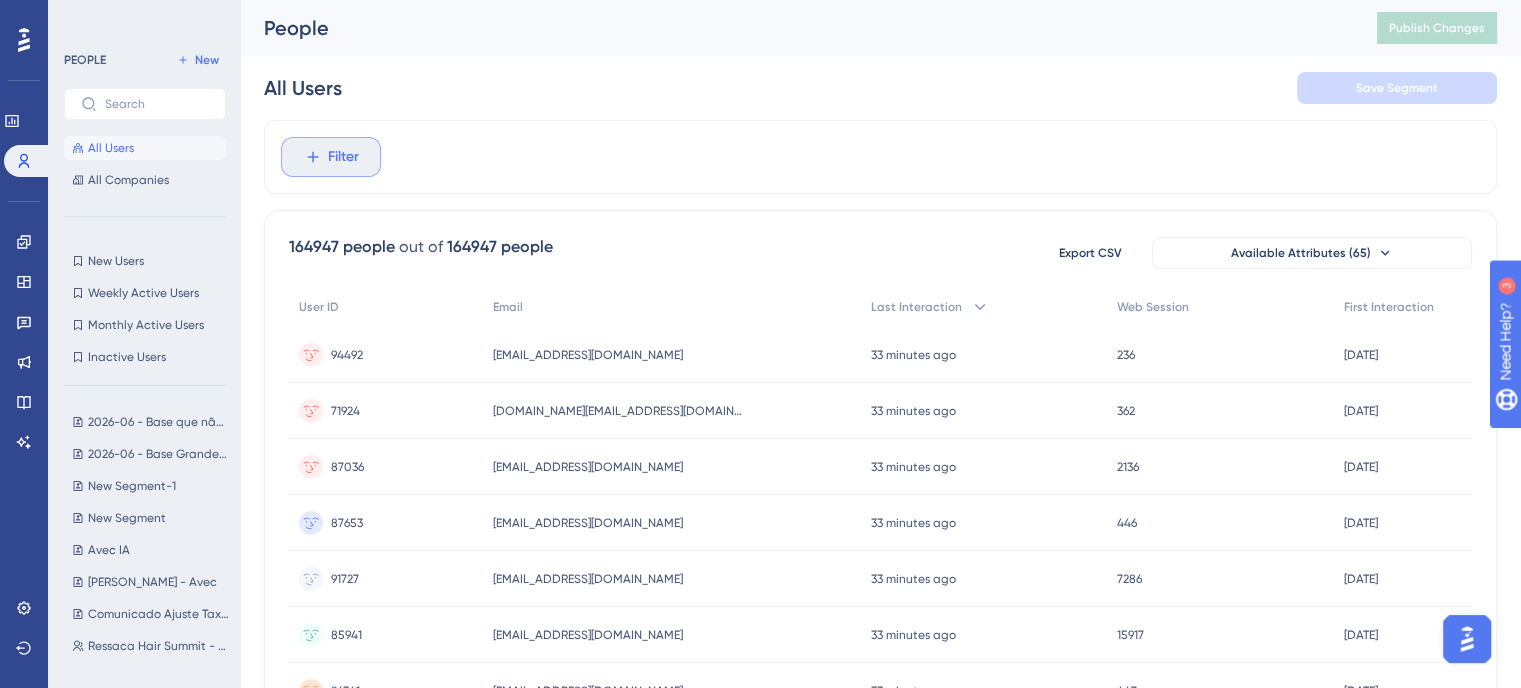 click on "Filter" at bounding box center [343, 157] 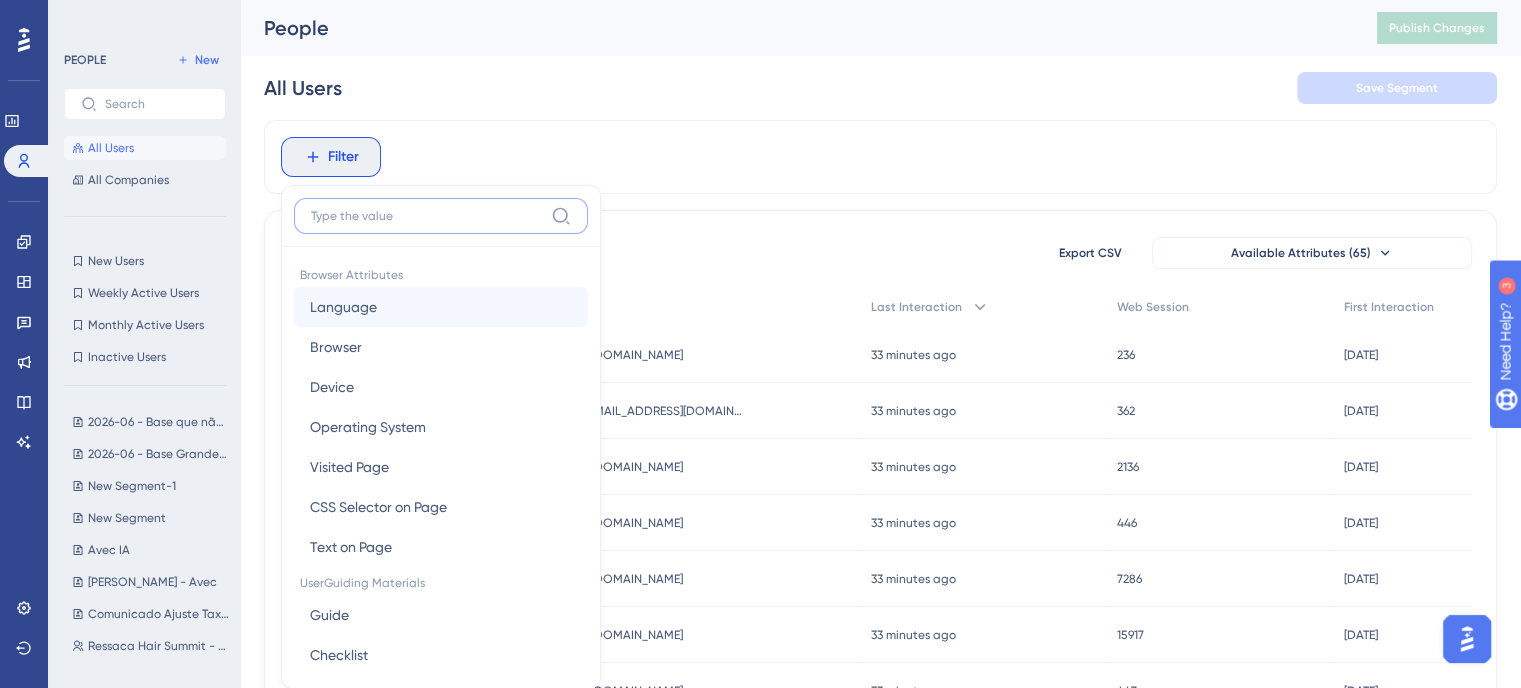 scroll, scrollTop: 92, scrollLeft: 0, axis: vertical 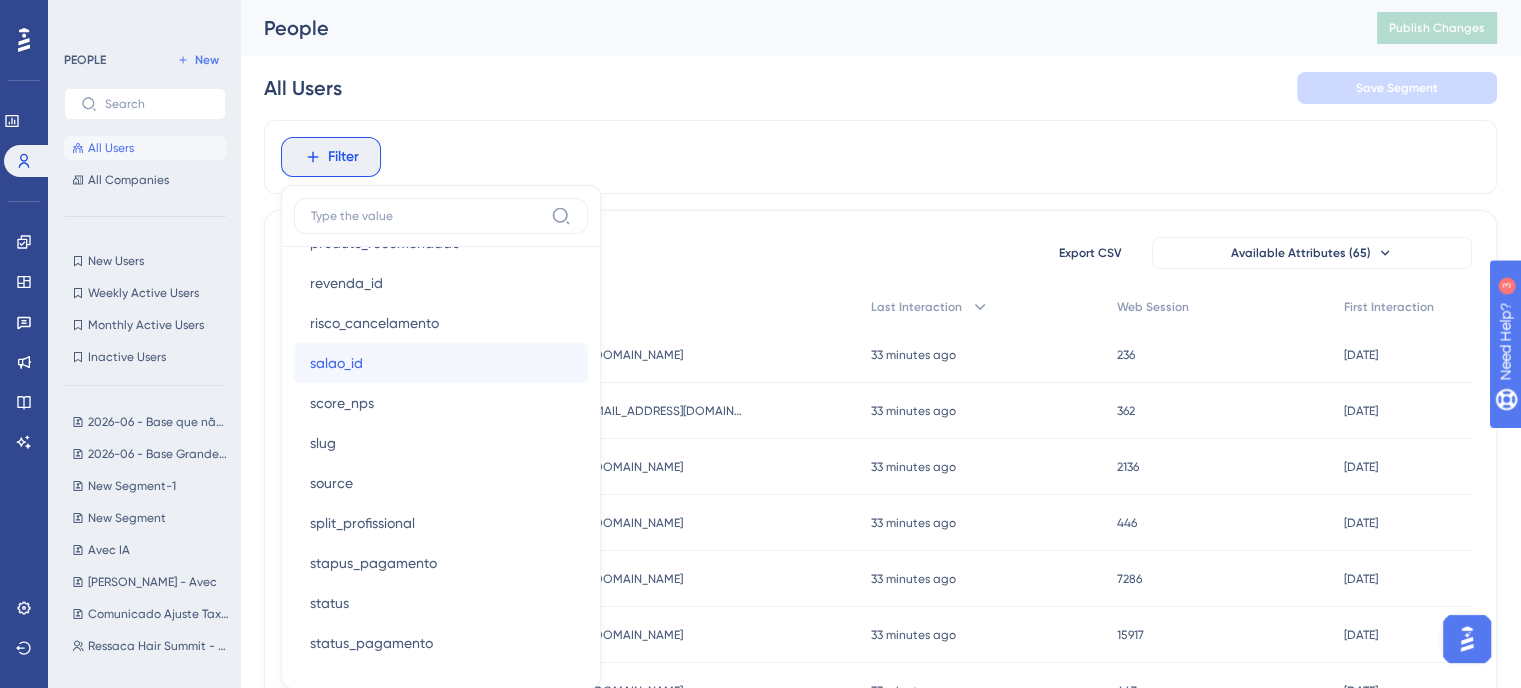 click on "salao_id salao_id" at bounding box center (441, 363) 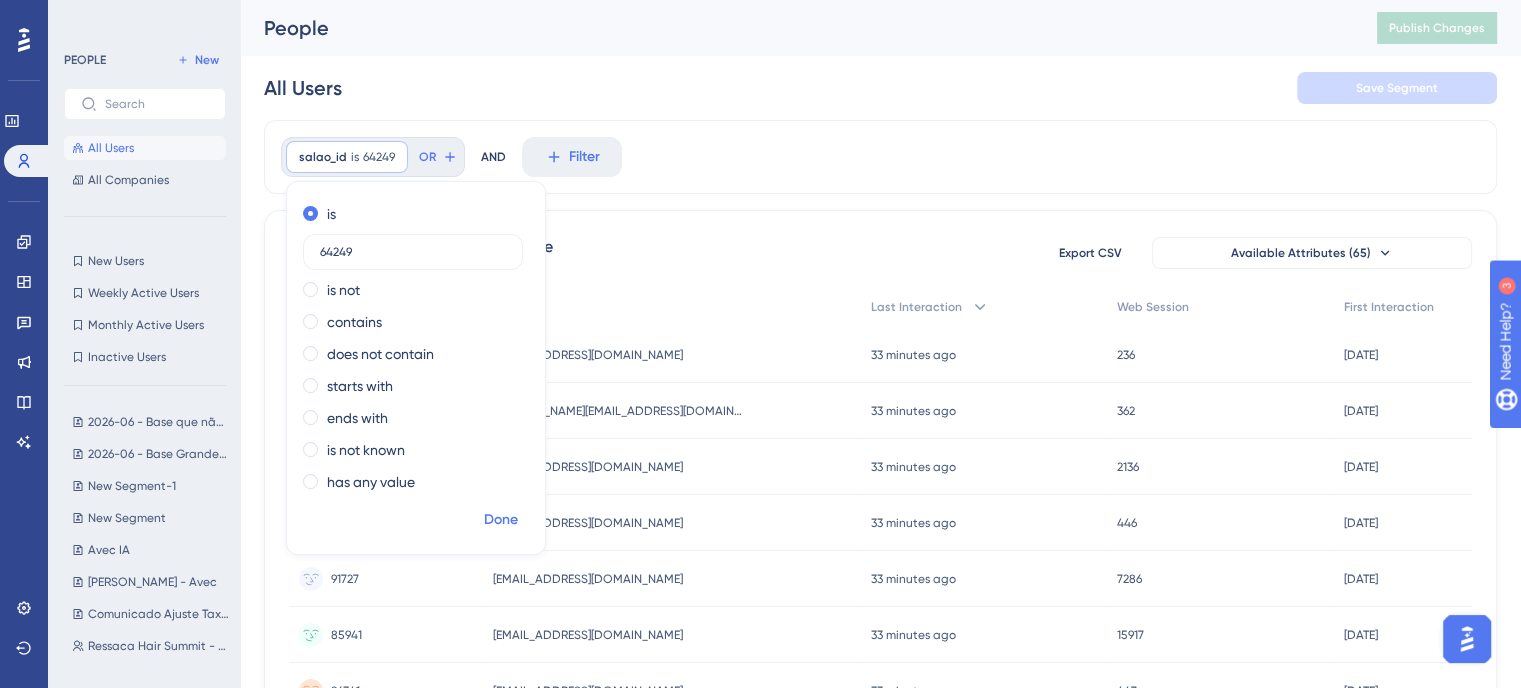type on "64249" 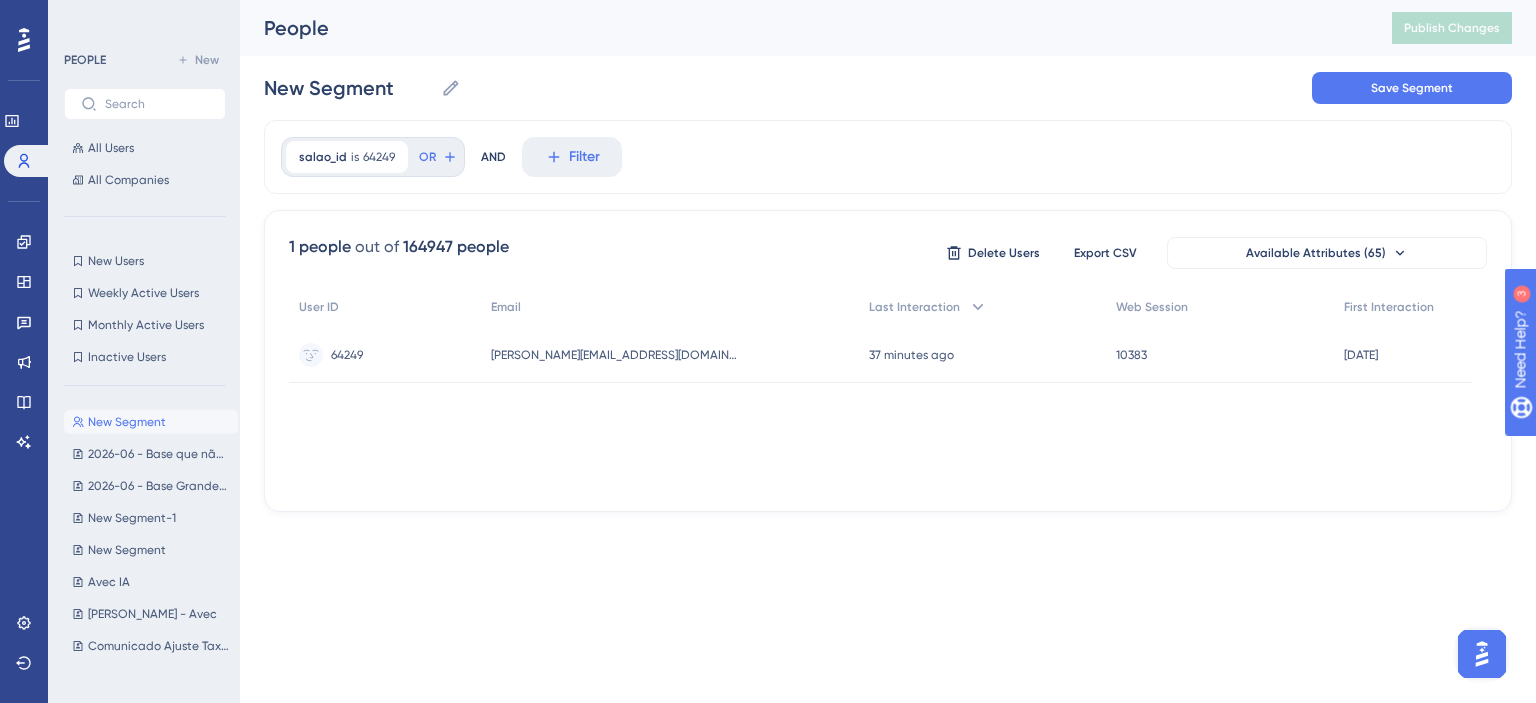 click on "[PERSON_NAME][EMAIL_ADDRESS][DOMAIN_NAME]" at bounding box center (616, 355) 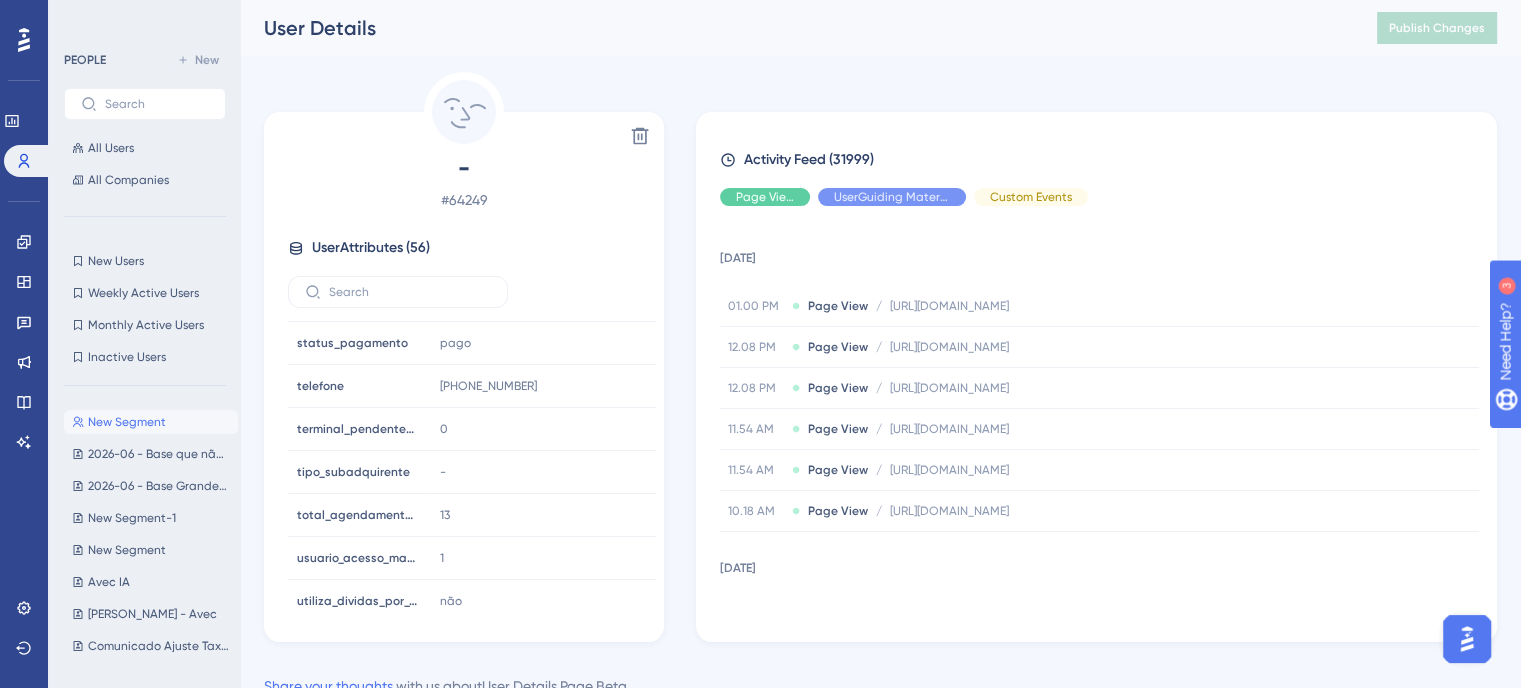 scroll, scrollTop: 2102, scrollLeft: 0, axis: vertical 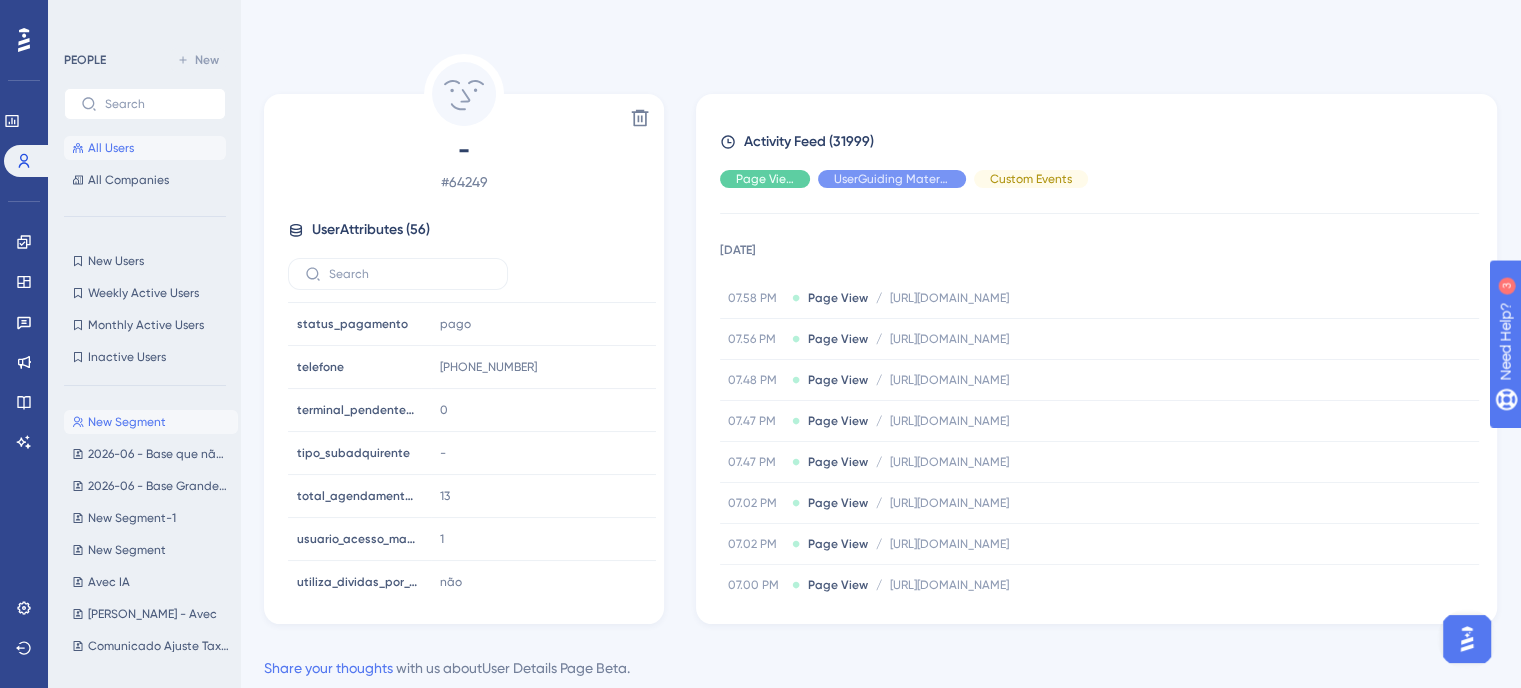 click on "All Users" at bounding box center [145, 148] 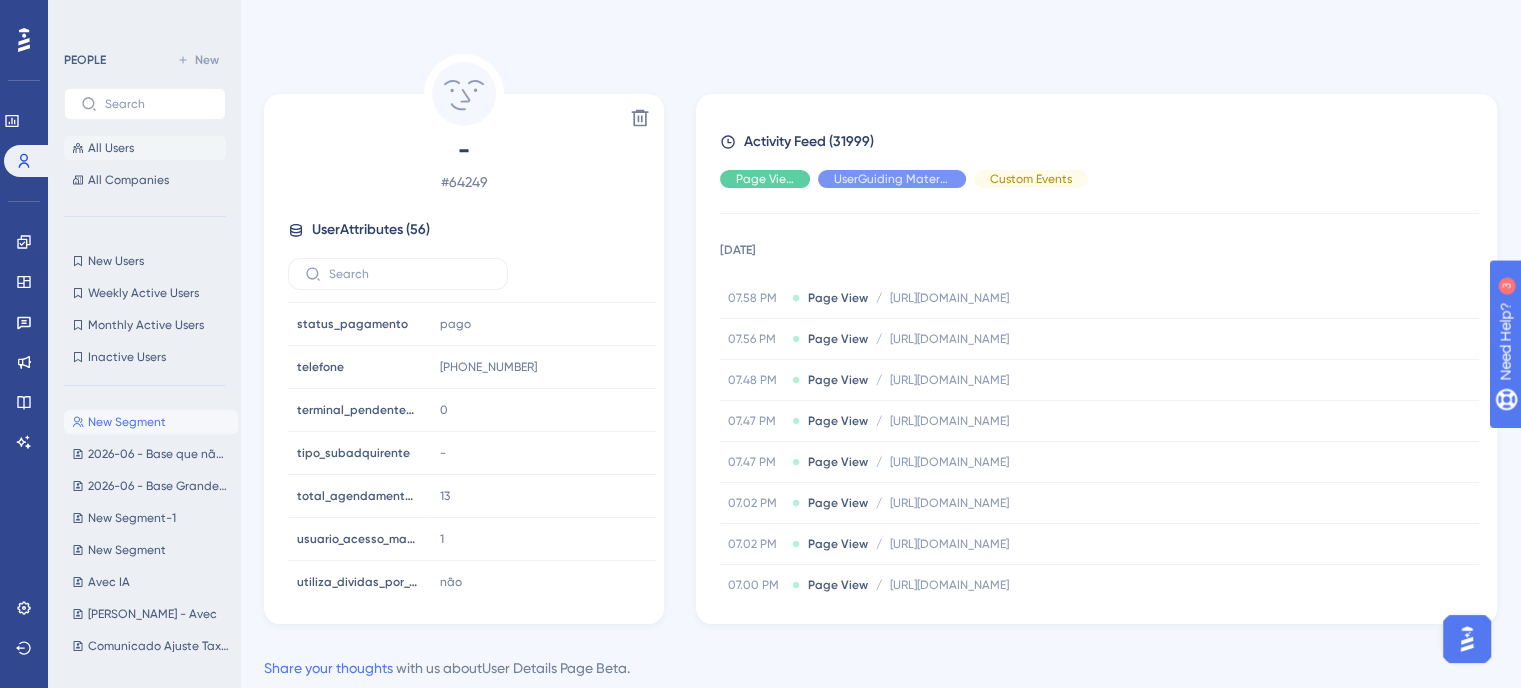 click on "All Users" at bounding box center [111, 148] 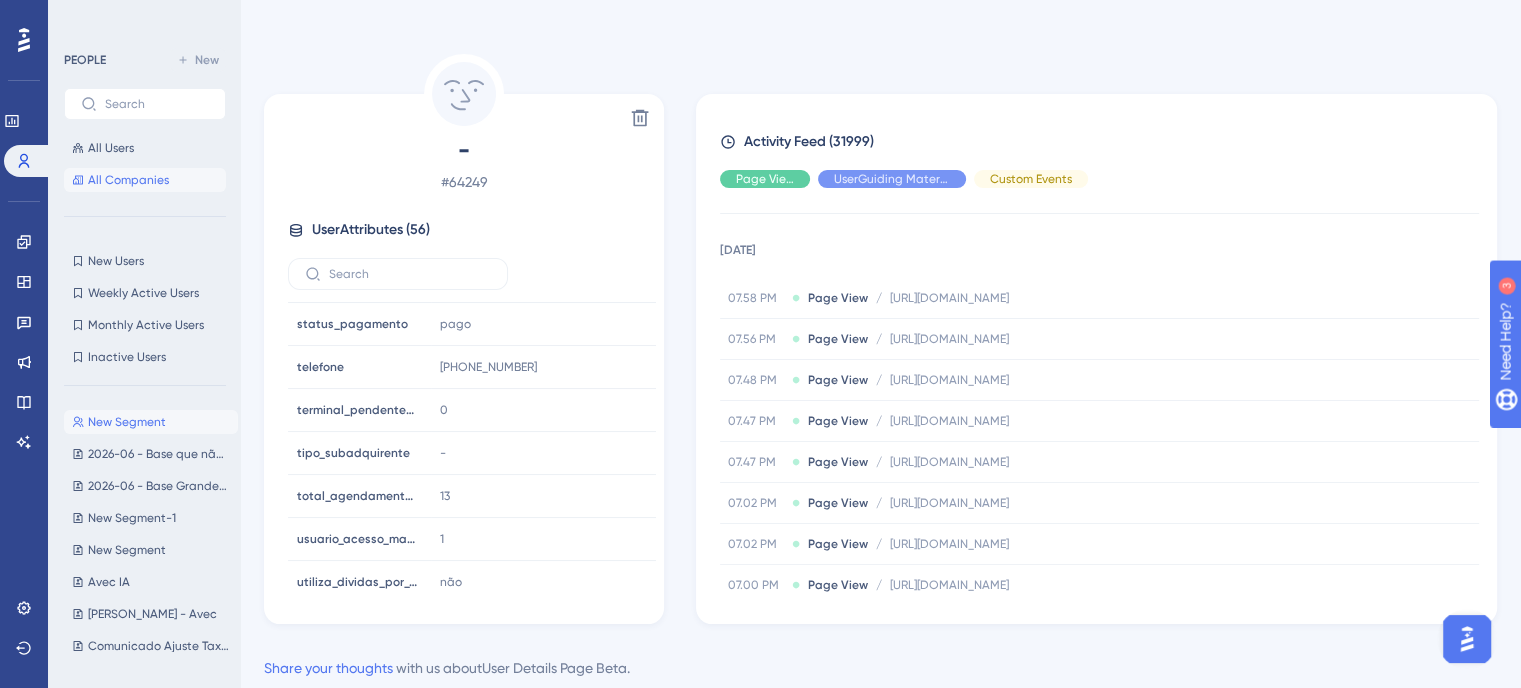 click on "All Companies" at bounding box center [128, 180] 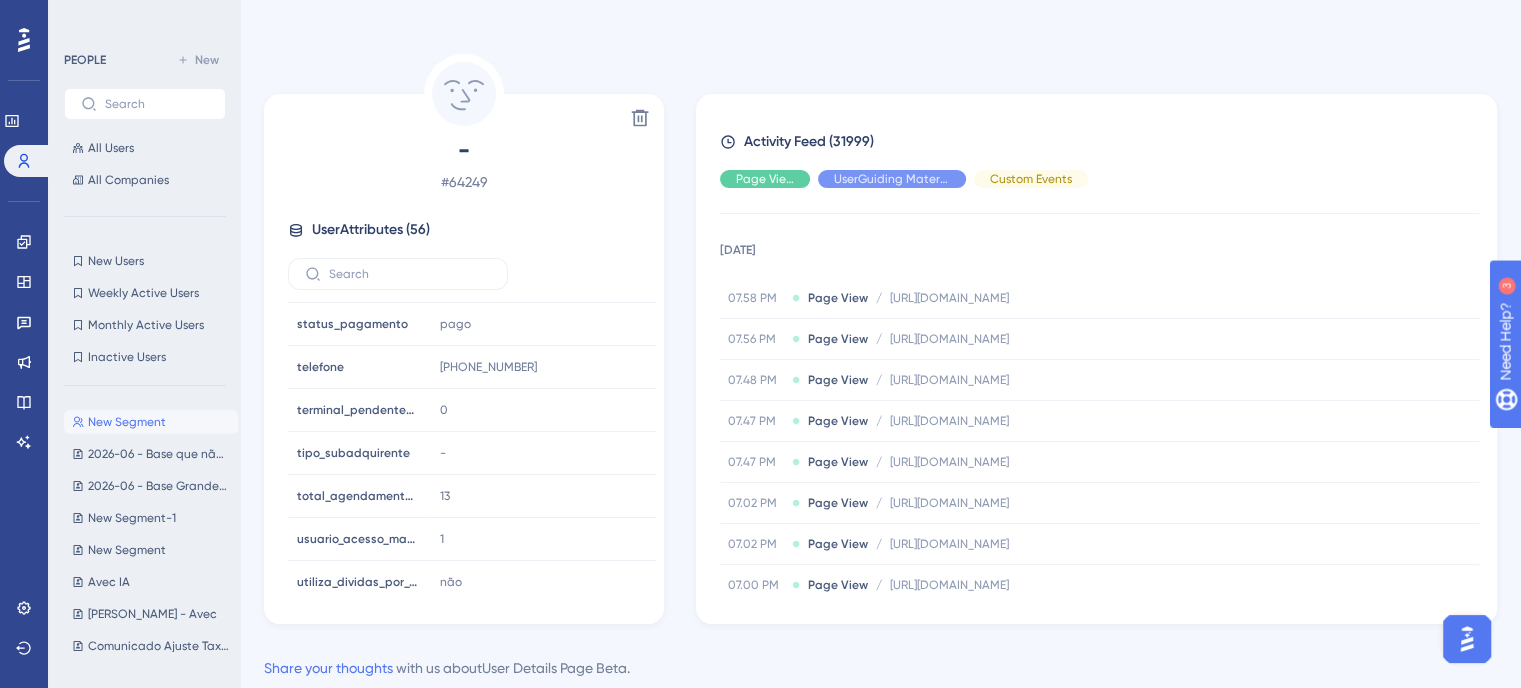 scroll, scrollTop: 0, scrollLeft: 0, axis: both 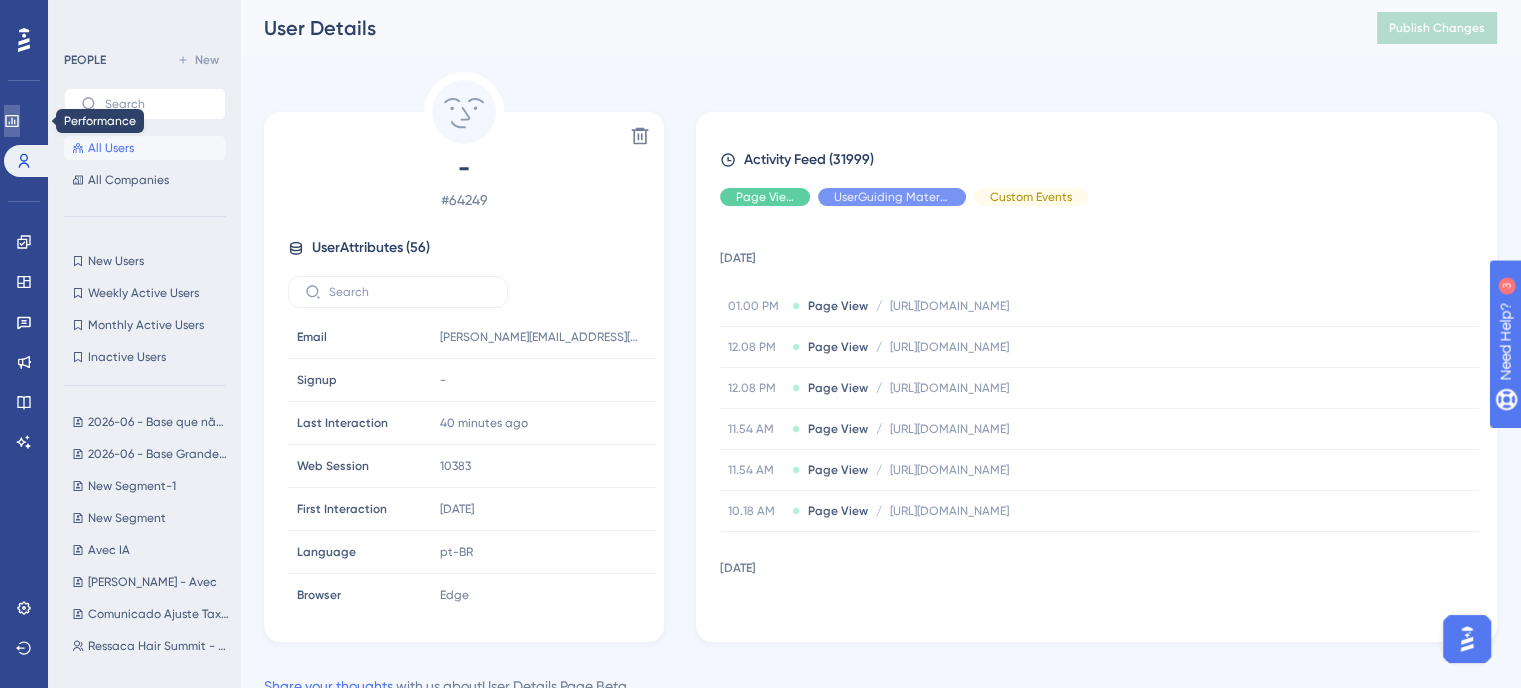 click at bounding box center [12, 121] 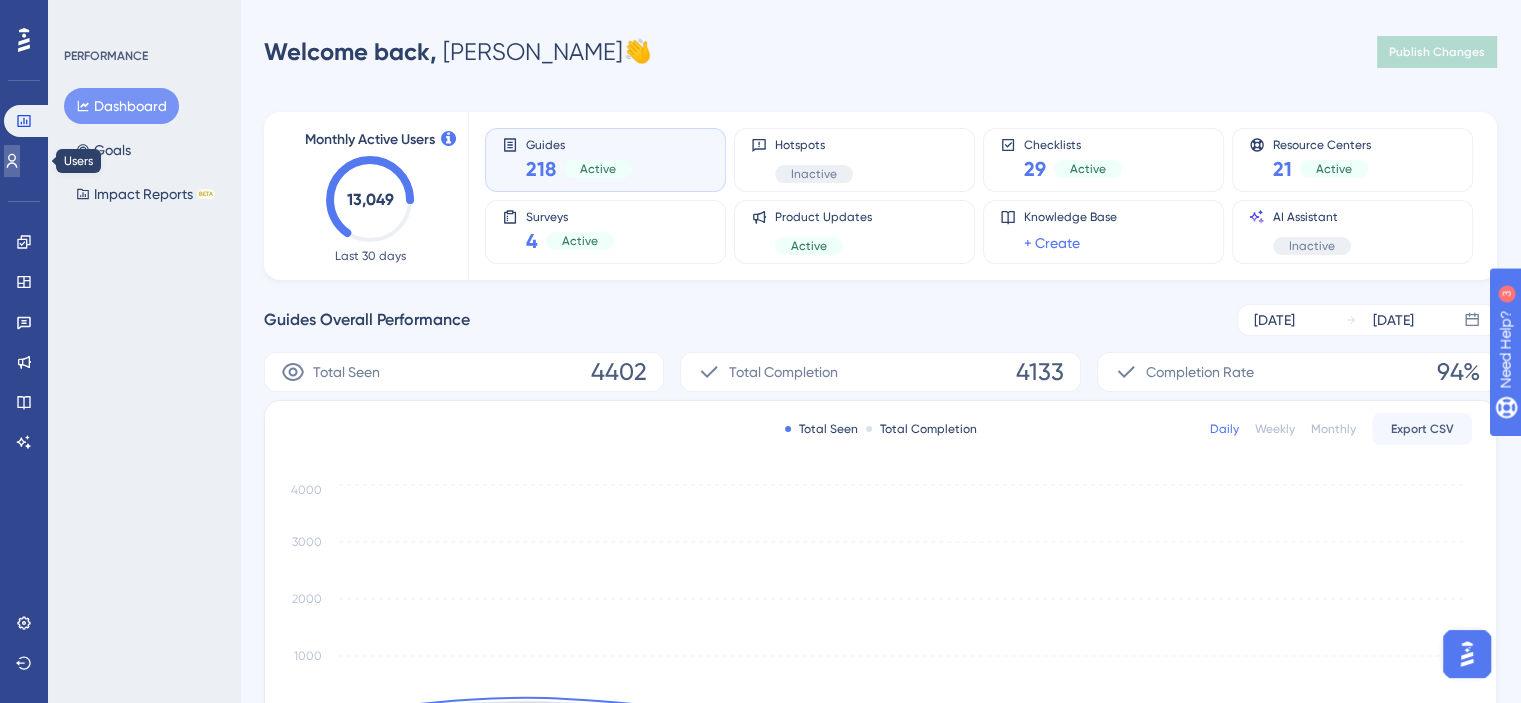 click 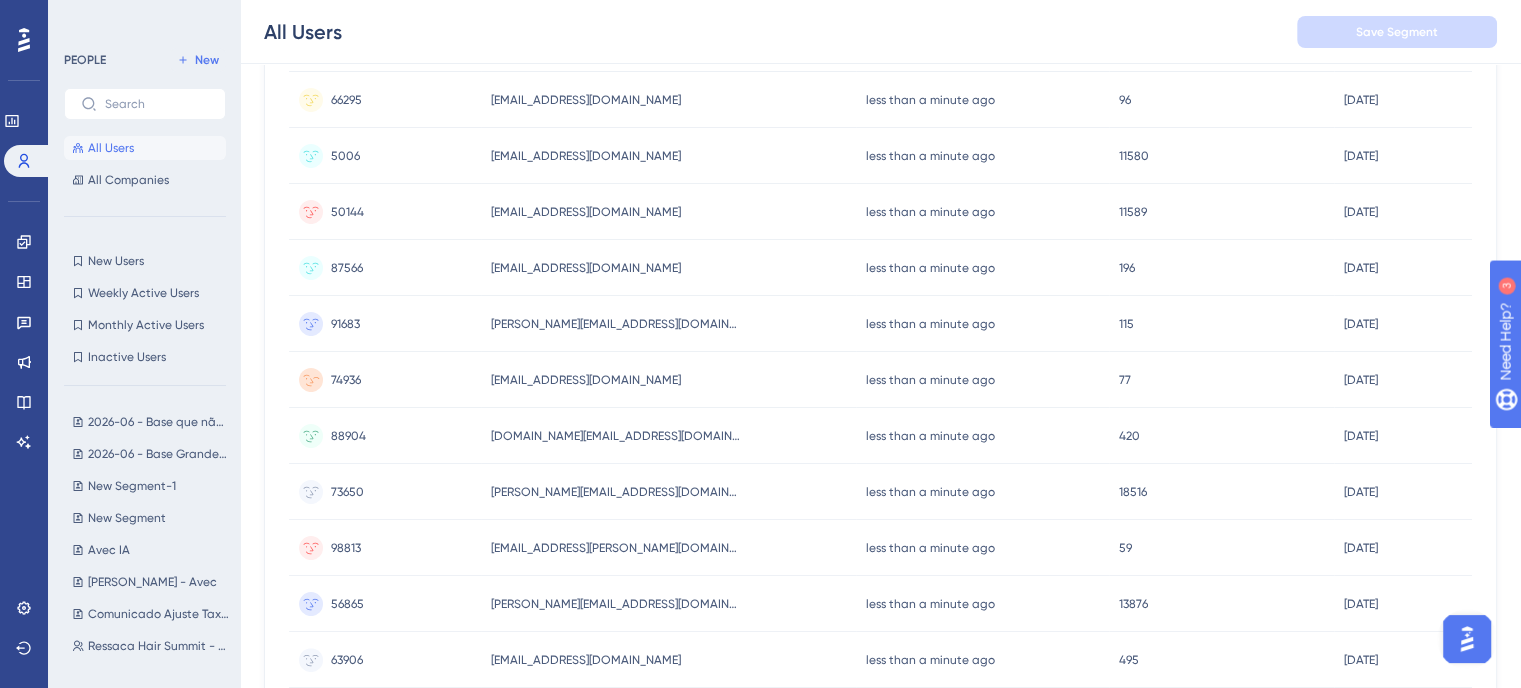 scroll, scrollTop: 0, scrollLeft: 0, axis: both 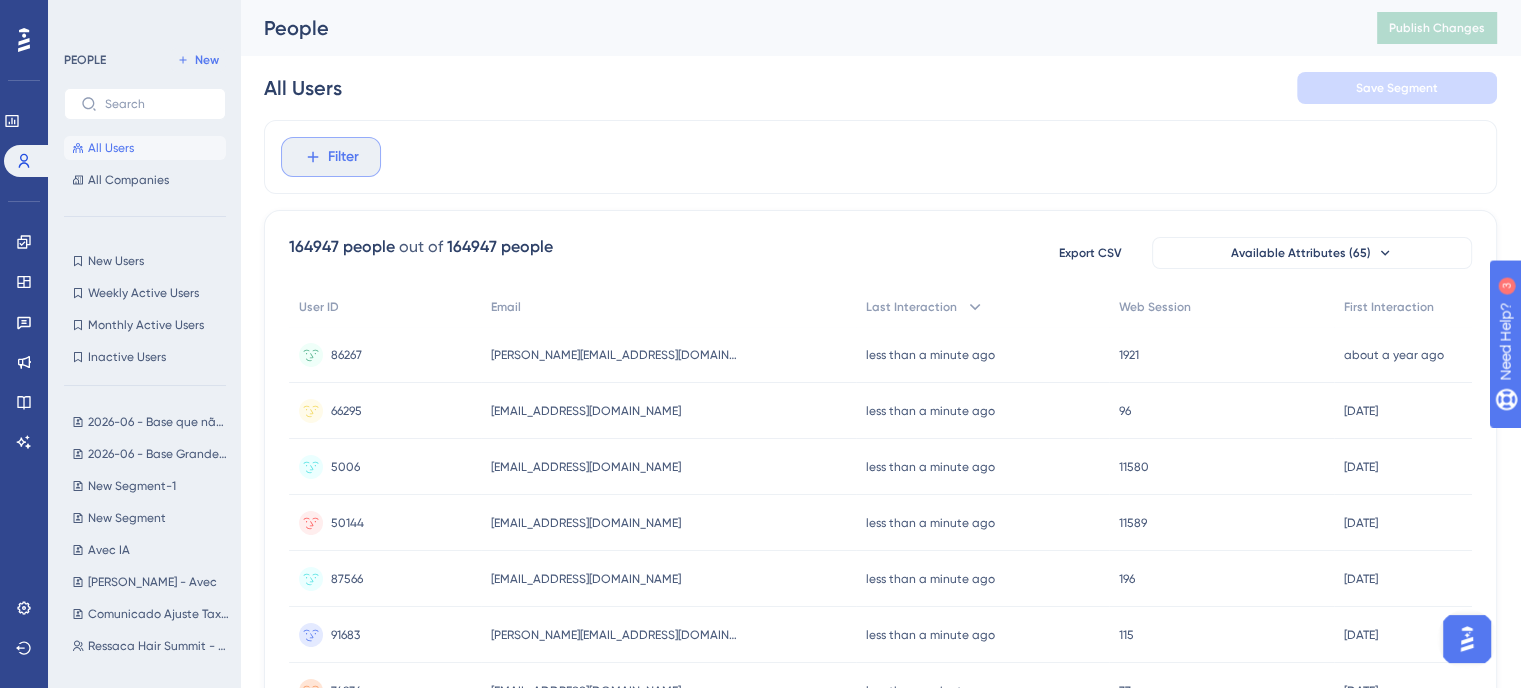 click on "Filter" at bounding box center (331, 157) 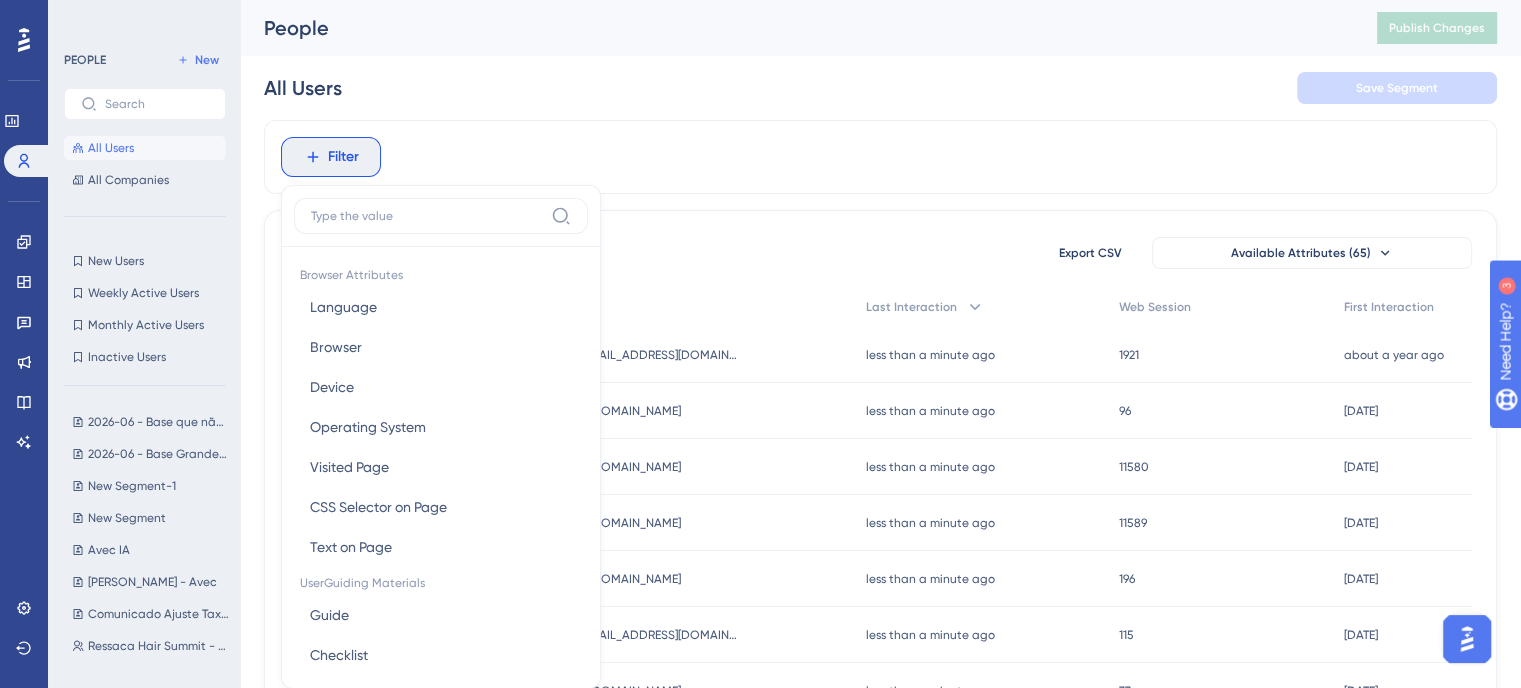 scroll, scrollTop: 92, scrollLeft: 0, axis: vertical 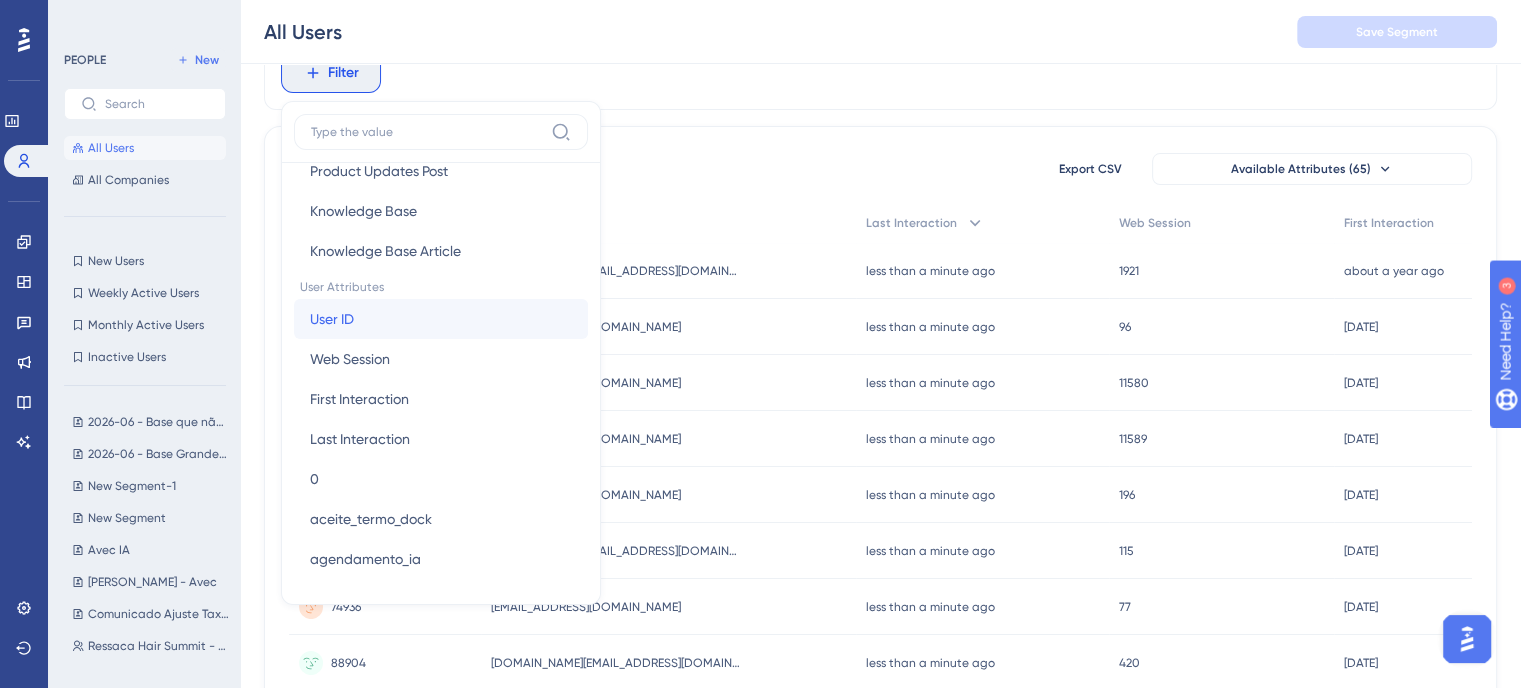 click on "User ID User ID" at bounding box center (441, 319) 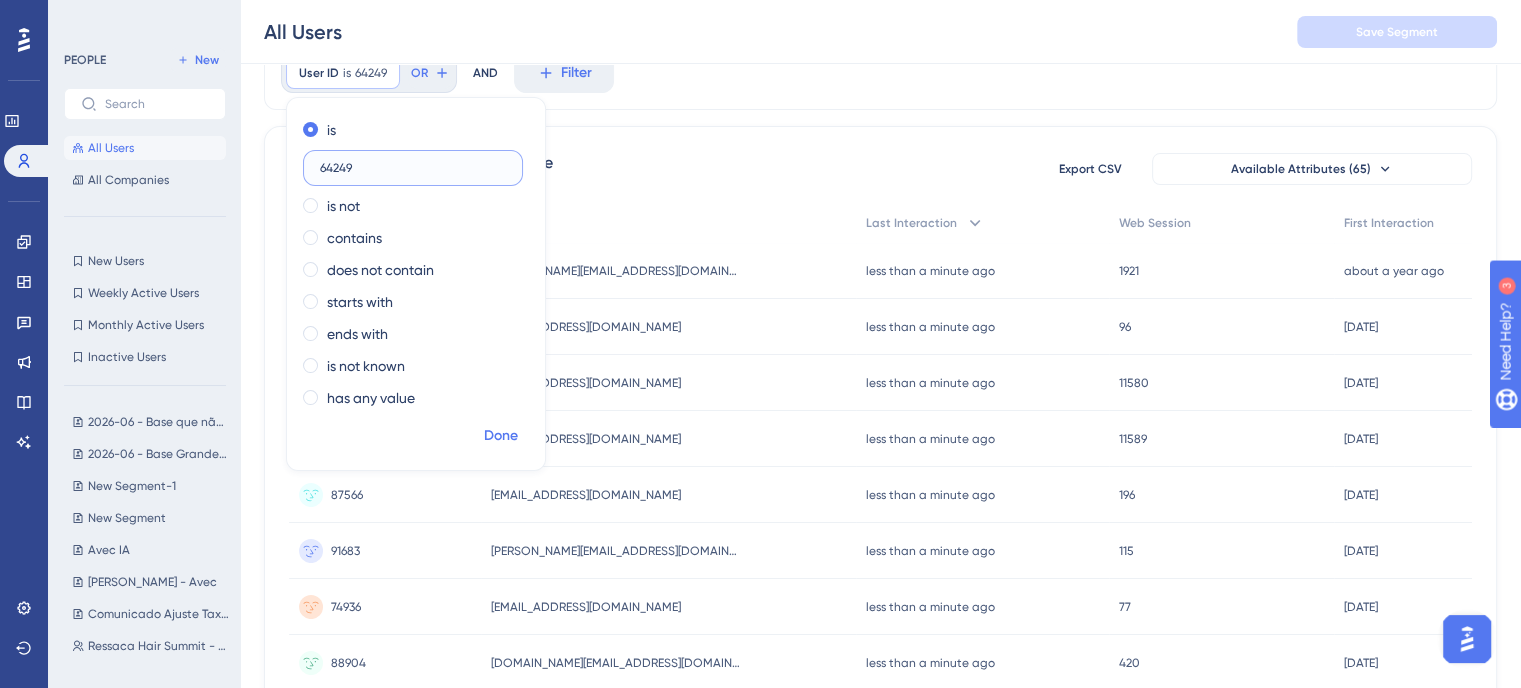 type on "64249" 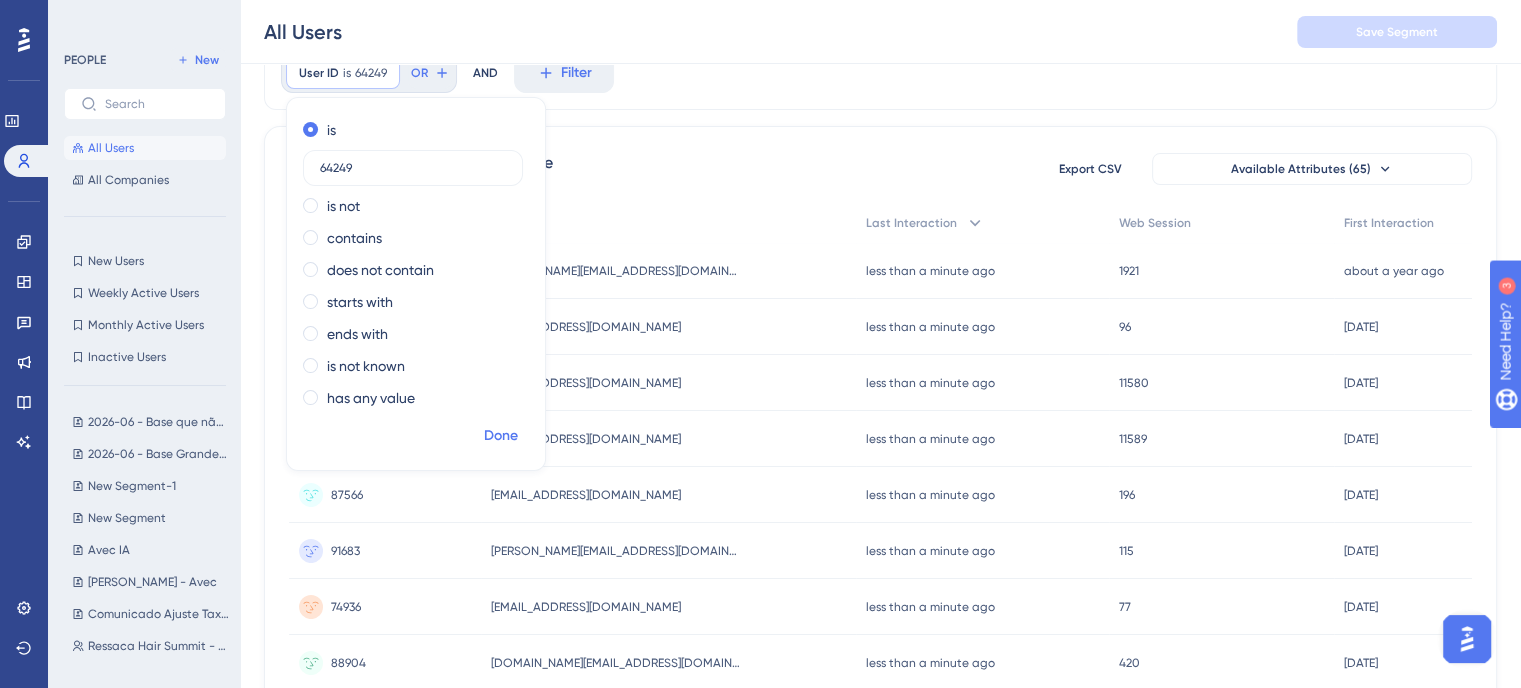 click on "Done" at bounding box center (501, 436) 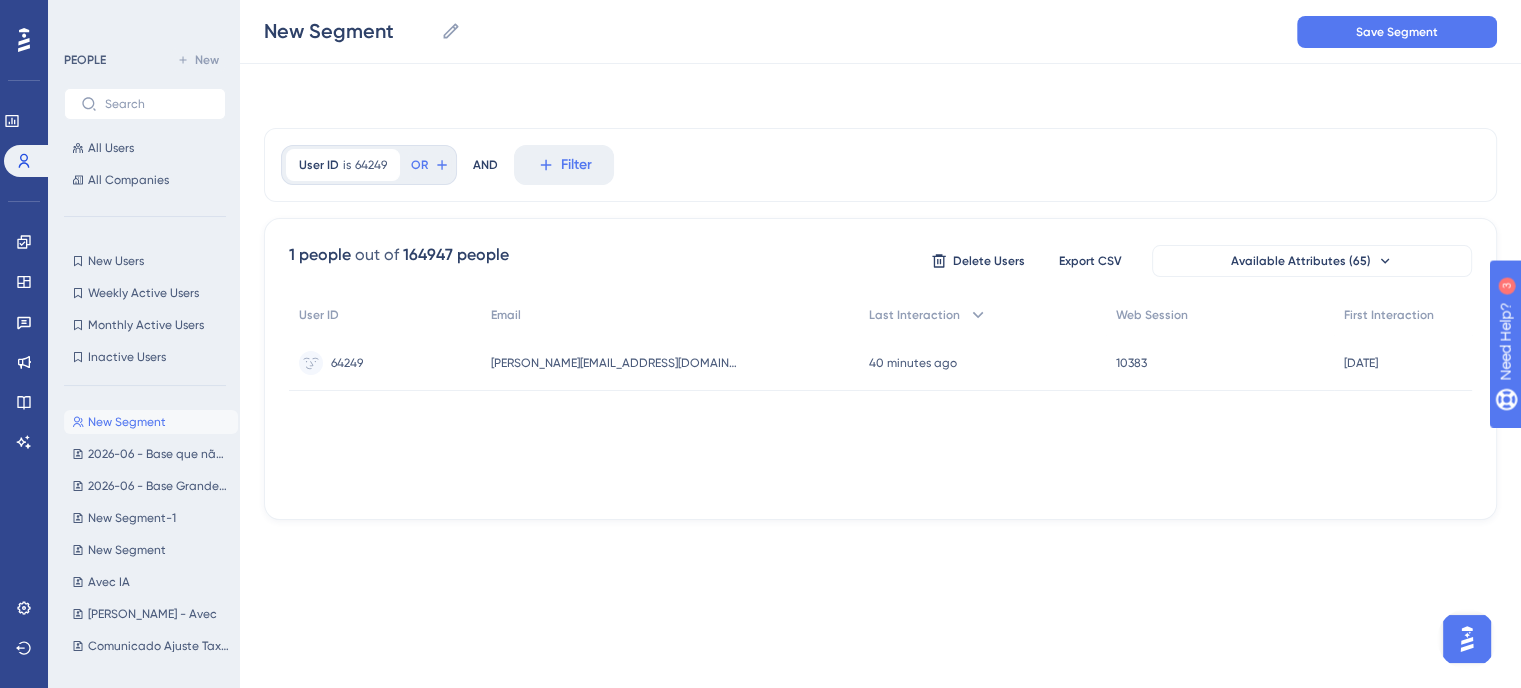 scroll, scrollTop: 0, scrollLeft: 0, axis: both 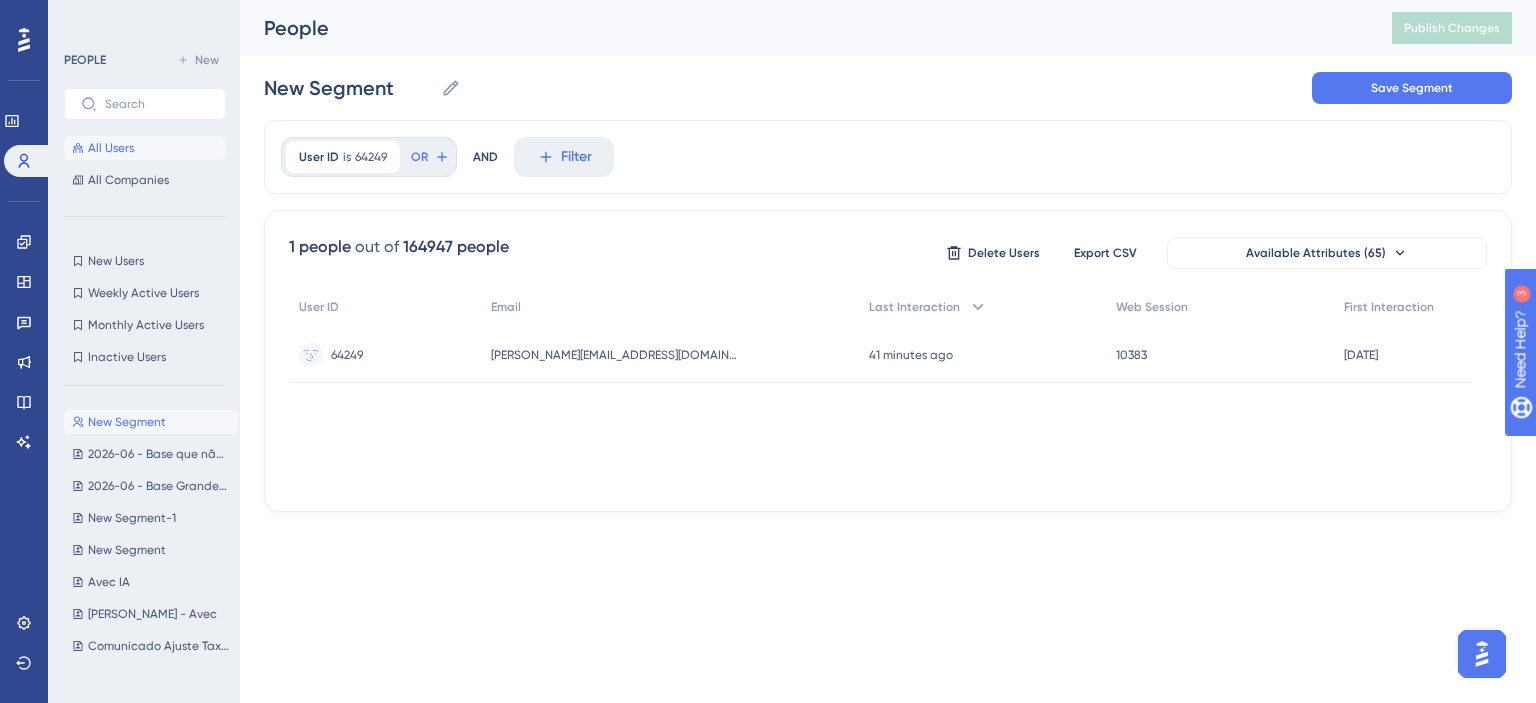 click on "All Users" at bounding box center (111, 148) 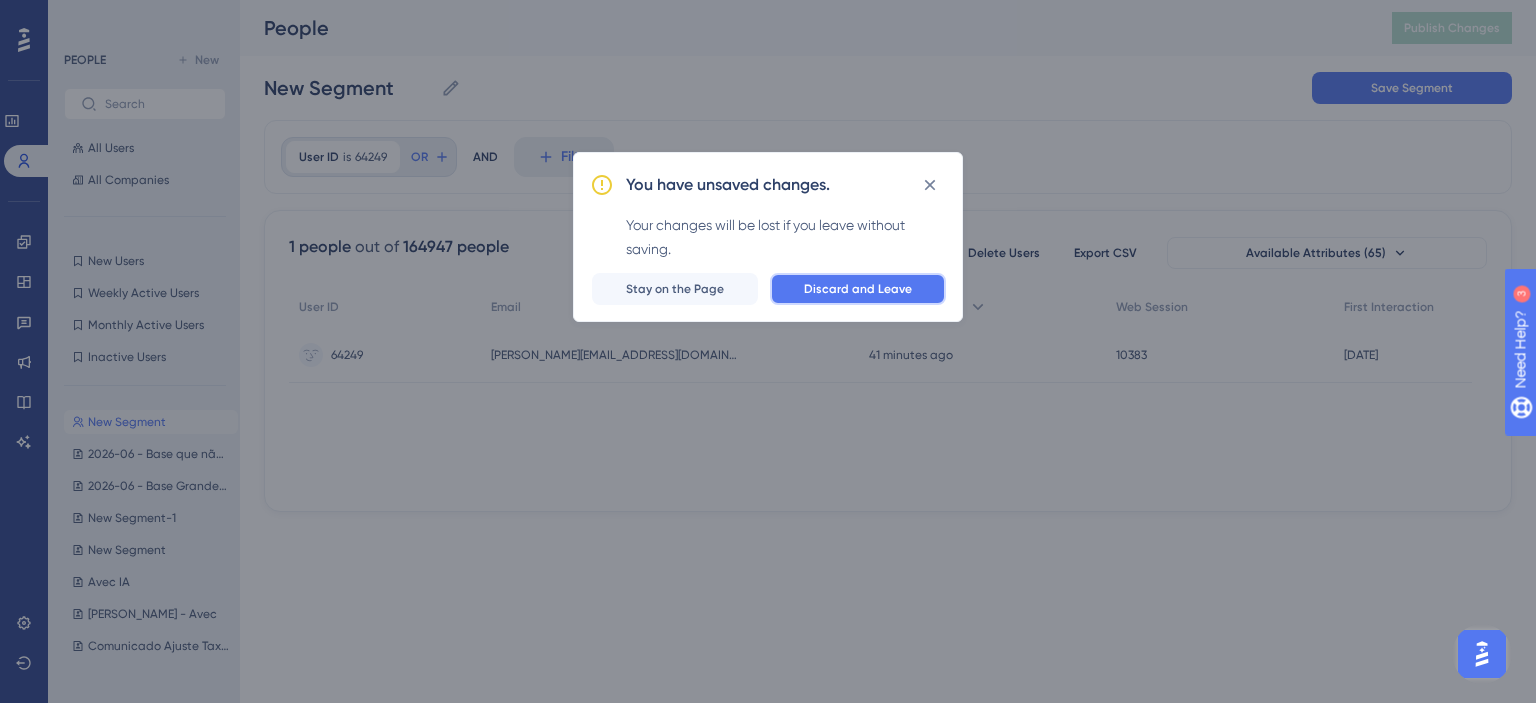 click on "Discard and Leave" at bounding box center [858, 289] 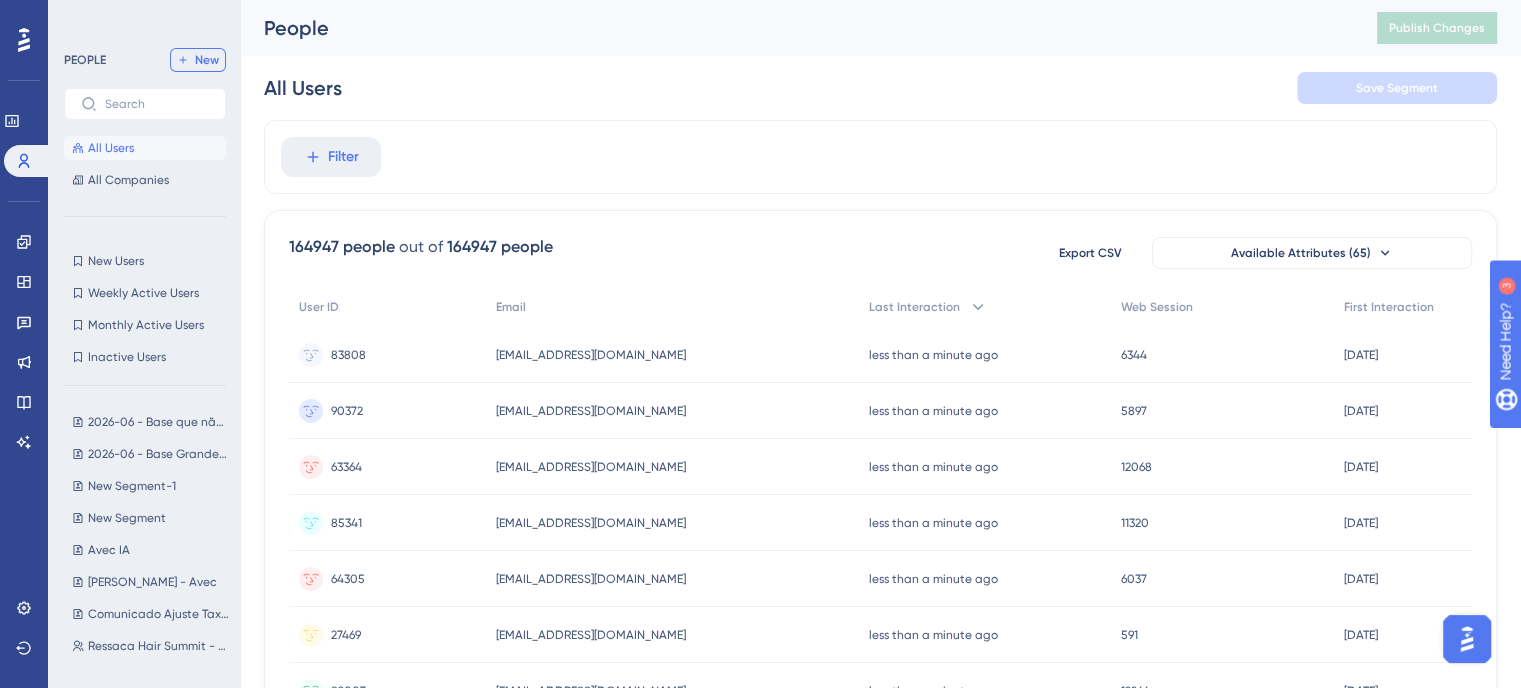 click 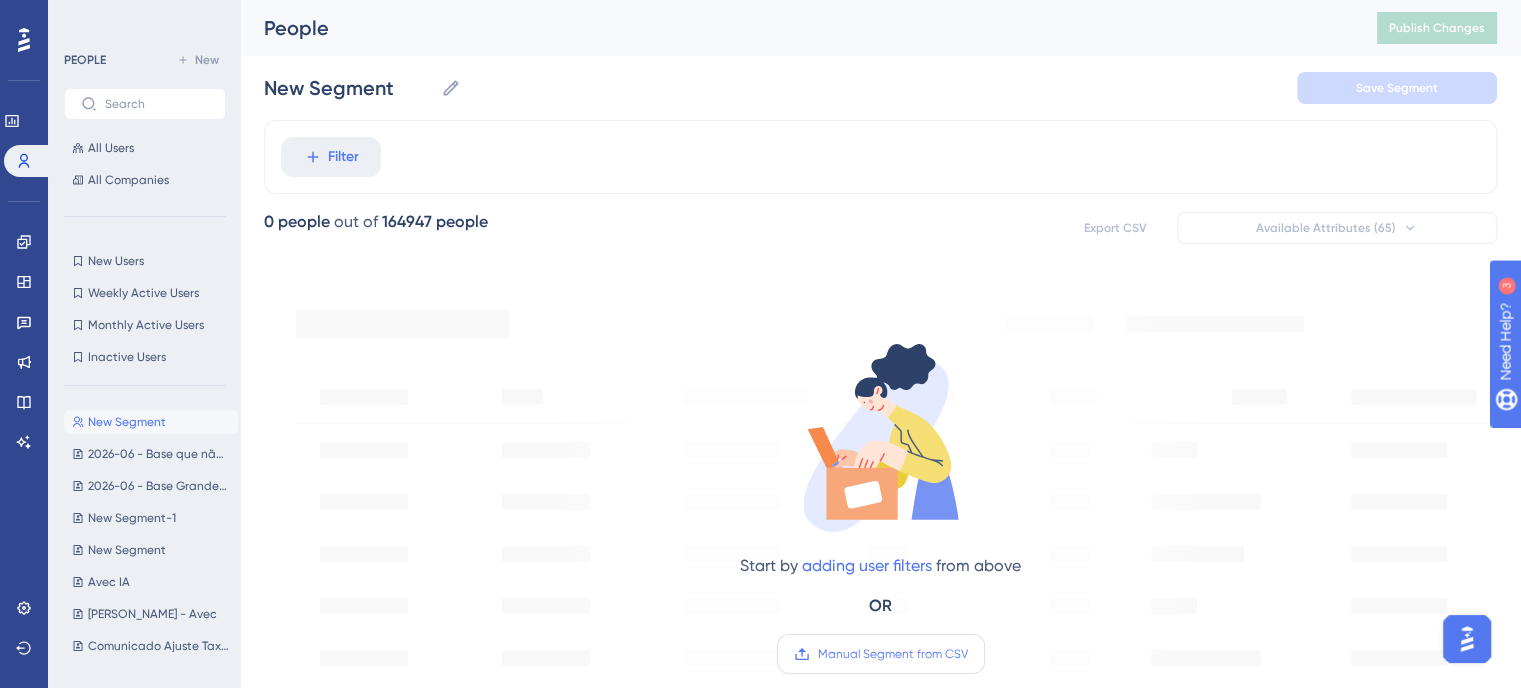 click on "Manual Segment from CSV" at bounding box center [893, 654] 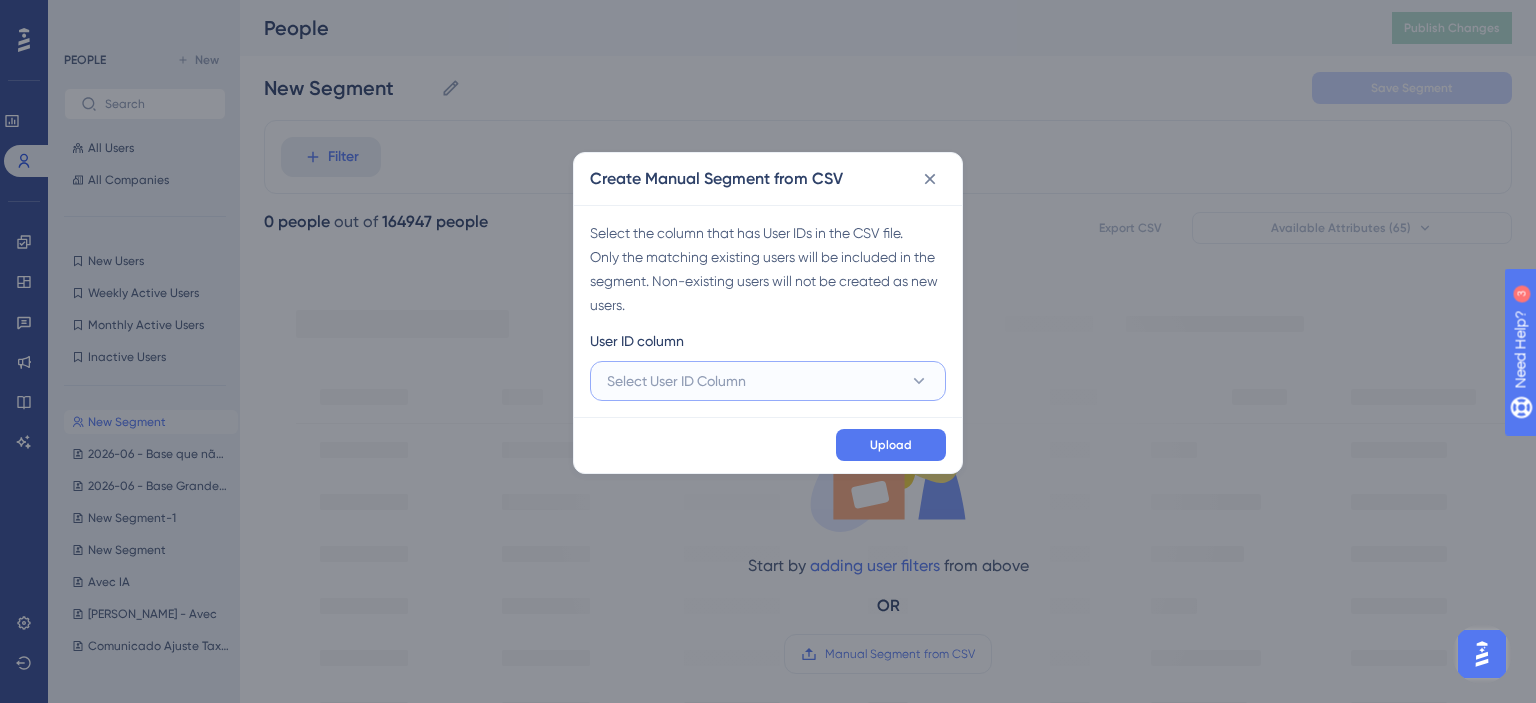 click on "Select User ID Column" at bounding box center (768, 381) 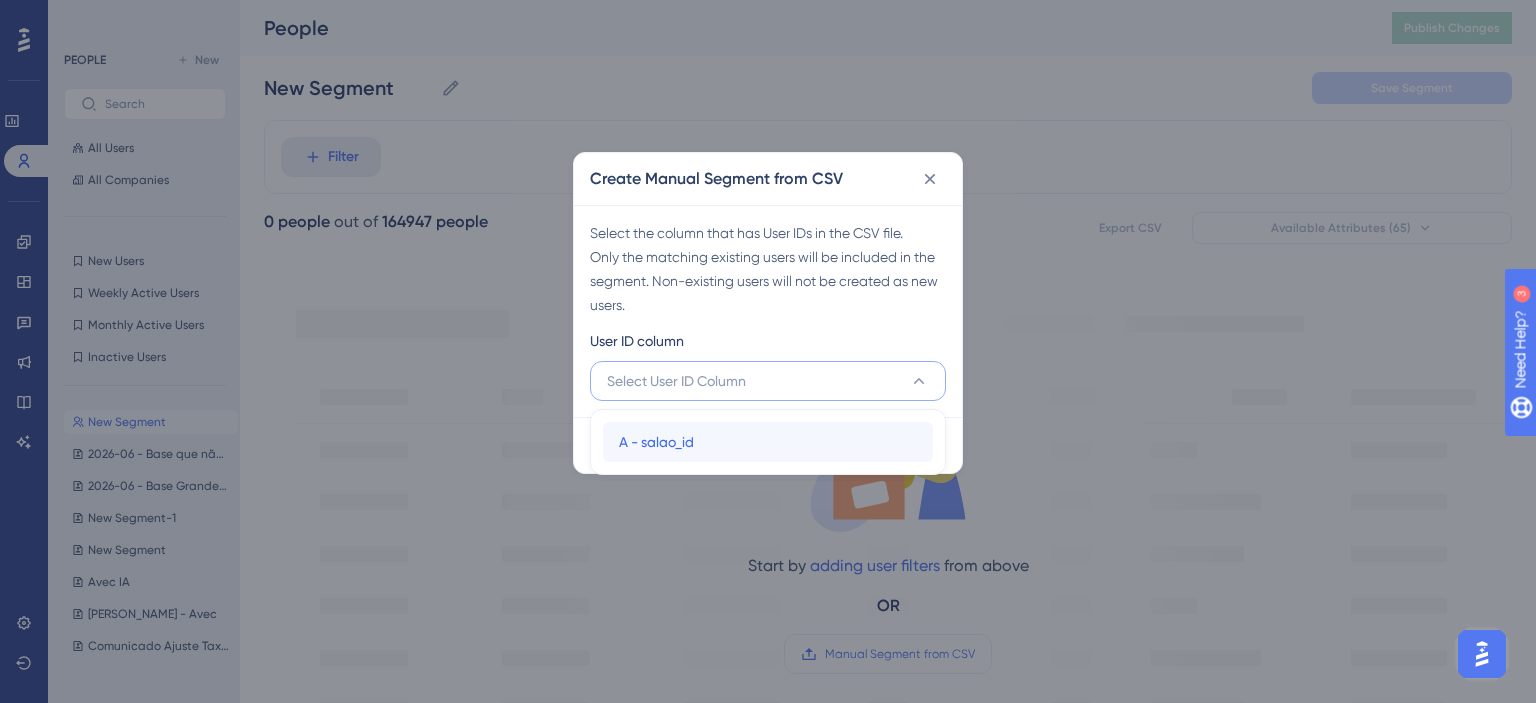click on "A - salao_id A - salao_id" at bounding box center (768, 442) 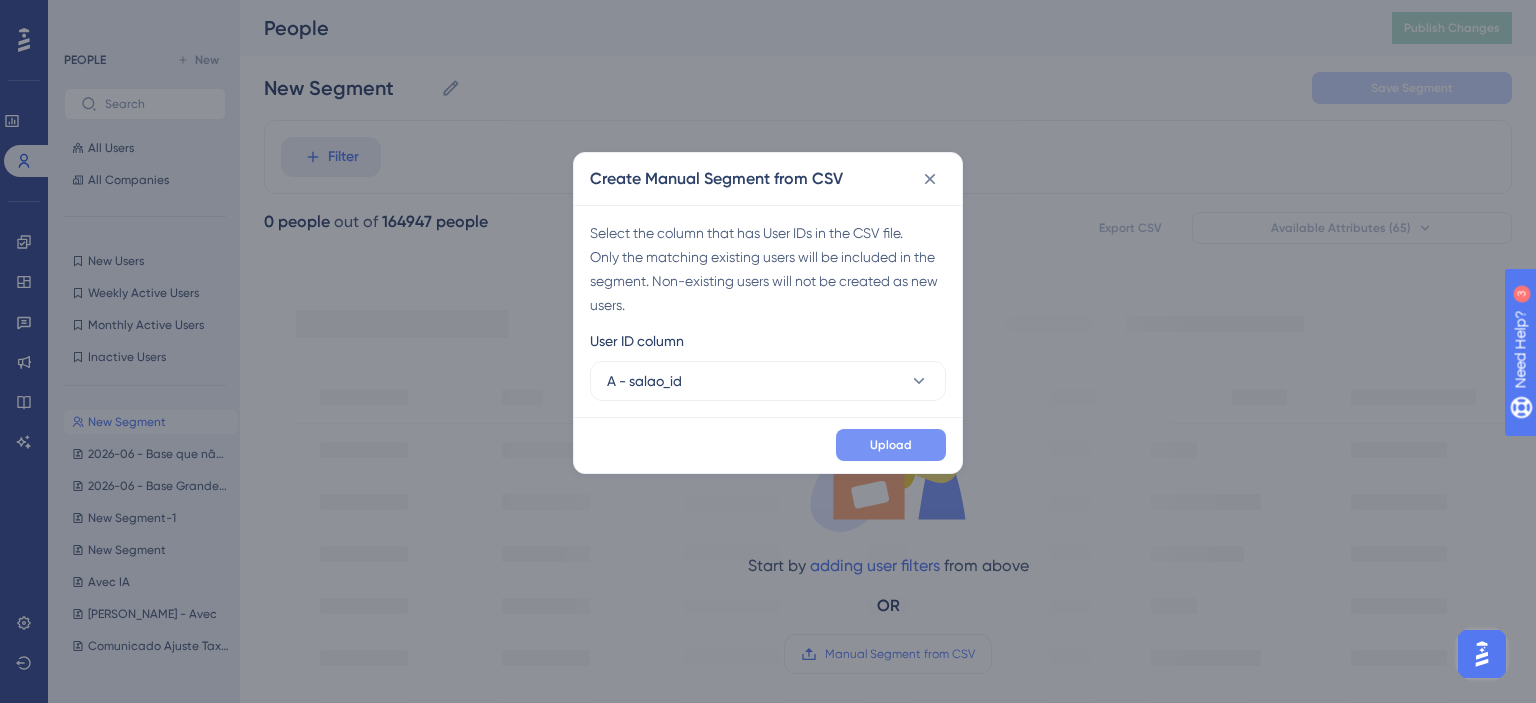 click on "Upload" at bounding box center (891, 445) 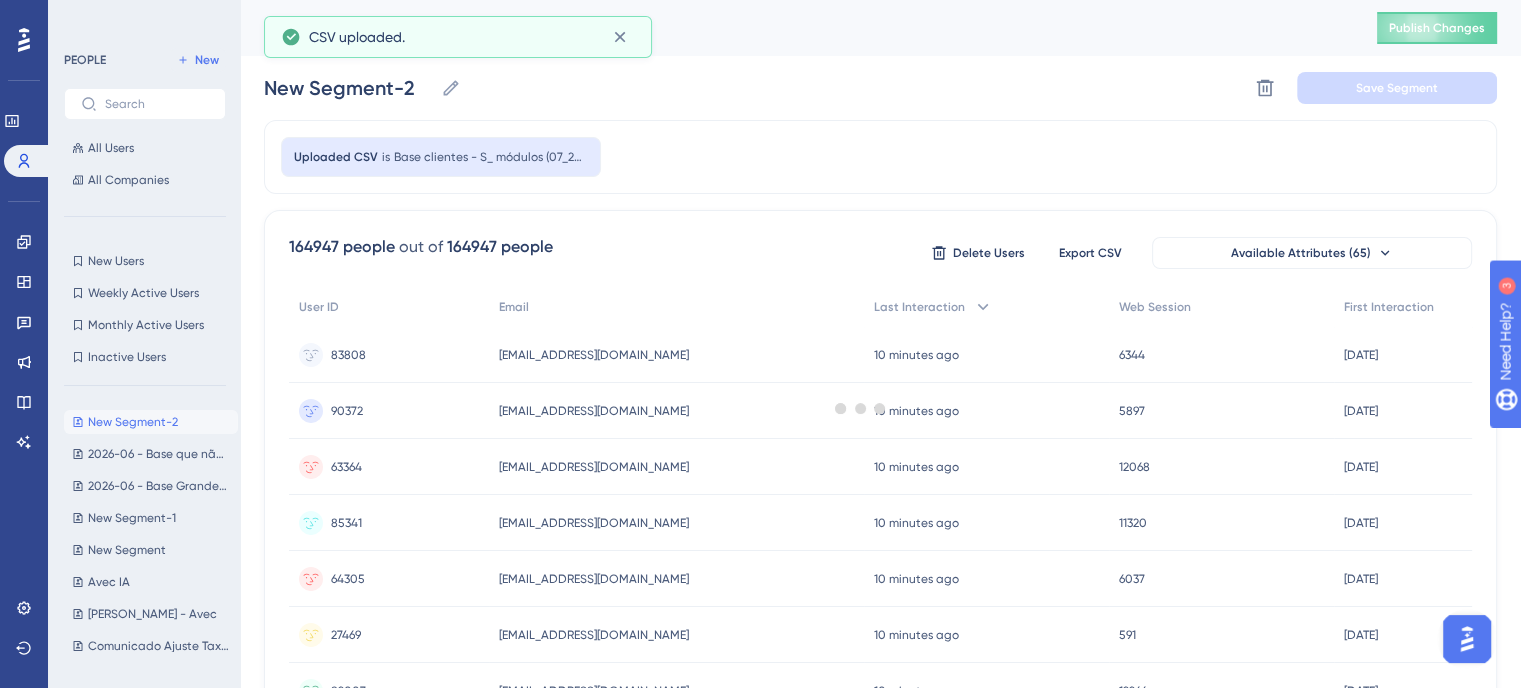 type on "New Segment-2" 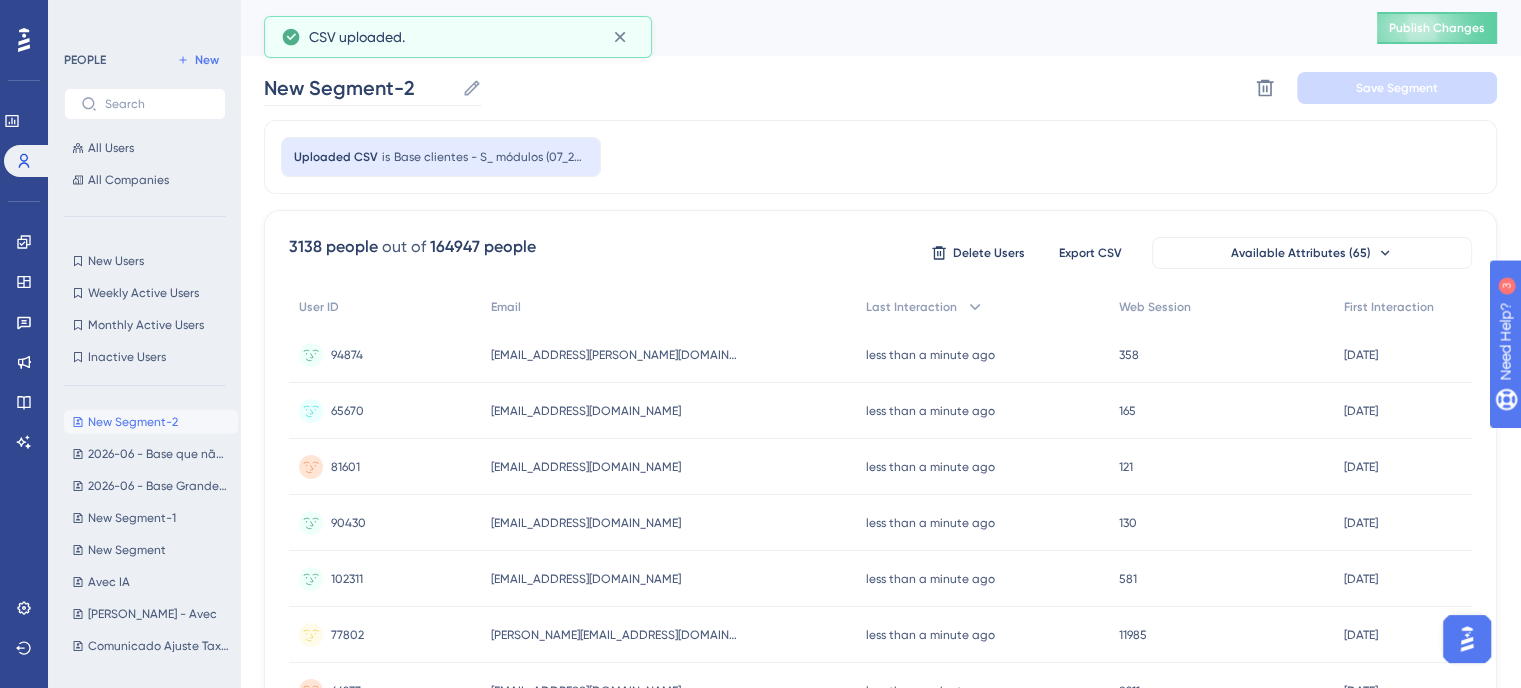 click 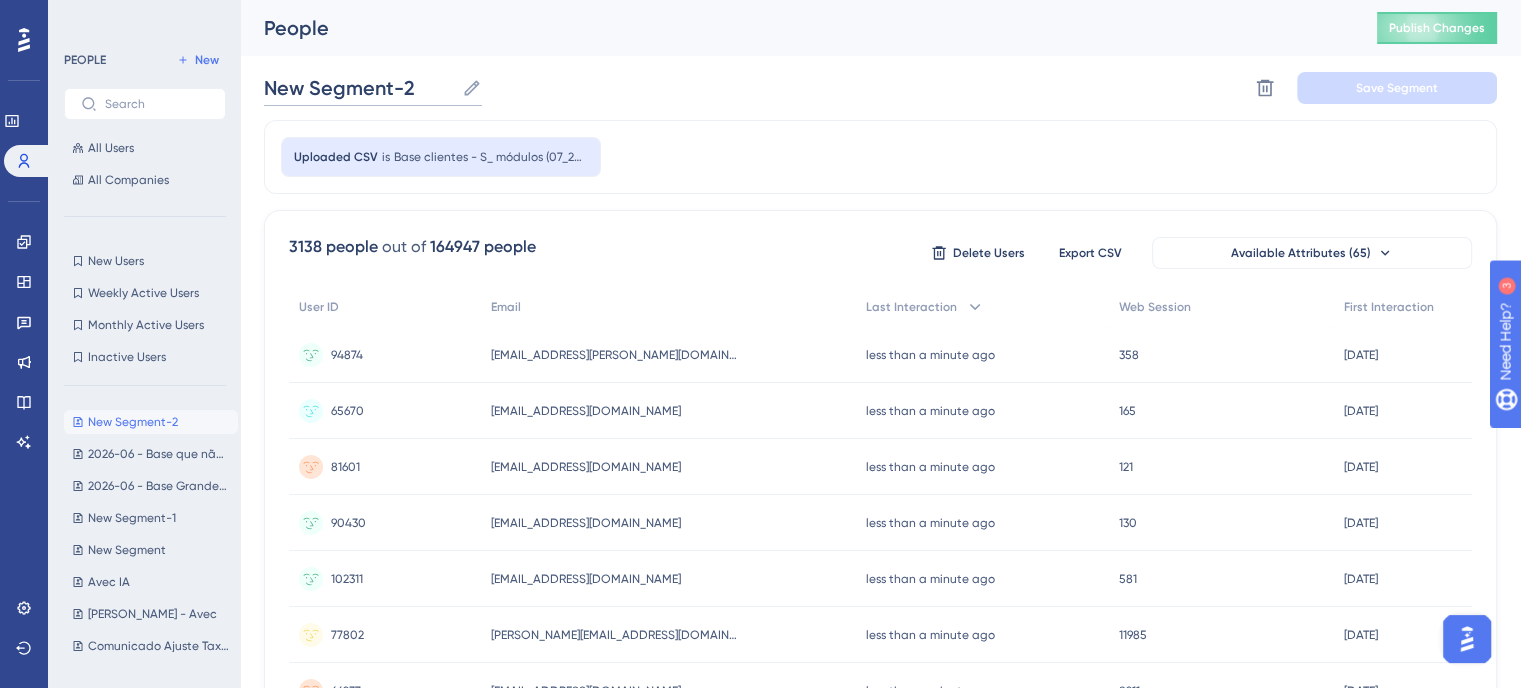 drag, startPoint x: 419, startPoint y: 98, endPoint x: 251, endPoint y: 113, distance: 168.66832 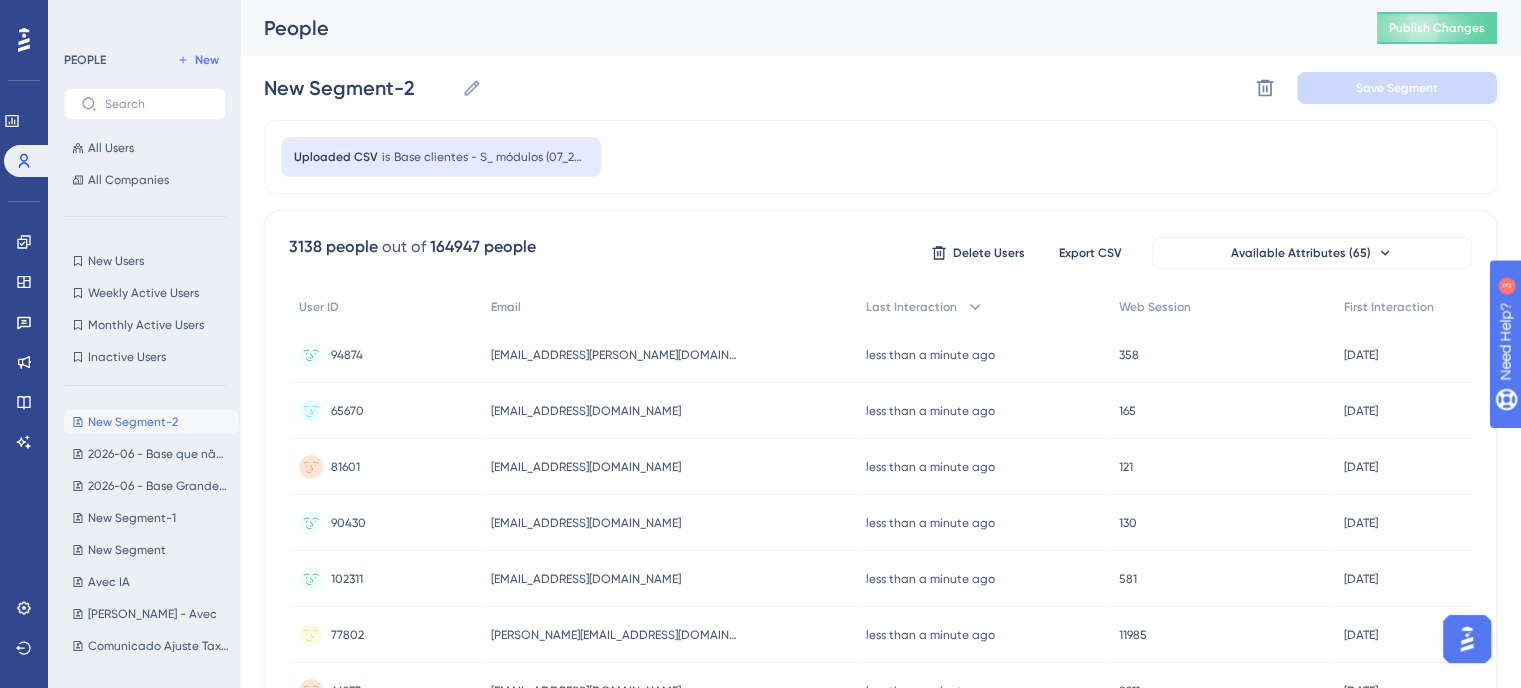 click on "Base clientes - S_ módulos (07_25) - Small 2-5" at bounding box center [491, 157] 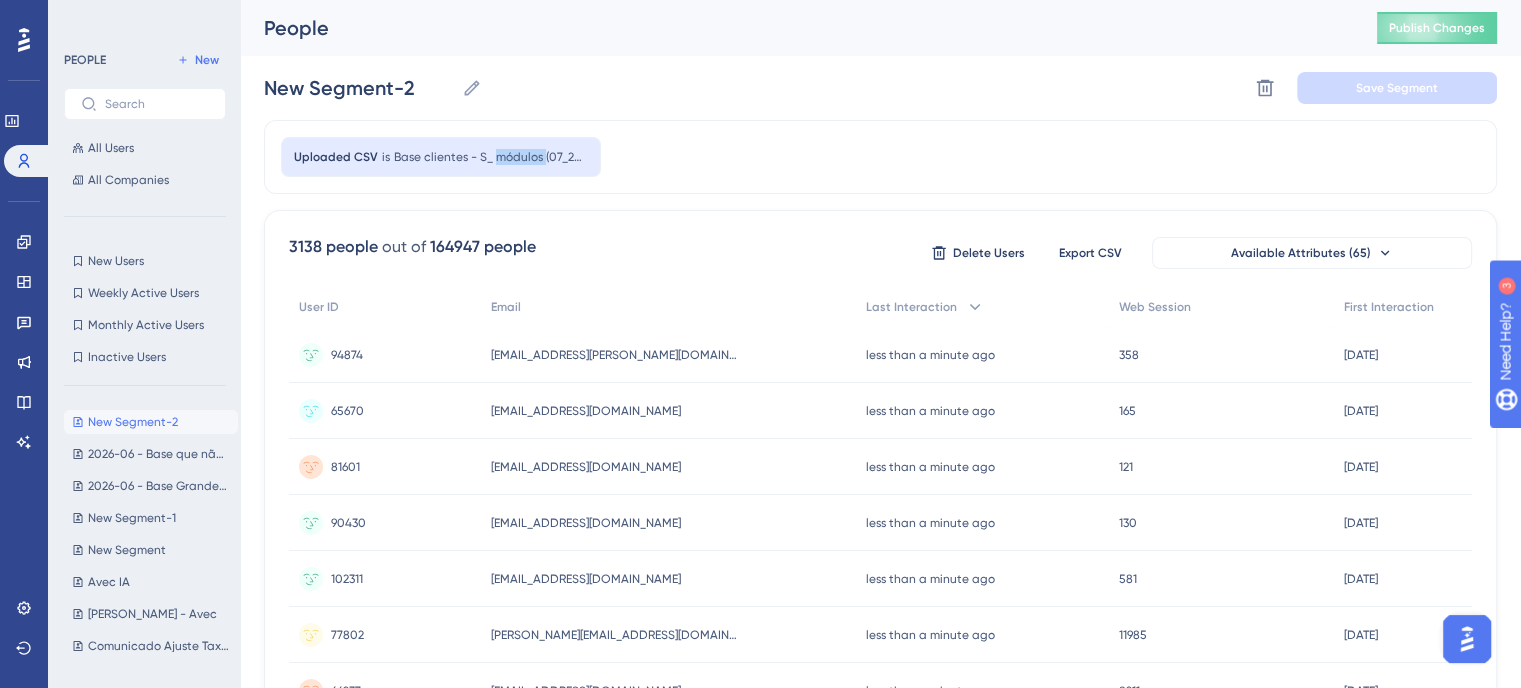 click on "Base clientes - S_ módulos (07_25) - Small 2-5" at bounding box center [491, 157] 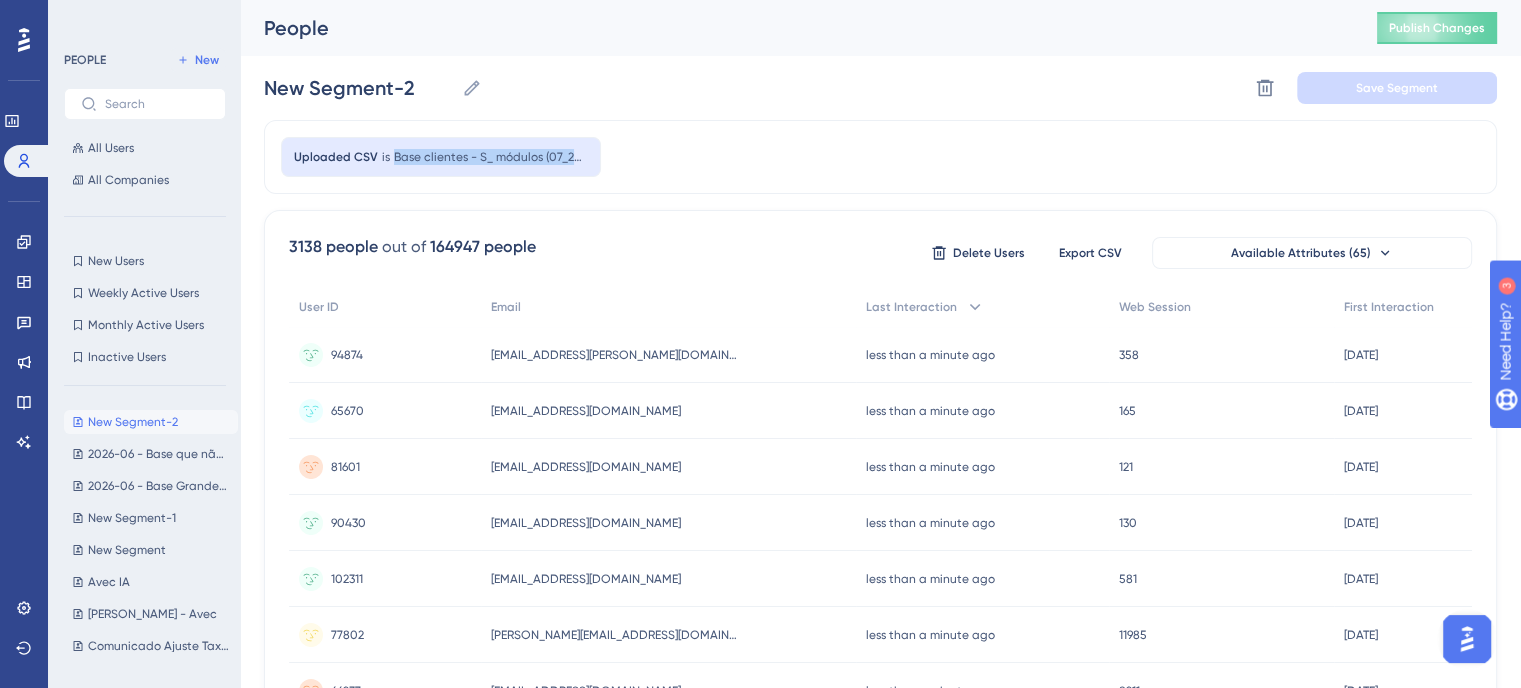 click on "Base clientes - S_ módulos (07_25) - Small 2-5" at bounding box center (491, 157) 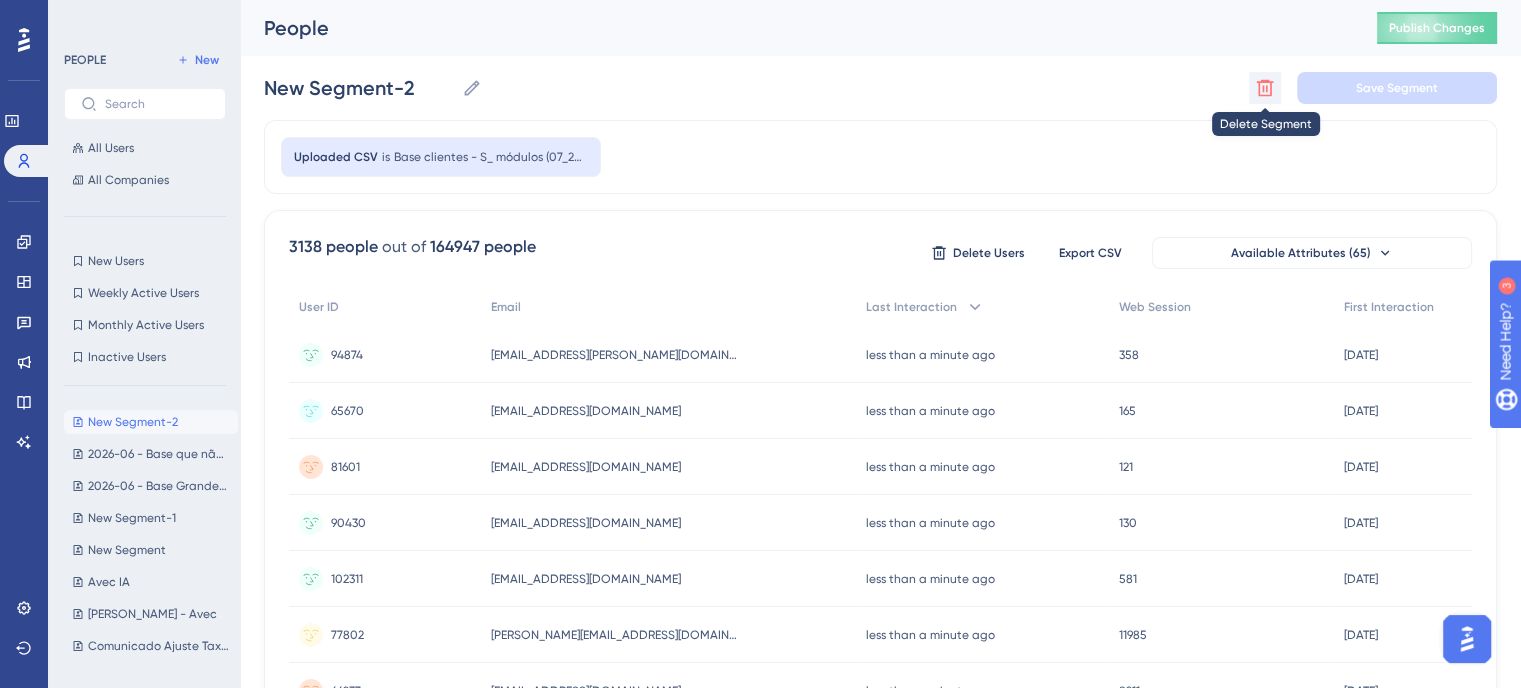 click at bounding box center (1265, 88) 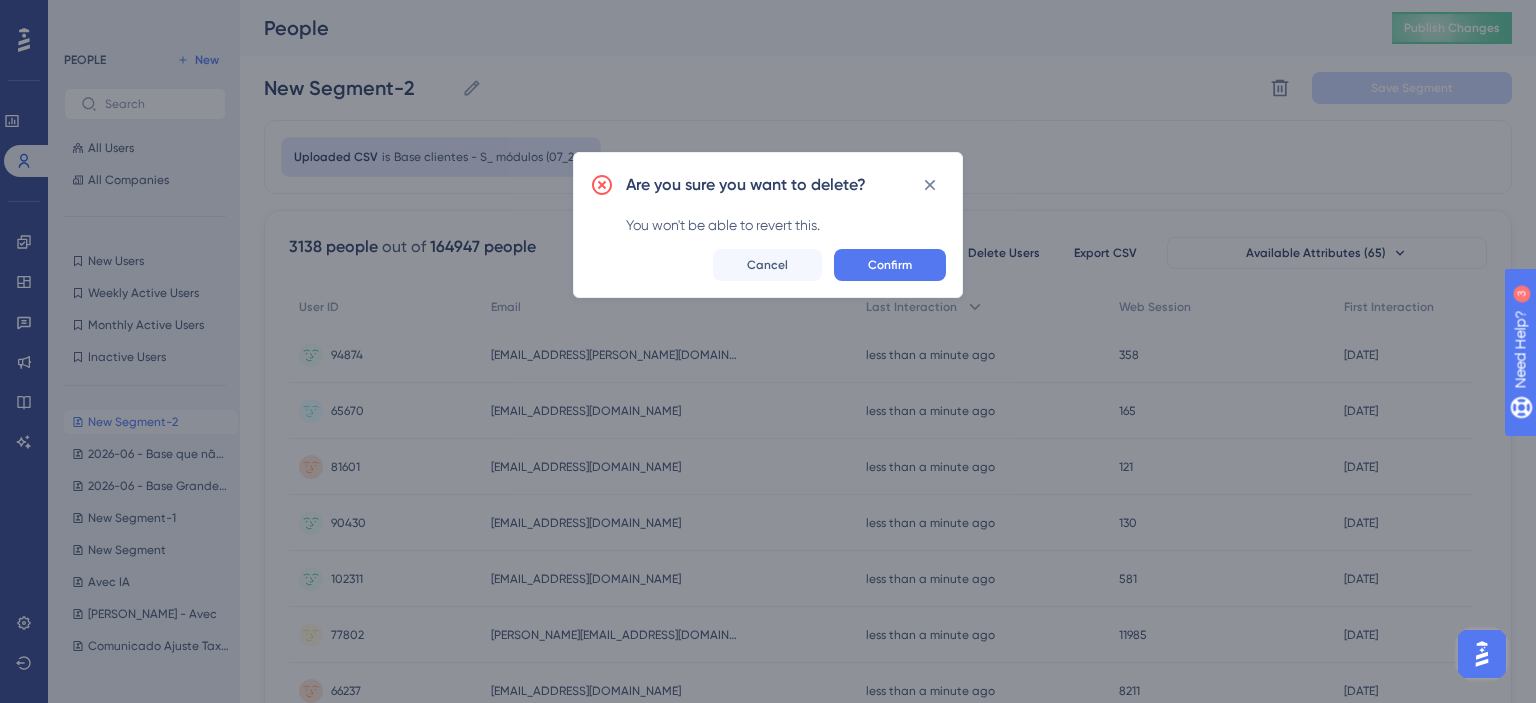 click on "Are you sure you want to delete? You won't be able to revert this. Confirm Cancel" at bounding box center (768, 225) 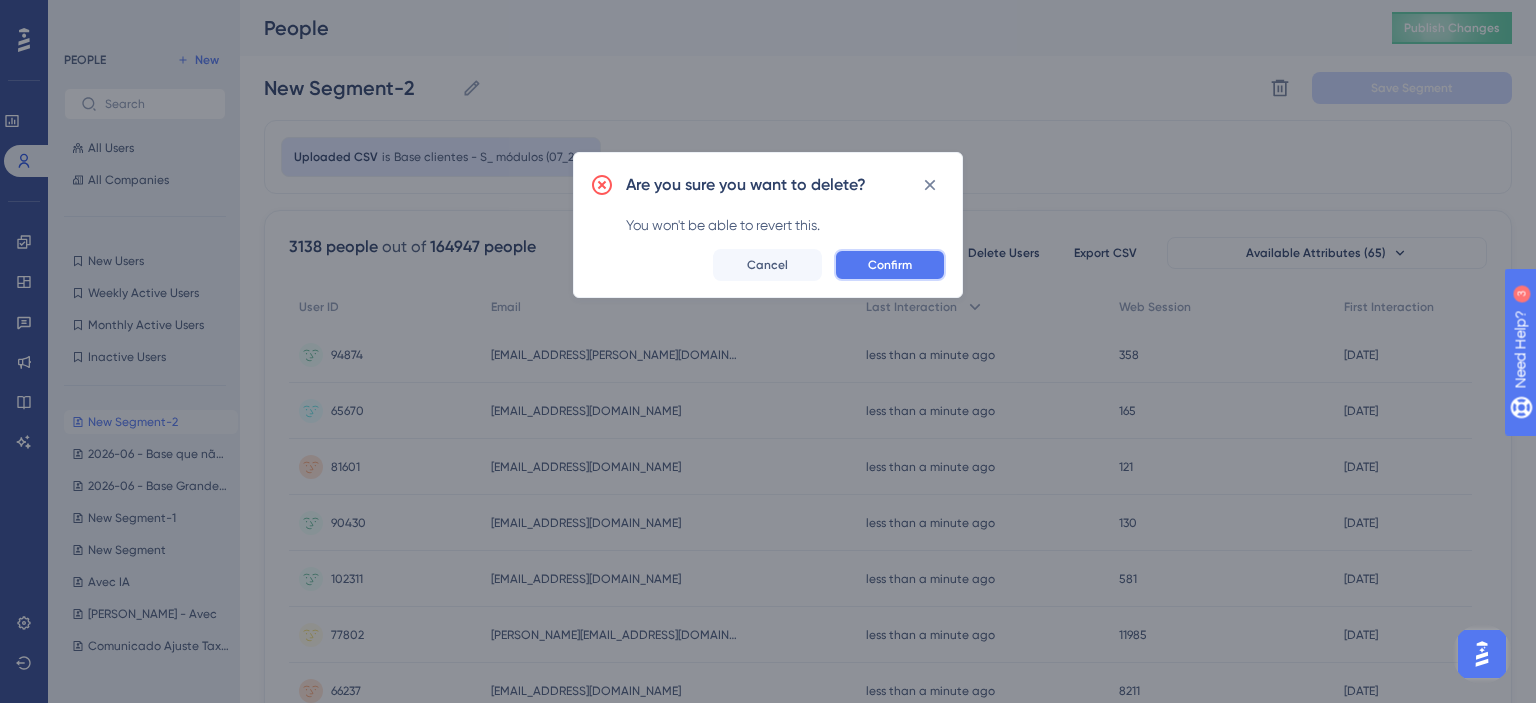 click on "Confirm" at bounding box center (890, 265) 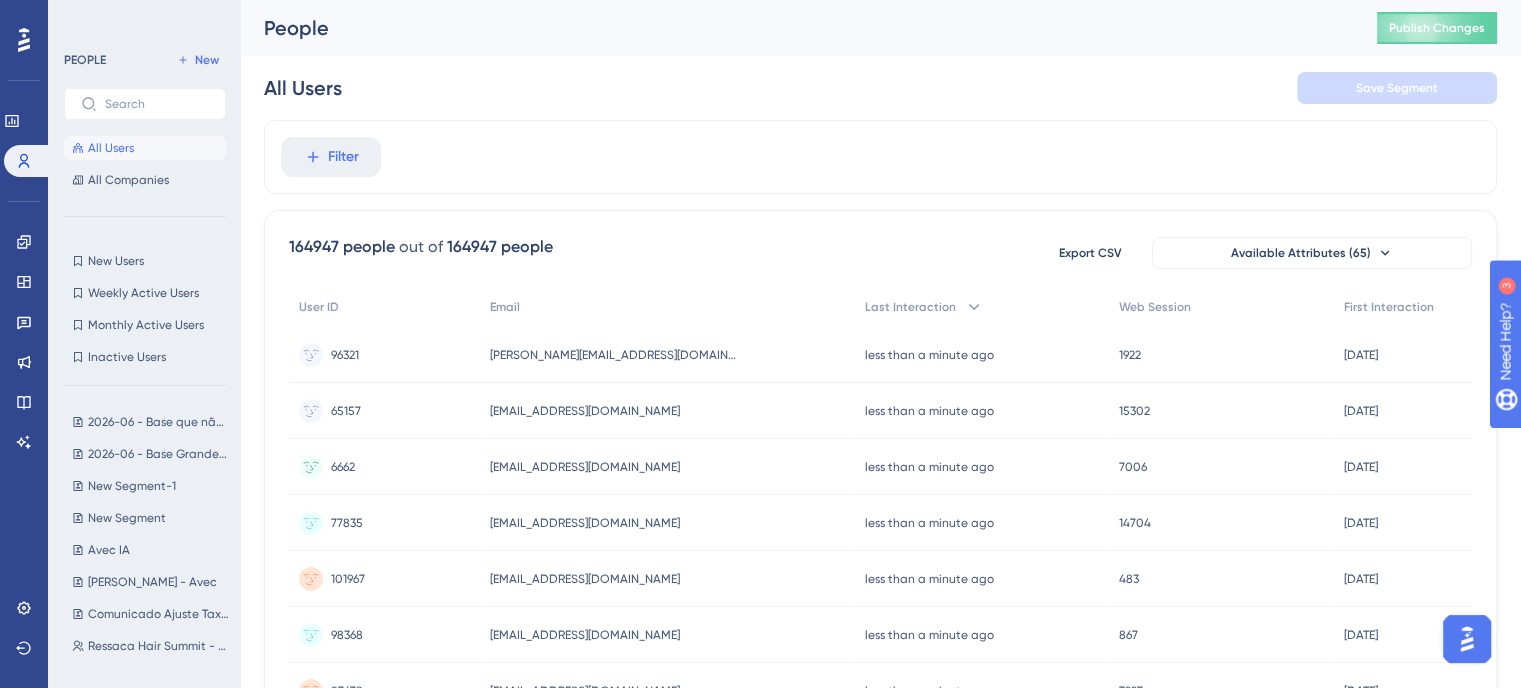 click on "Filter" at bounding box center (880, 157) 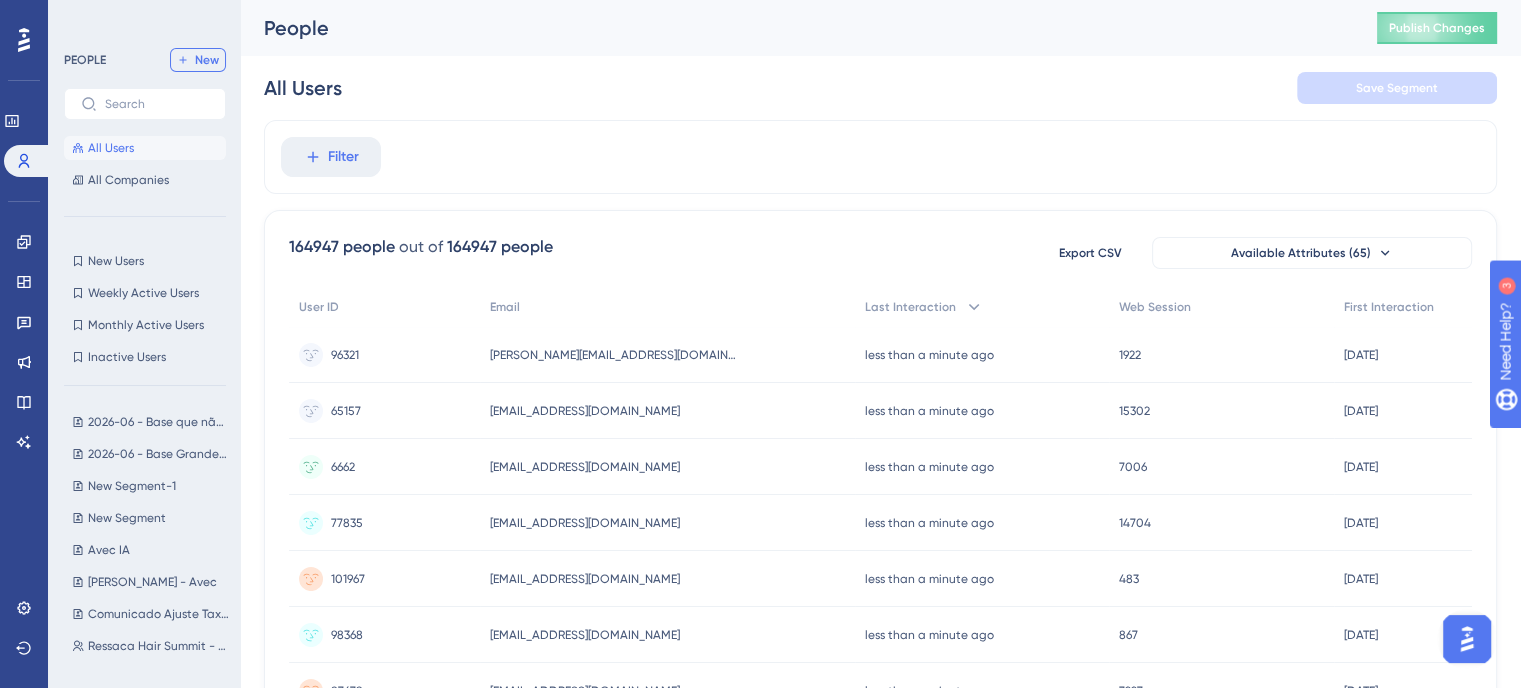 click on "New" at bounding box center (207, 60) 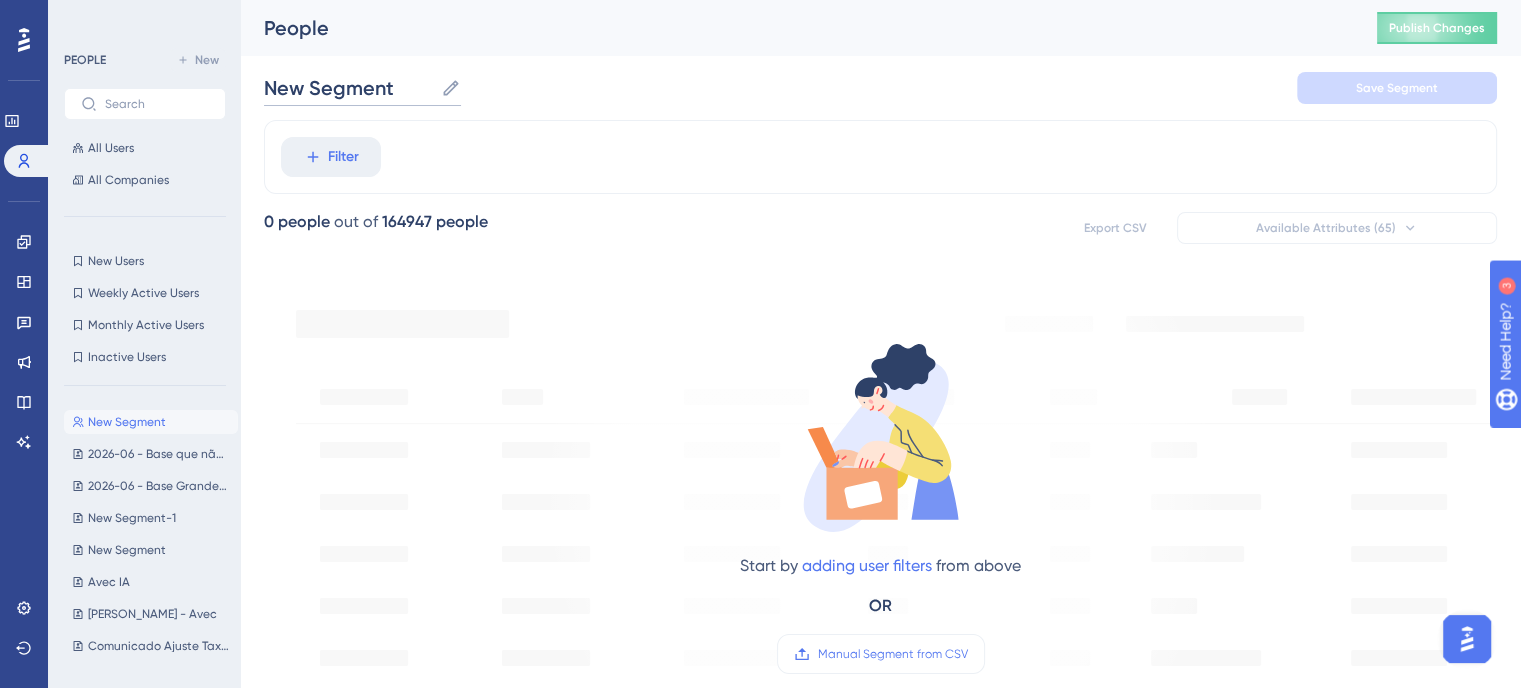 click on "New Segment" at bounding box center [348, 88] 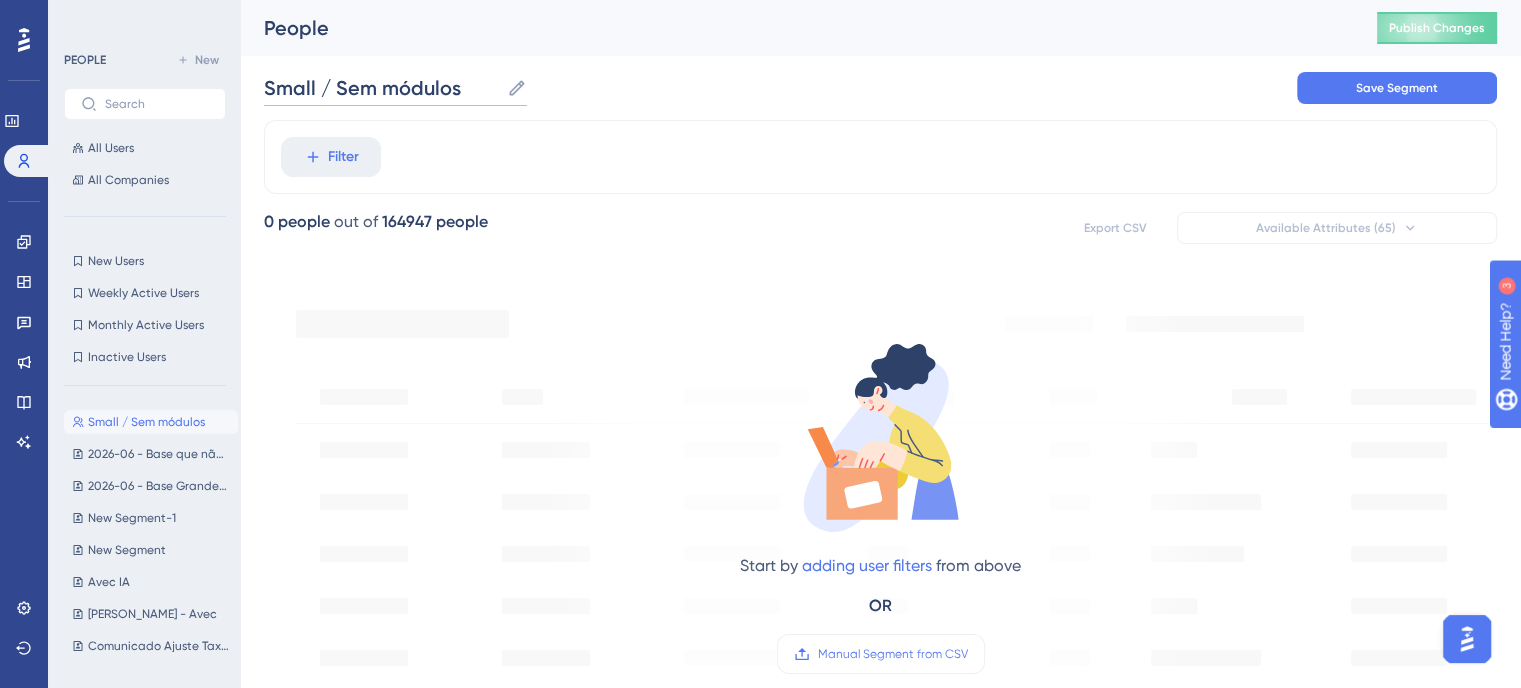 click on "Small / Sem módulos" at bounding box center [381, 88] 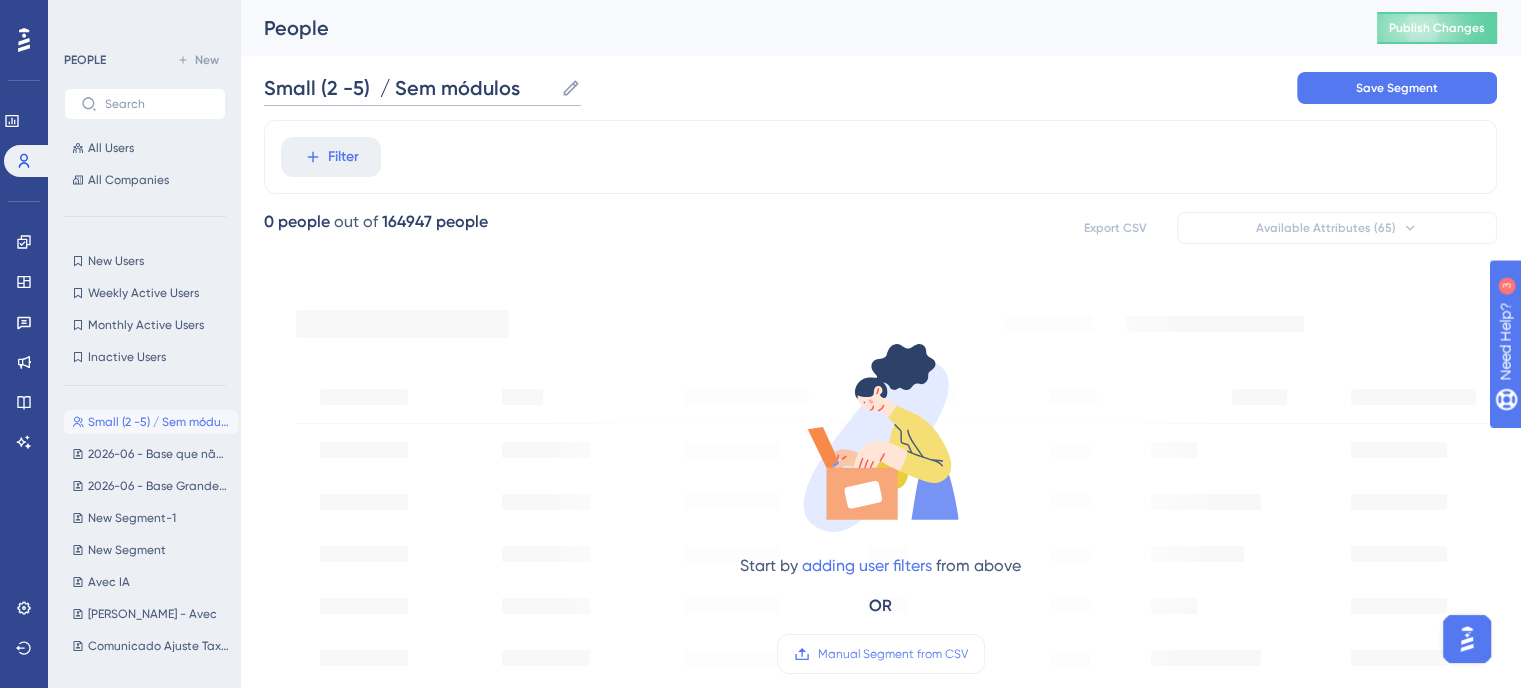 click on "Small (2 -5)  / Sem módulos" at bounding box center [408, 88] 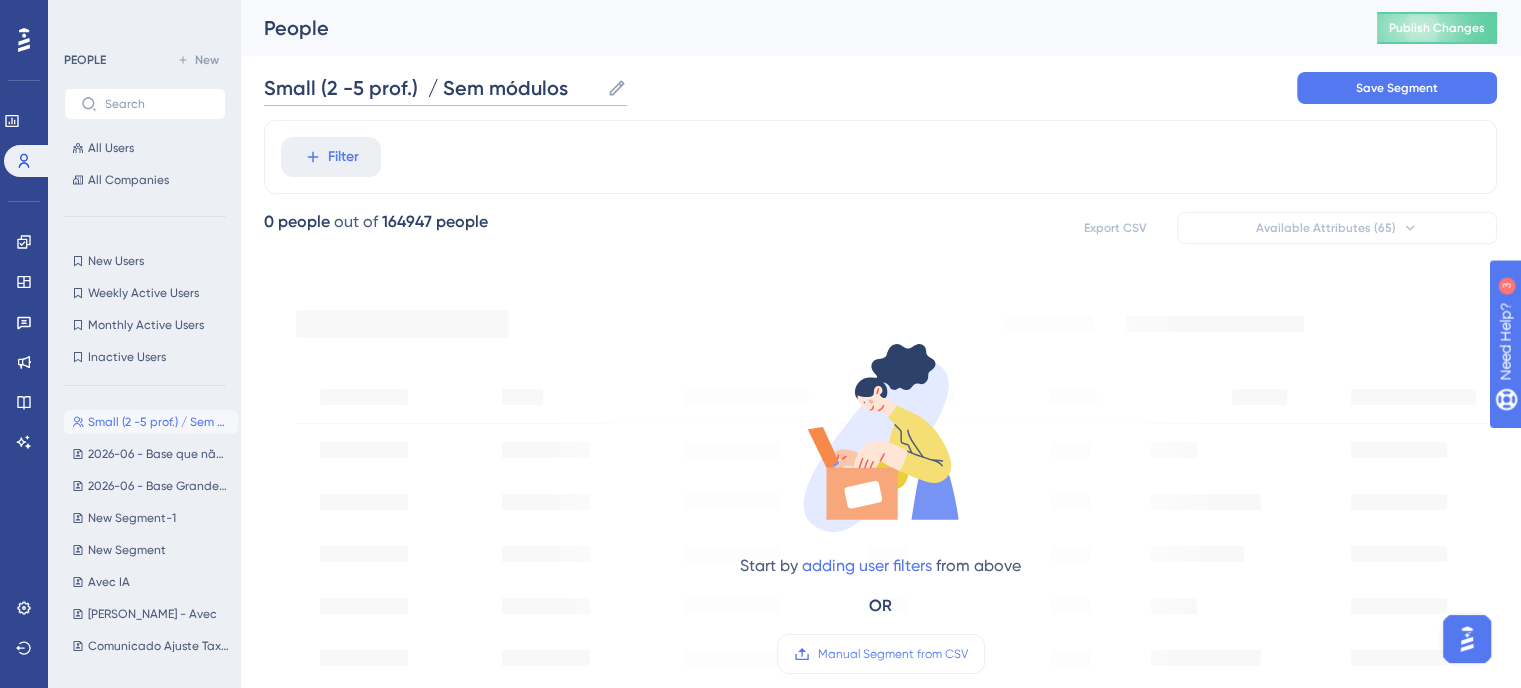 click on "Small (2 -5 prof.)  / Sem módulos" at bounding box center (431, 88) 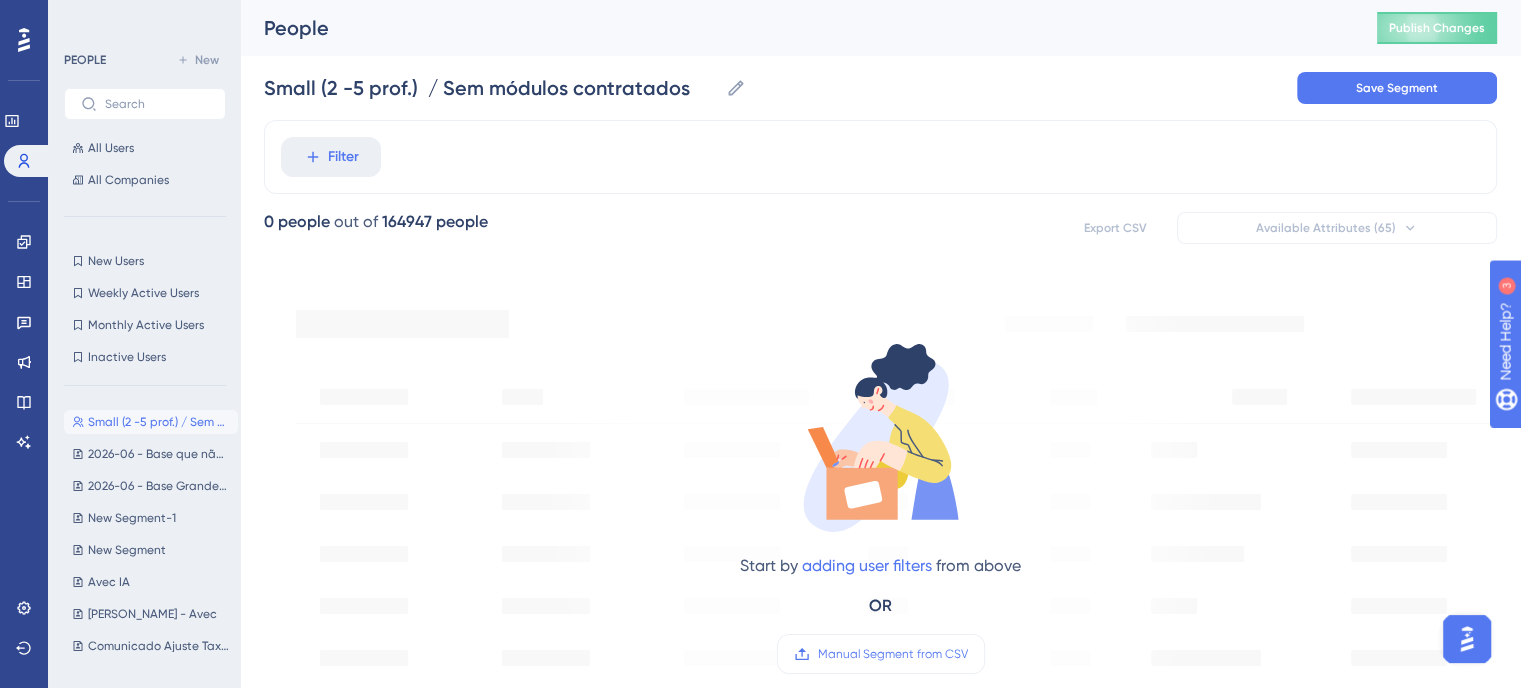 click on "Filter" at bounding box center [880, 157] 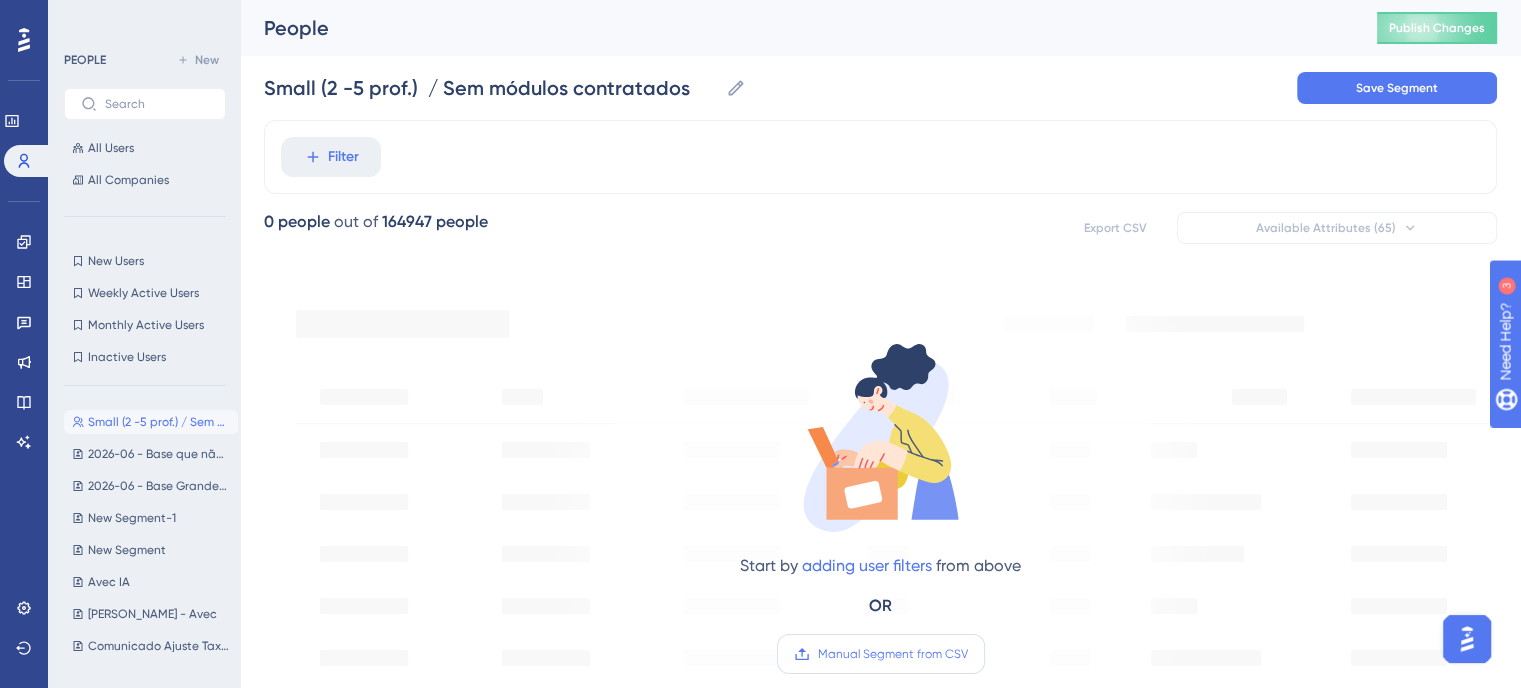 click on "Manual Segment from CSV" at bounding box center (893, 654) 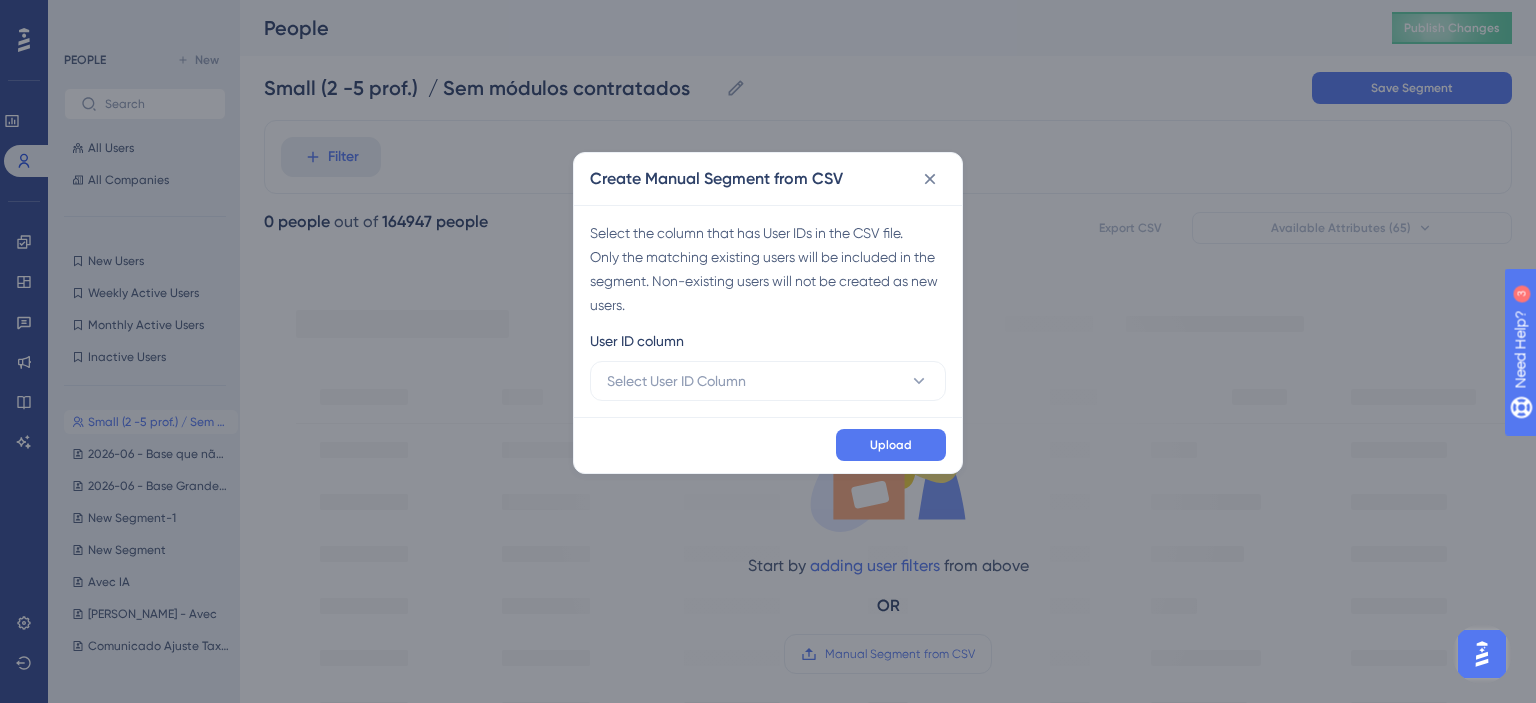 click on "Select the column that has User IDs in the CSV file.  Only the matching existing users will be included in the segment. Non-existing users will not be created as new users. User ID column Select User ID Column" at bounding box center [768, 311] 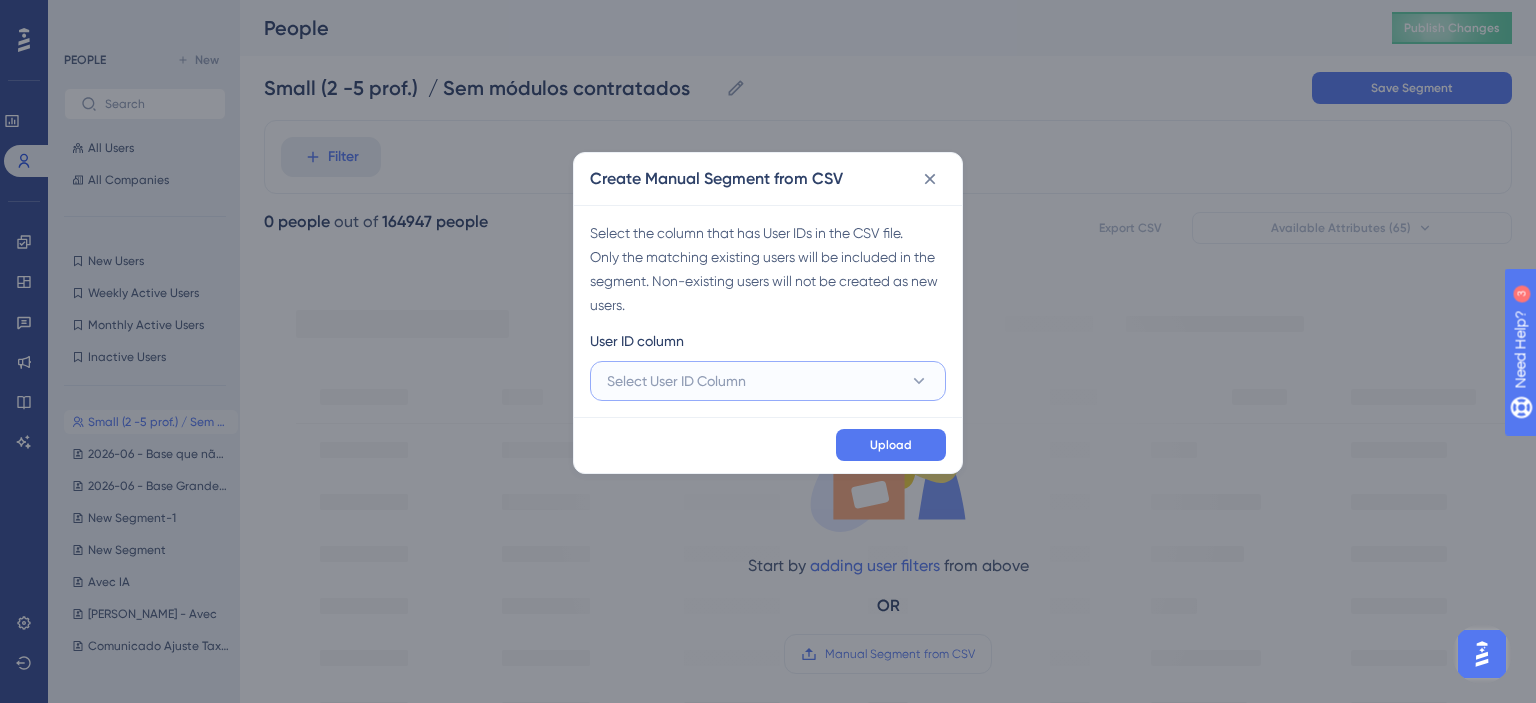 click on "Select User ID Column" at bounding box center [768, 381] 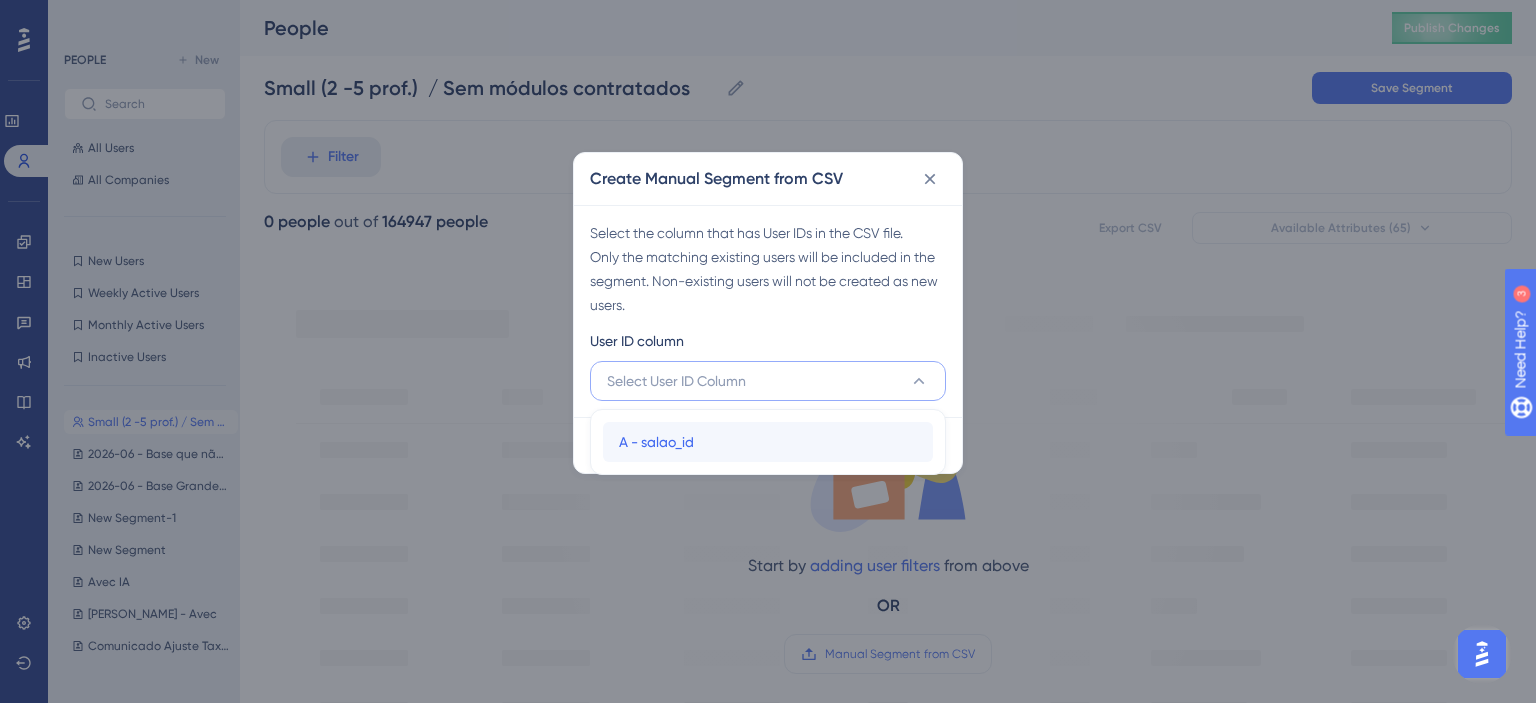 click on "A - salao_id A - salao_id" at bounding box center (768, 442) 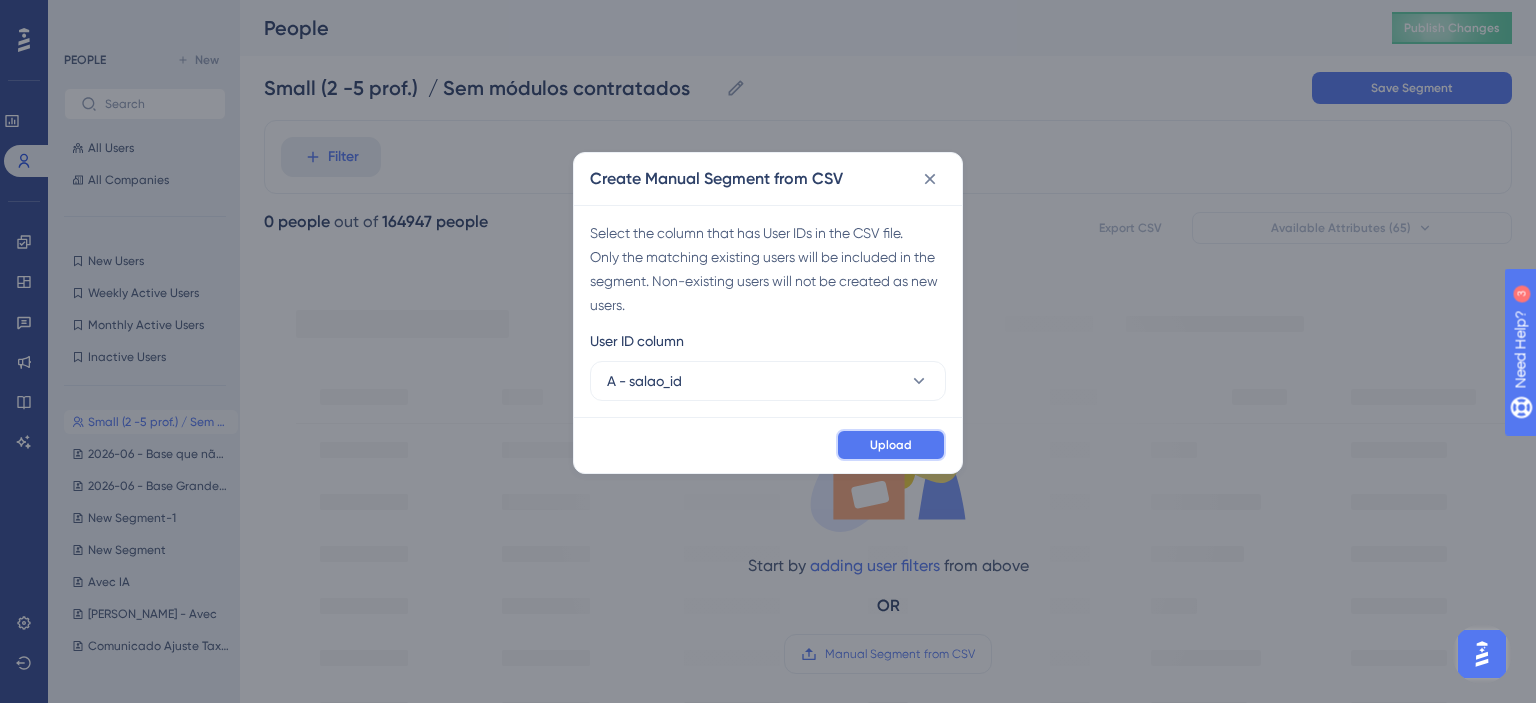 click on "Upload" at bounding box center (891, 445) 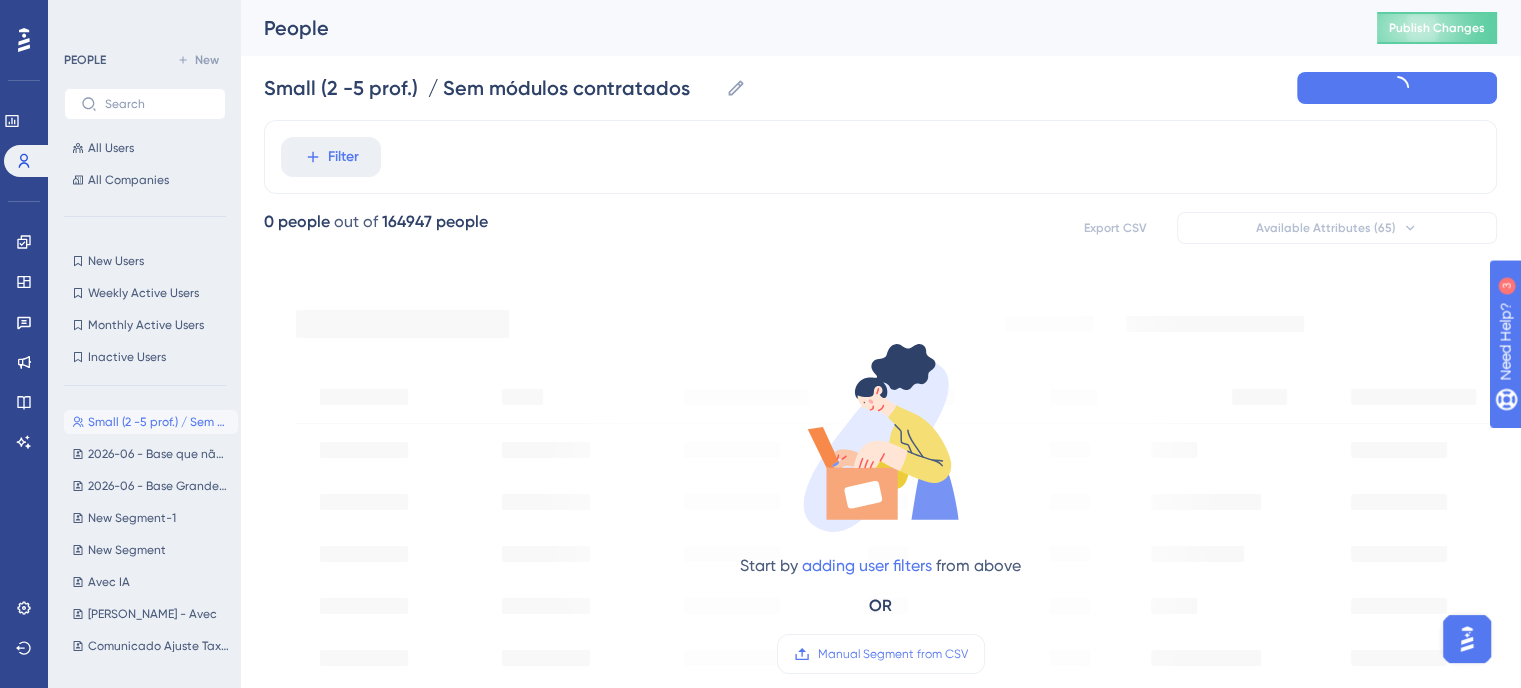 type on "New Segment-2" 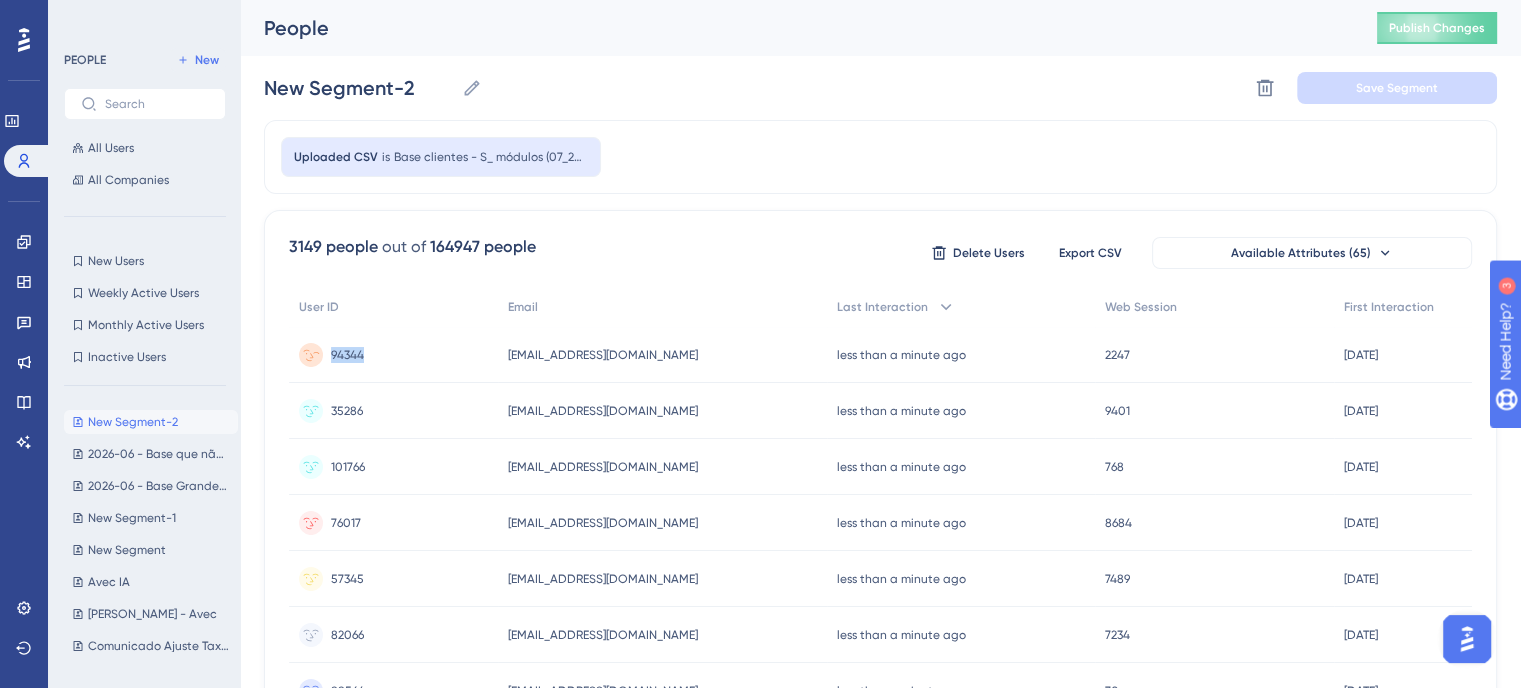 drag, startPoint x: 367, startPoint y: 359, endPoint x: 327, endPoint y: 359, distance: 40 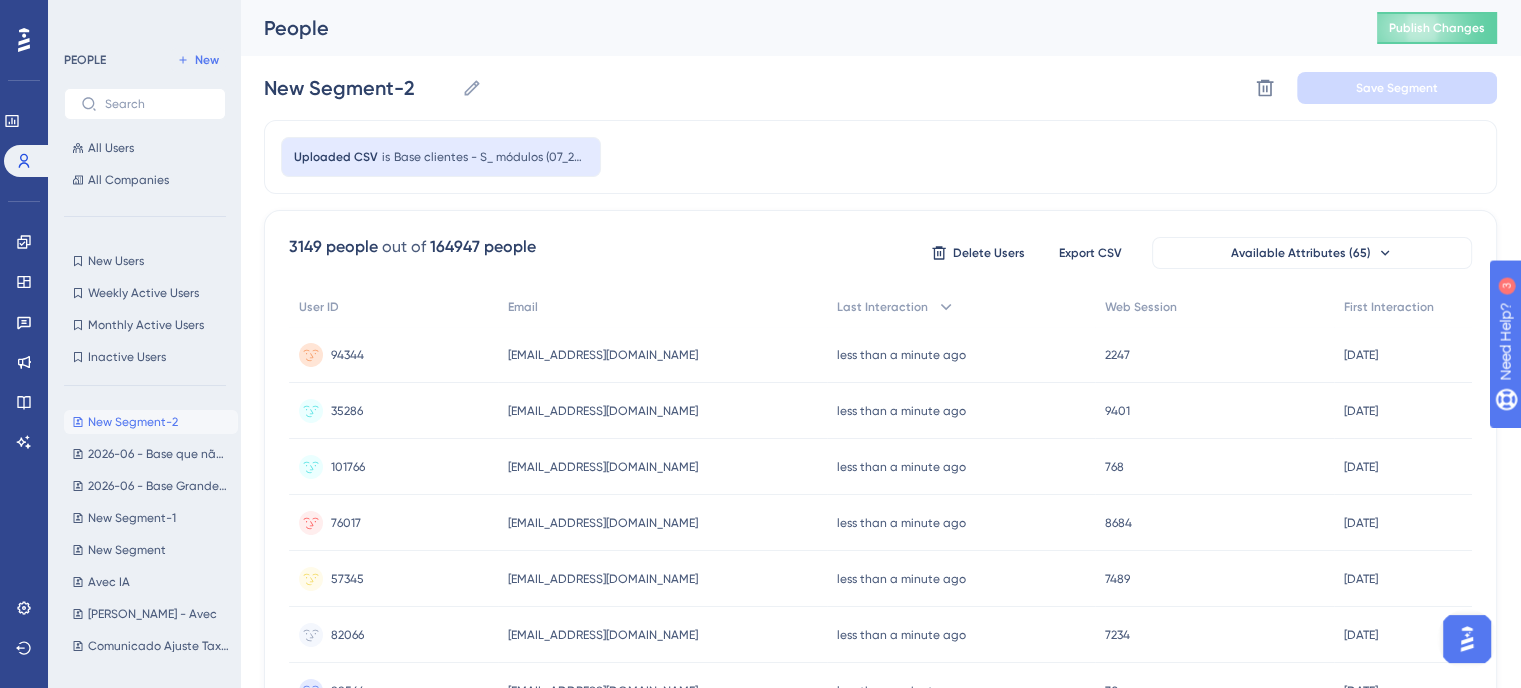 click on "Base clientes - S_ módulos (07_25) - Small 2-5" at bounding box center [491, 157] 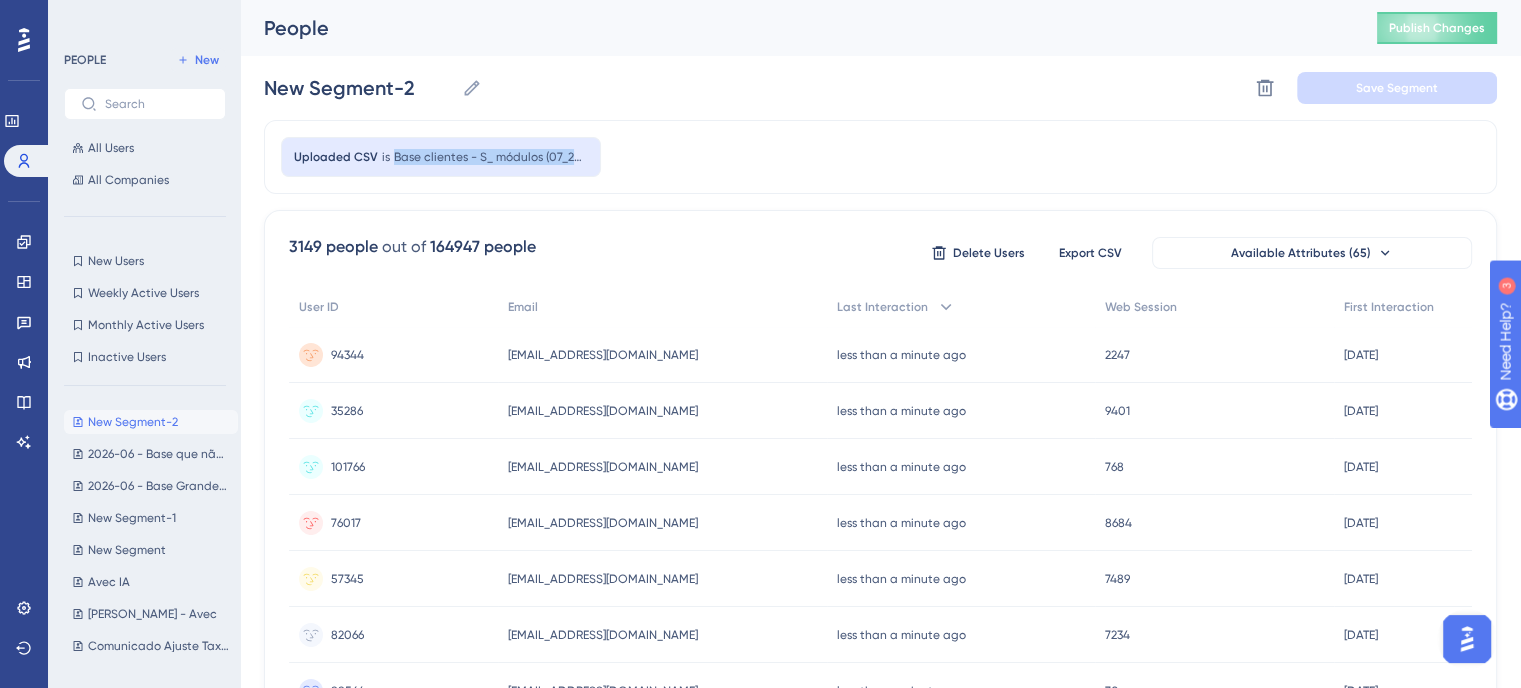 click on "Base clientes - S_ módulos (07_25) - Small 2-5" at bounding box center [491, 157] 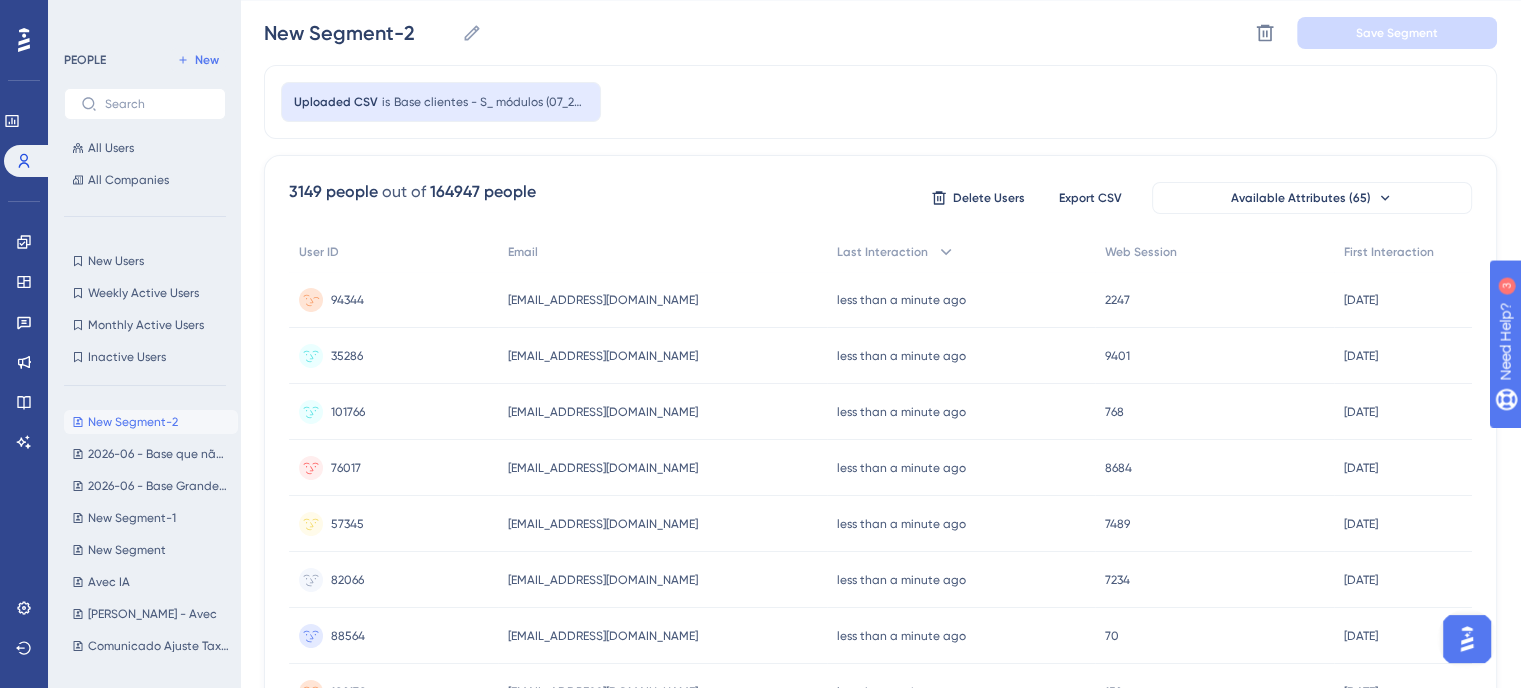 scroll, scrollTop: 0, scrollLeft: 0, axis: both 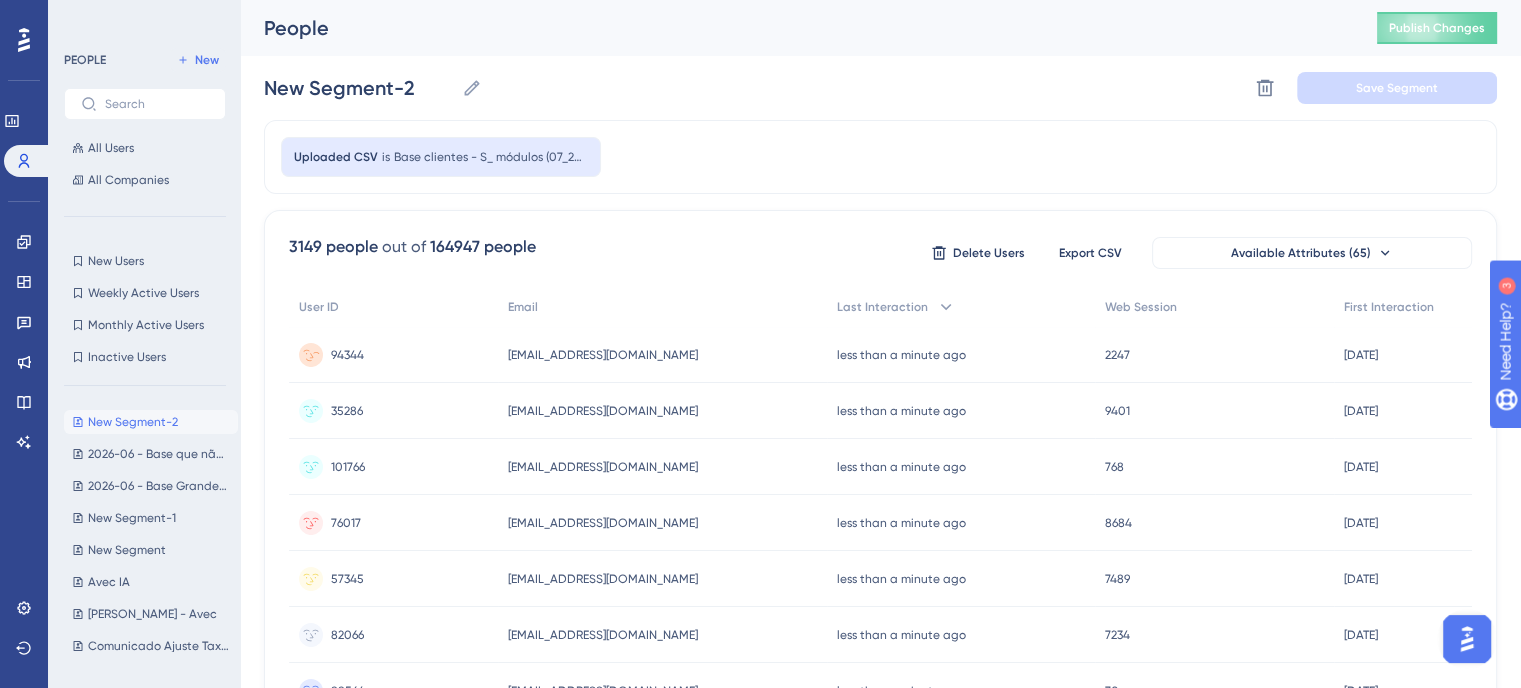 drag, startPoint x: 676, startPoint y: 361, endPoint x: 513, endPoint y: 364, distance: 163.0276 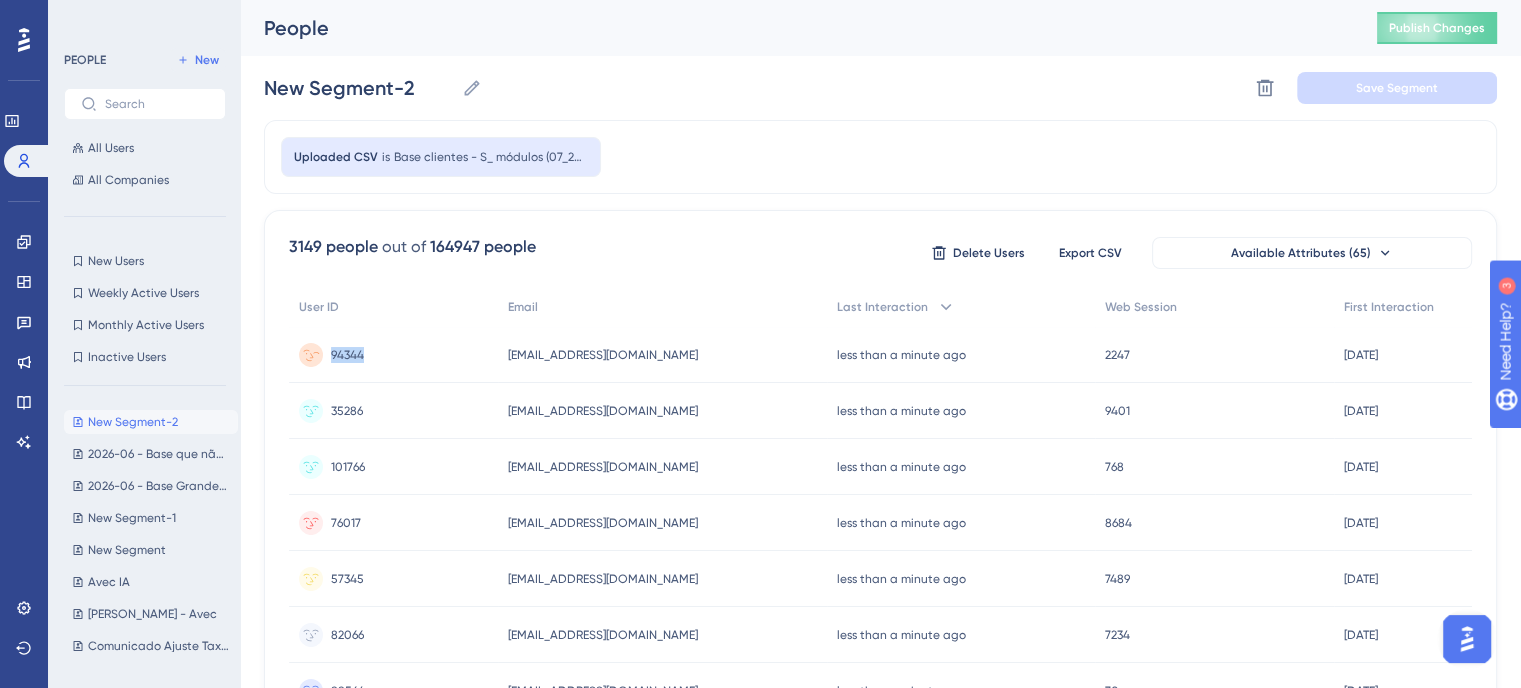 drag, startPoint x: 376, startPoint y: 361, endPoint x: 333, endPoint y: 360, distance: 43.011627 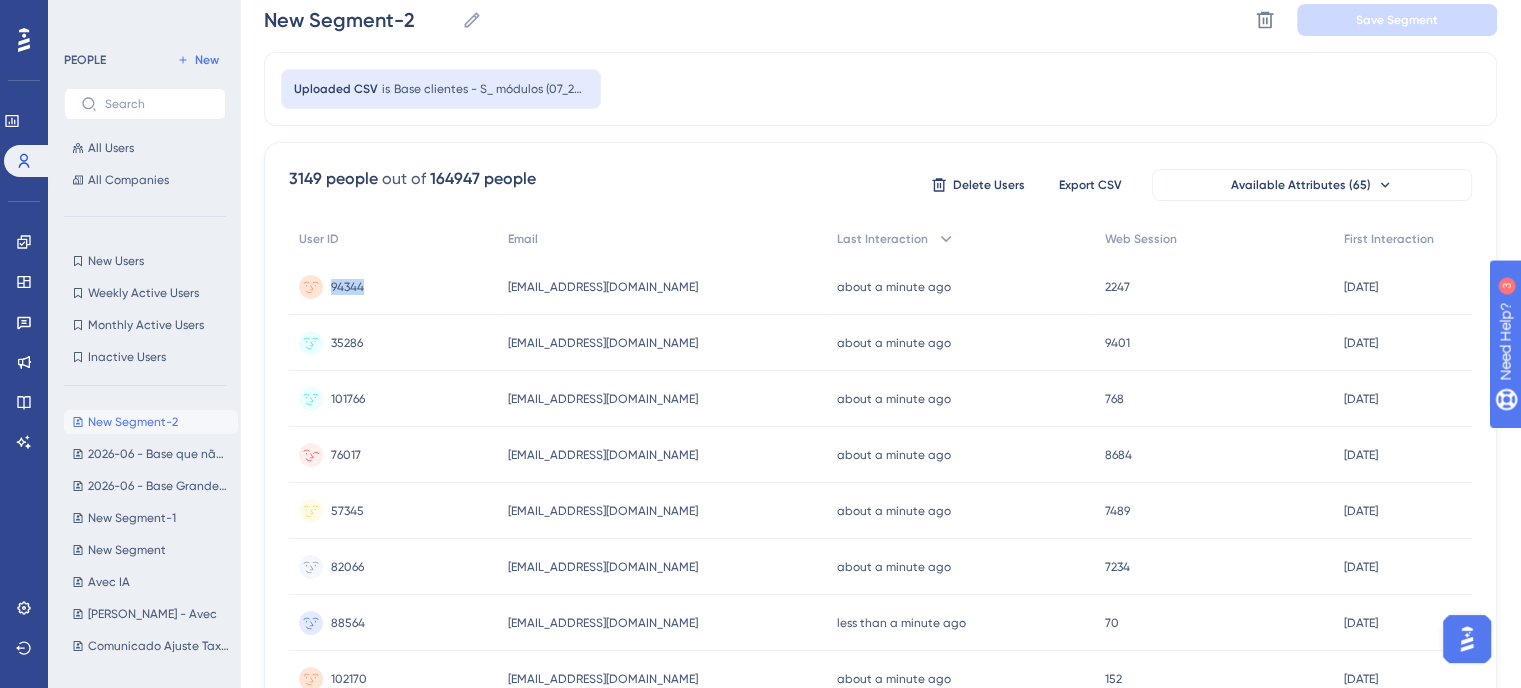 scroll, scrollTop: 0, scrollLeft: 0, axis: both 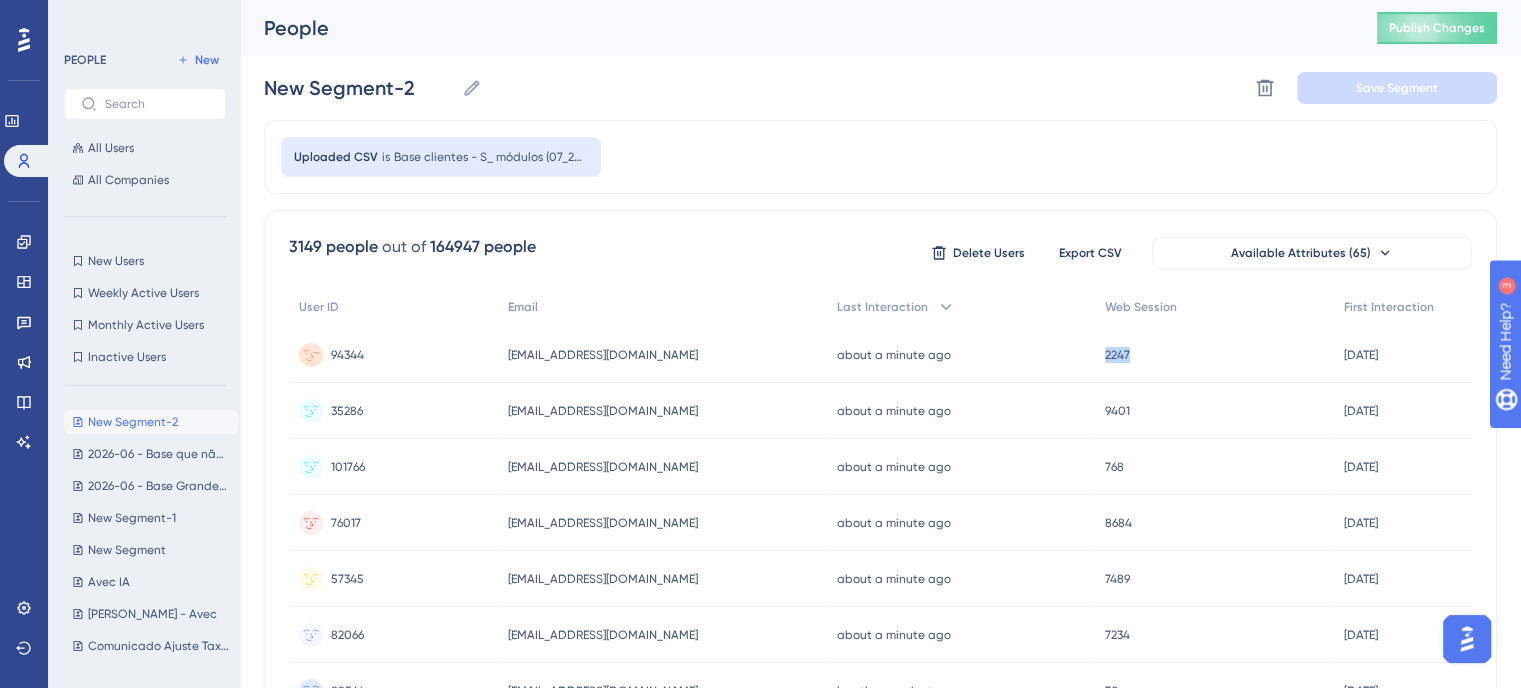 drag, startPoint x: 1142, startPoint y: 351, endPoint x: 1113, endPoint y: 359, distance: 30.083218 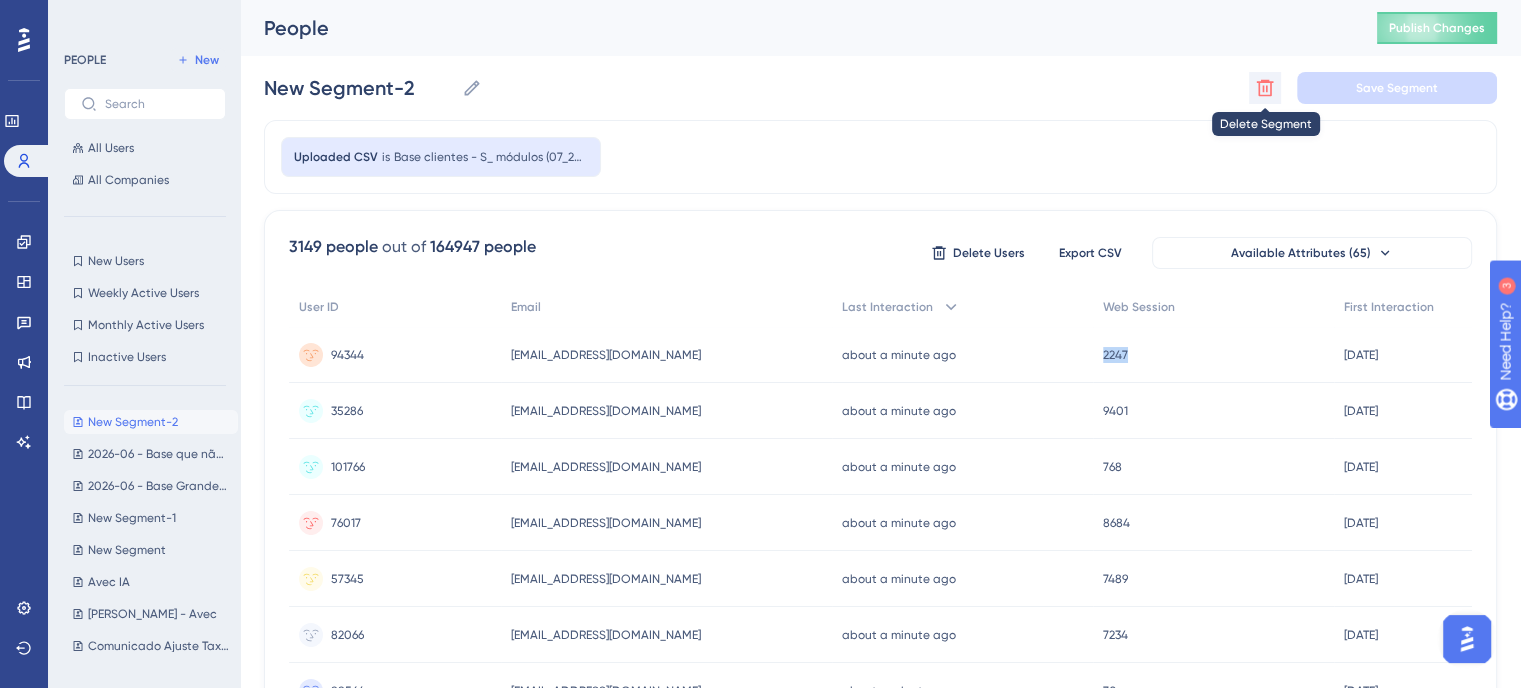 click 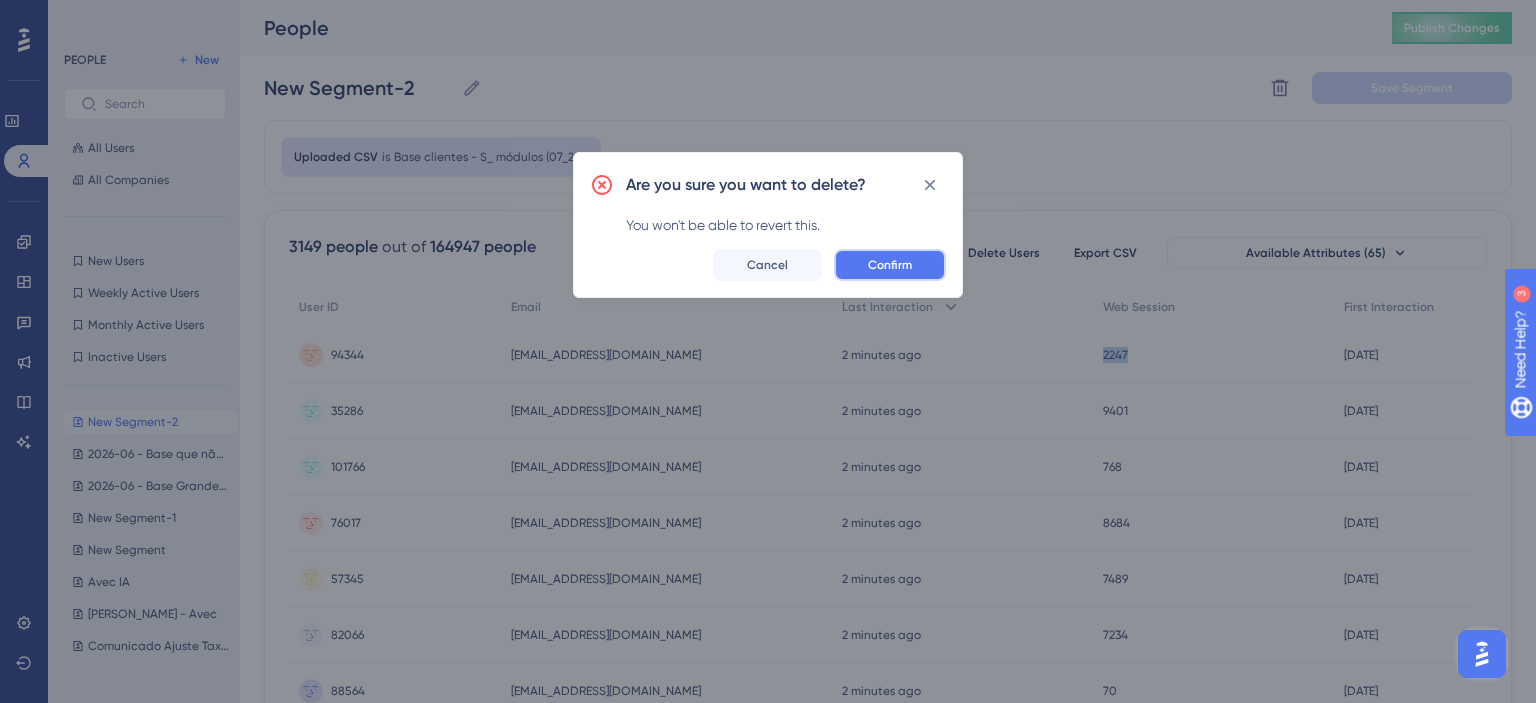 click on "Confirm" at bounding box center (890, 265) 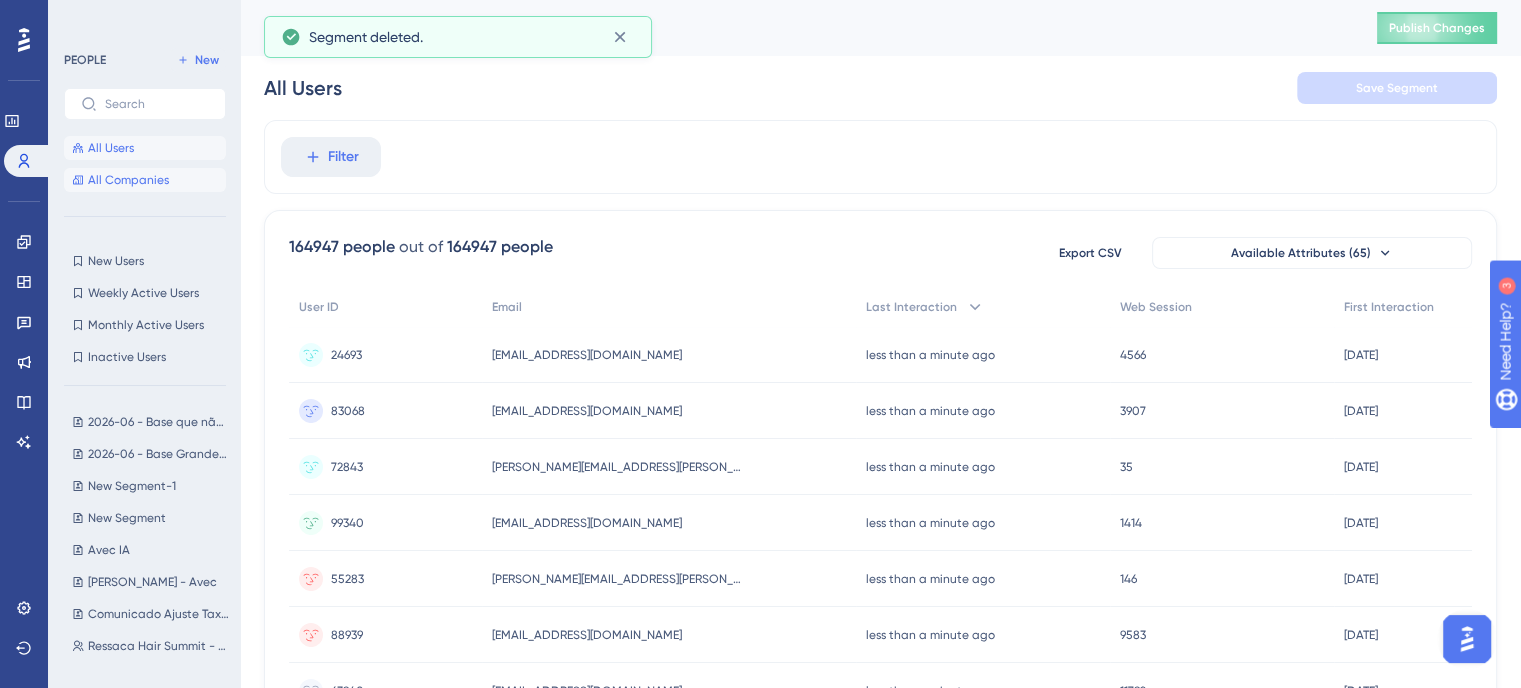 click on "All Companies" at bounding box center (128, 180) 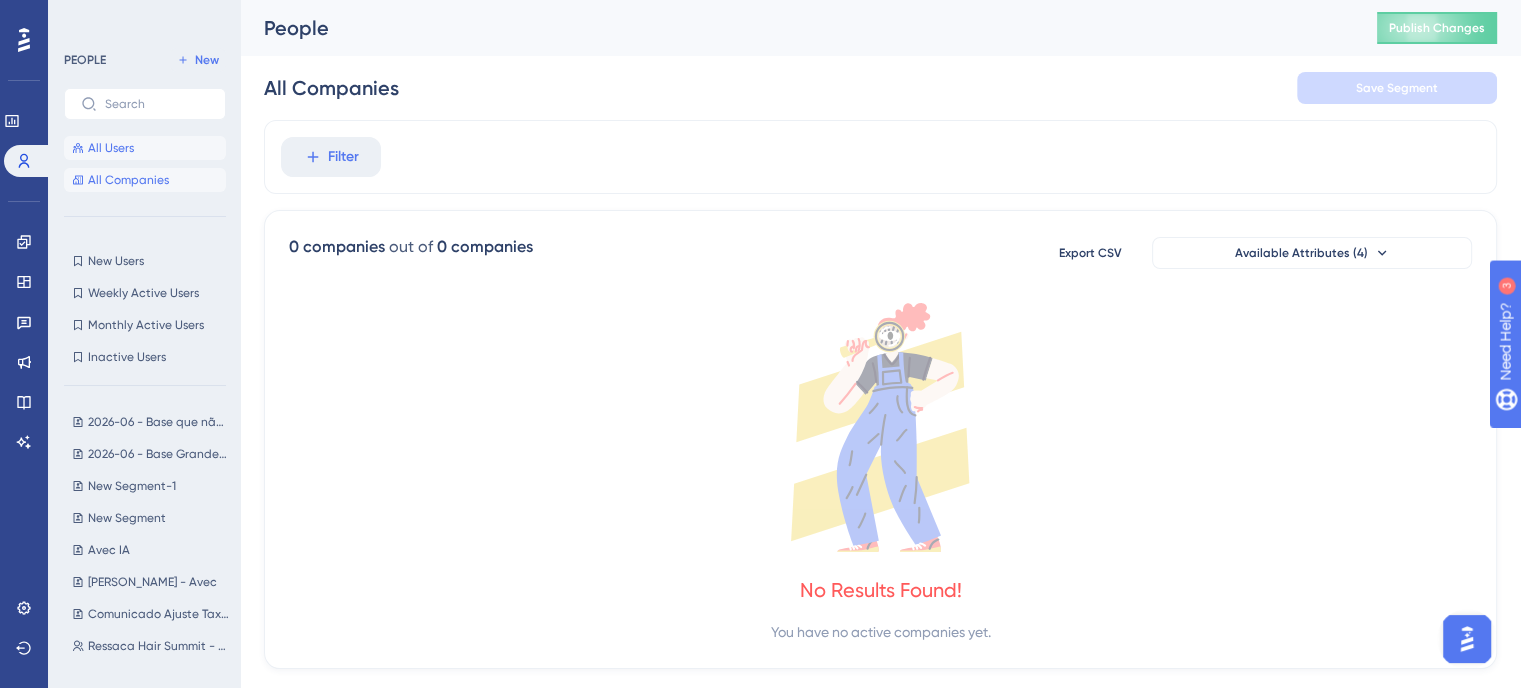 click on "All Users" at bounding box center (111, 148) 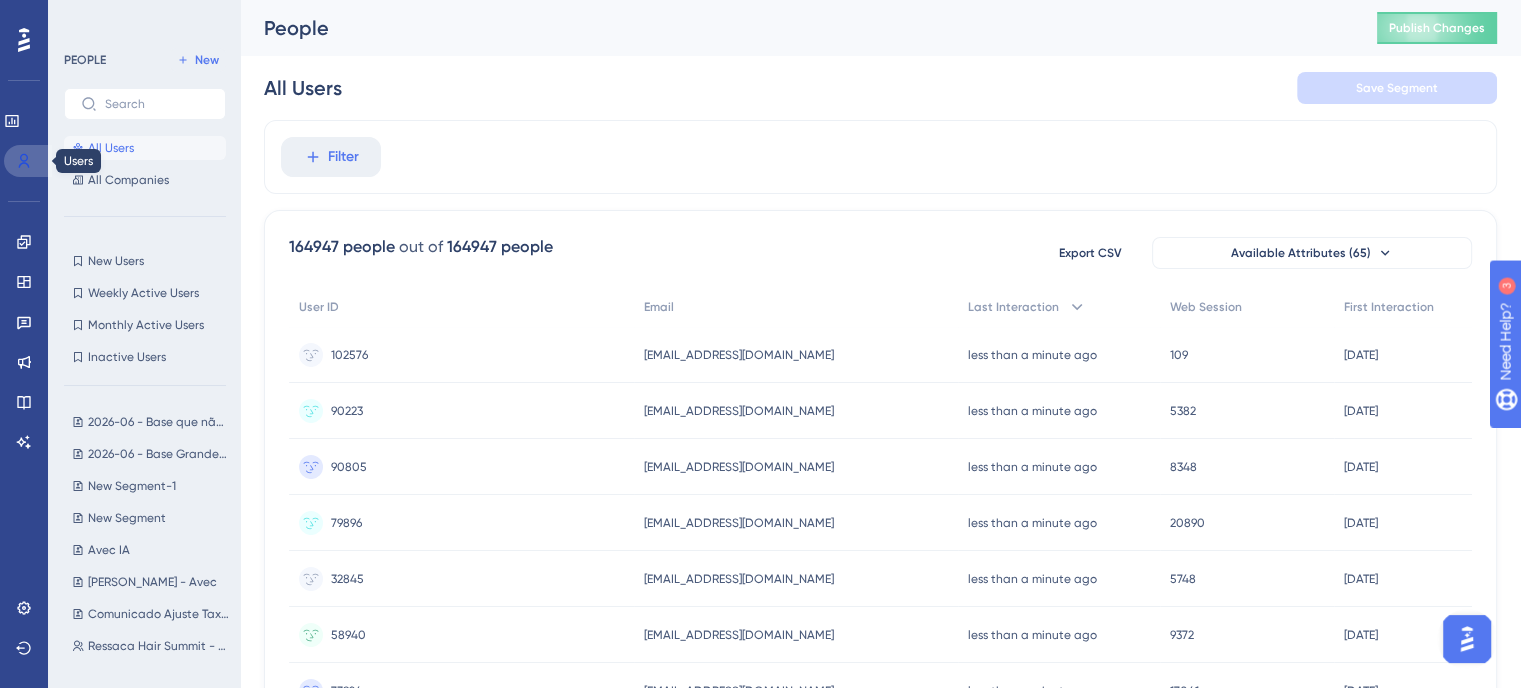 click at bounding box center (28, 161) 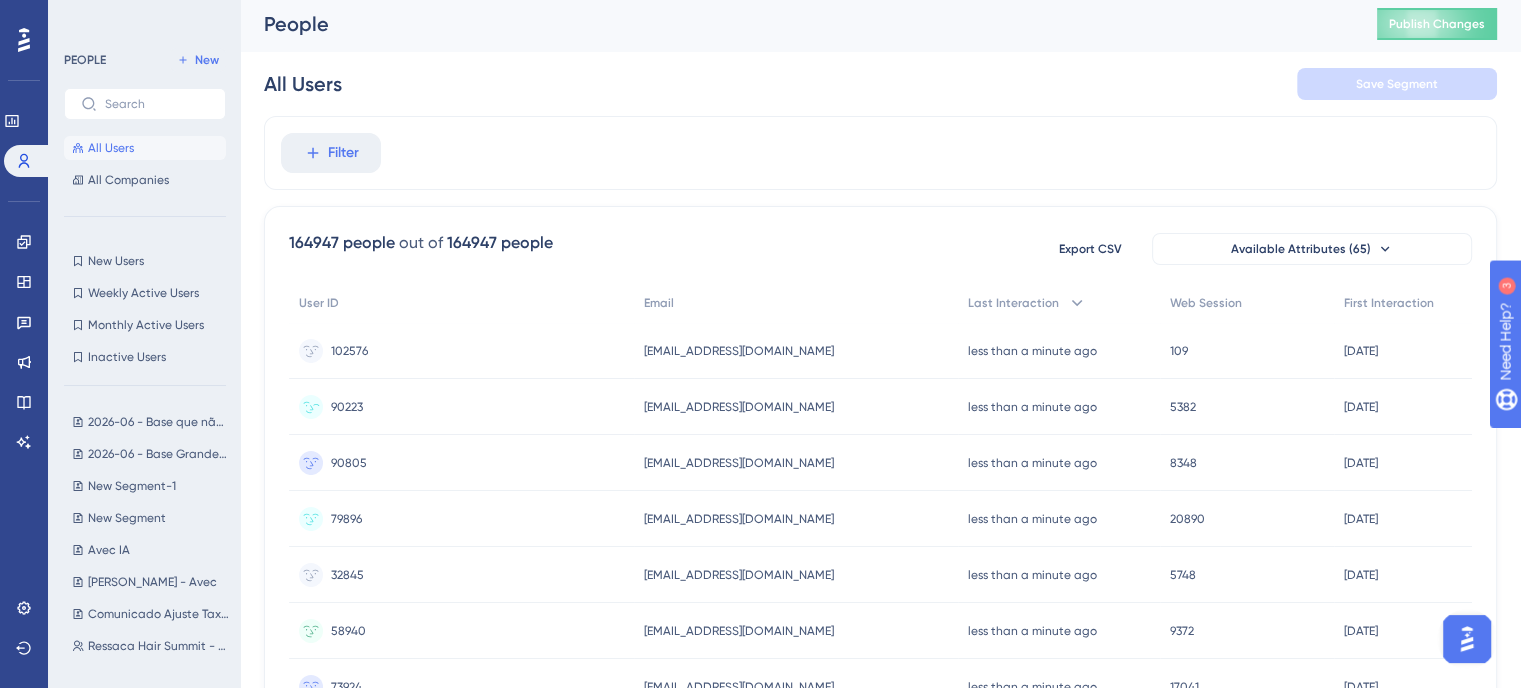 scroll, scrollTop: 0, scrollLeft: 0, axis: both 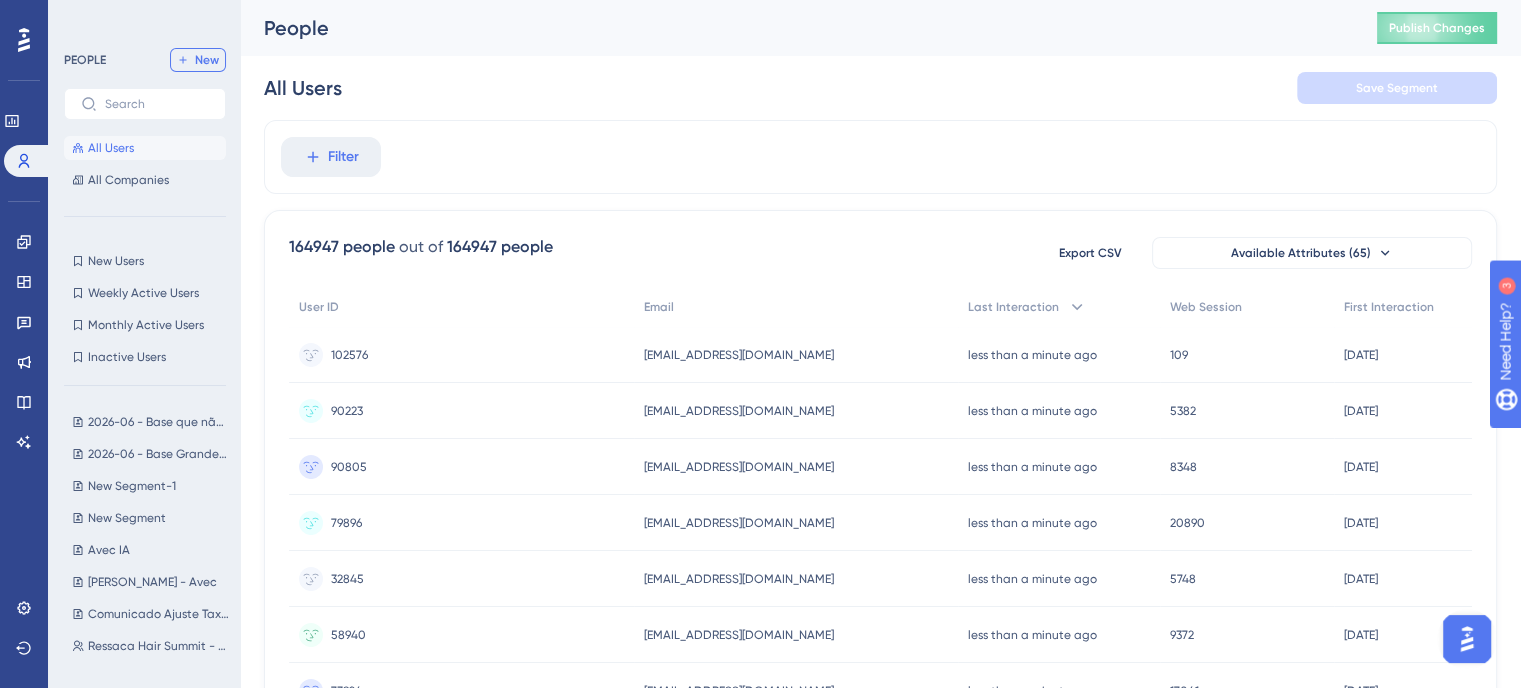 click 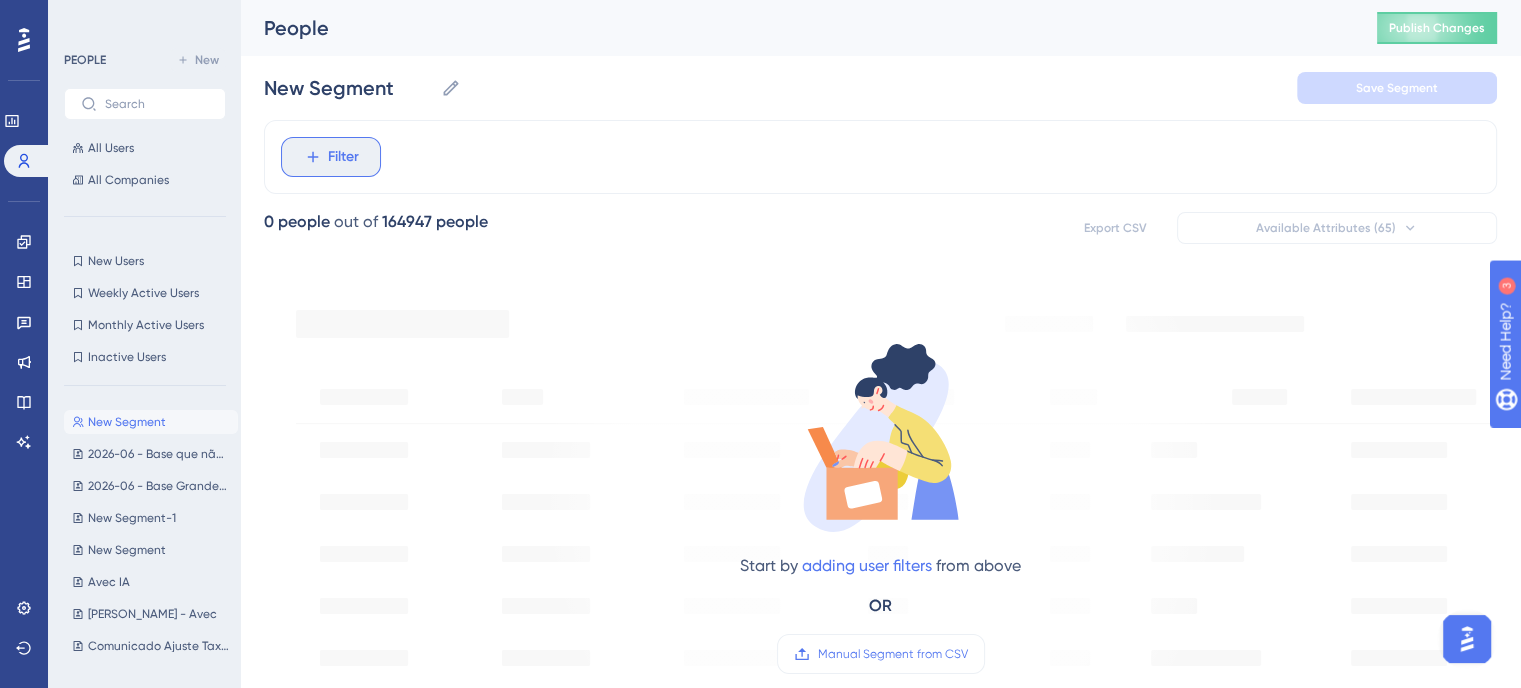 click on "Filter" at bounding box center [331, 157] 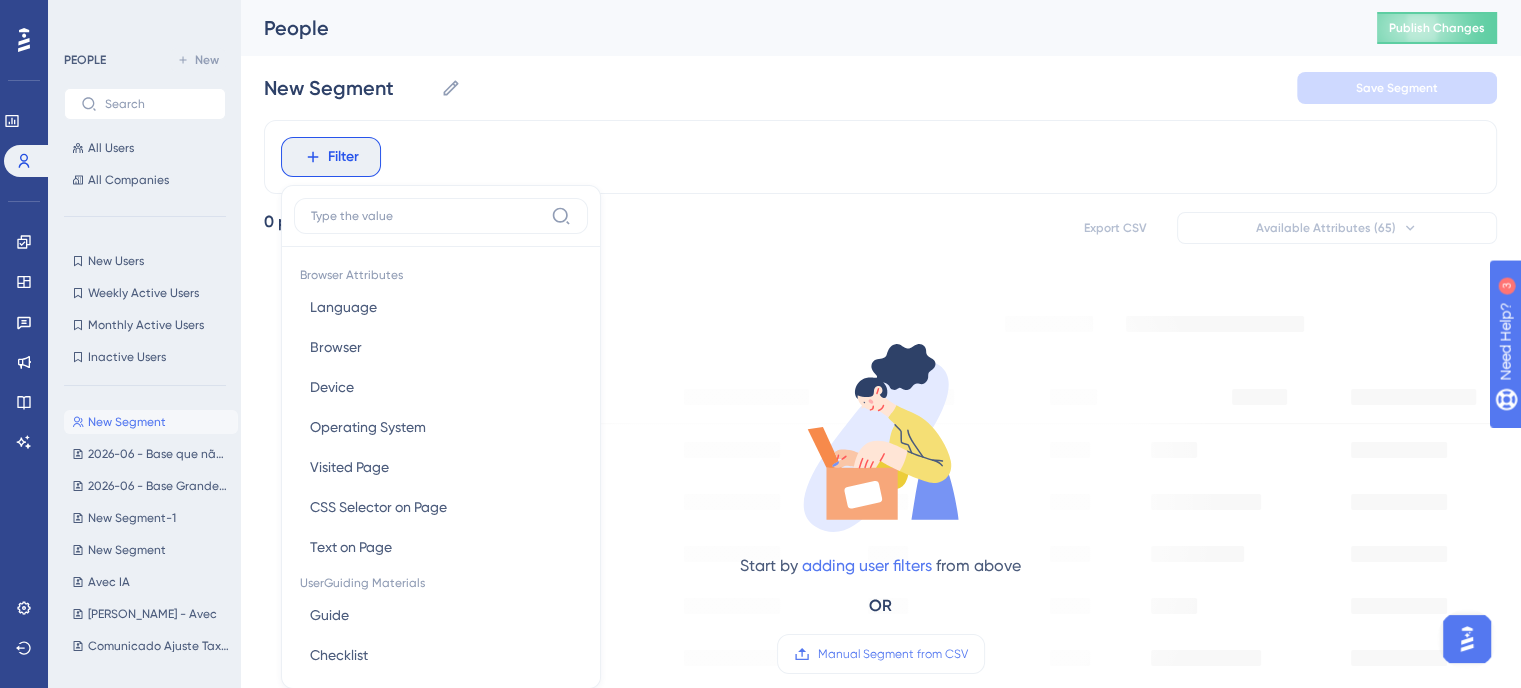 scroll, scrollTop: 92, scrollLeft: 0, axis: vertical 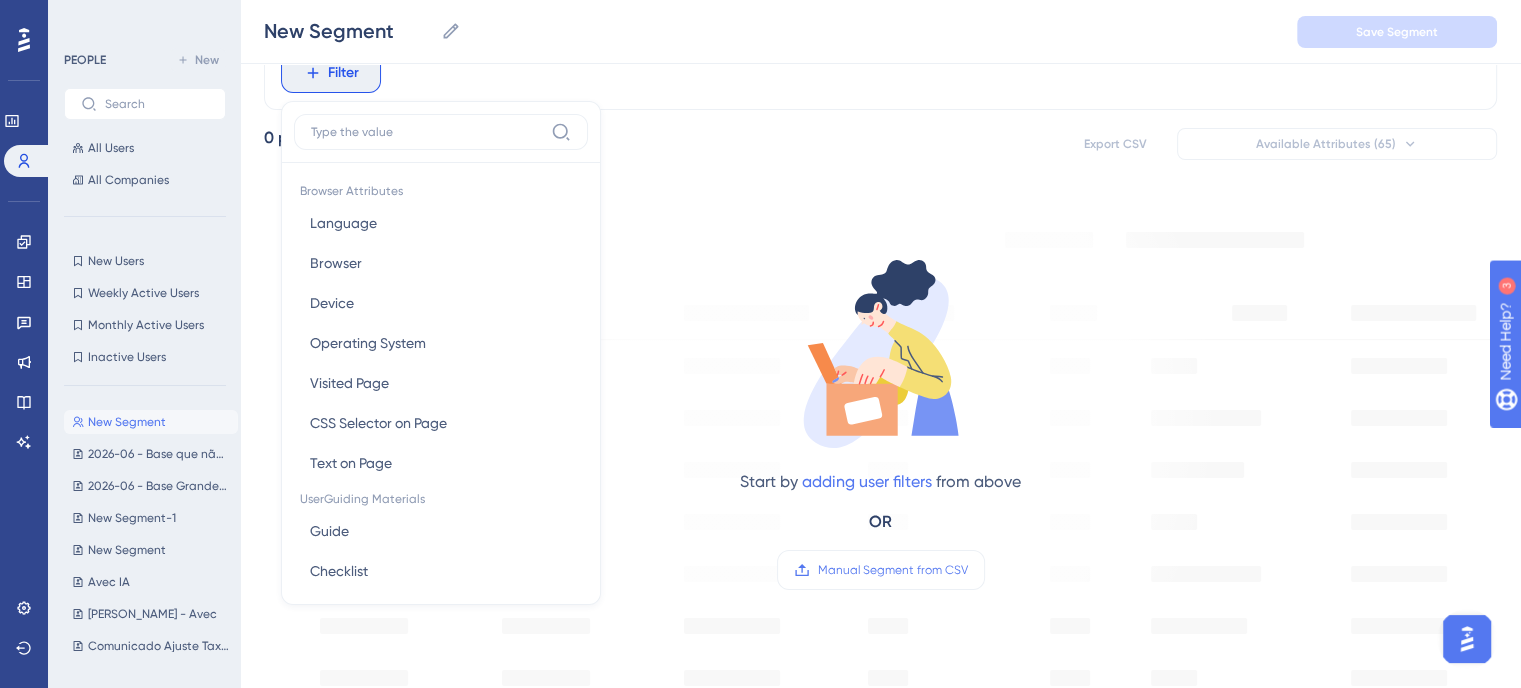 click on "Filter Browser Attributes Language Language Browser Browser Device Device Operating System Operating System Visited Page Visited Page CSS Selector on Page CSS Selector on Page Text on Page Text on Page UserGuiding Materials Guide Guide Checklist Checklist Survey Interaction Survey Interaction Survey Answer Survey Answer Hotspot Interaction Hotspot Interaction Custom Button Interaction Custom Button Interaction Goal Goal AI Assistant AI Assistant Resource Center Interaction Resource Center Interaction Resource Center Tab Resource Center Tab Product Updates Product Updates Product Updates Post Product Updates Post Knowledge Base Knowledge Base Knowledge Base Article Knowledge Base Article User Attributes User ID User ID Web Session Web Session First Interaction First Interaction Last Interaction Last Interaction 0 0 aceite_termo_dock aceite_termo_dock agendamento_ia agendamento_ia alerta_plano alerta_plano algar algar atendimento_em_casa atendimento_em_casa avec_mais avec_mais avecgo_mobile avecgo_mobile cidade" at bounding box center (880, 73) 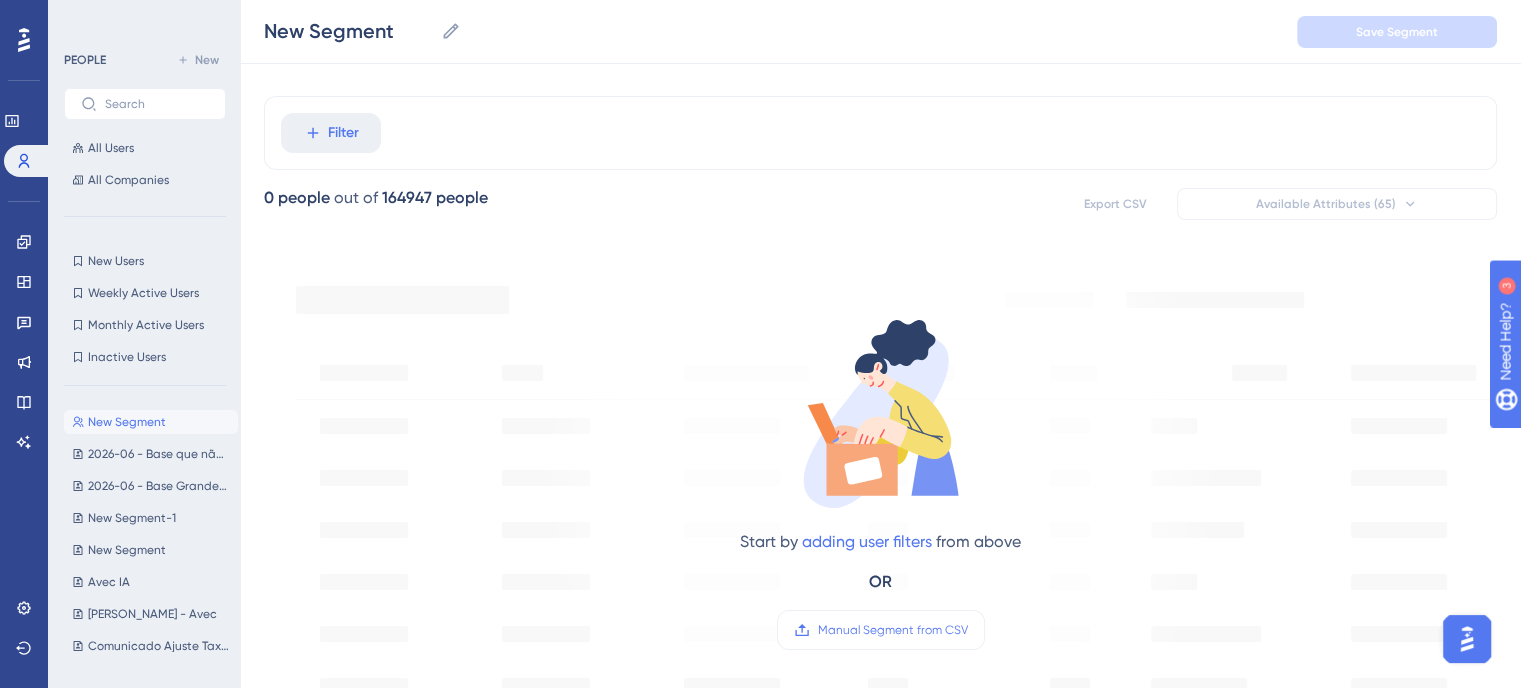 scroll, scrollTop: 0, scrollLeft: 0, axis: both 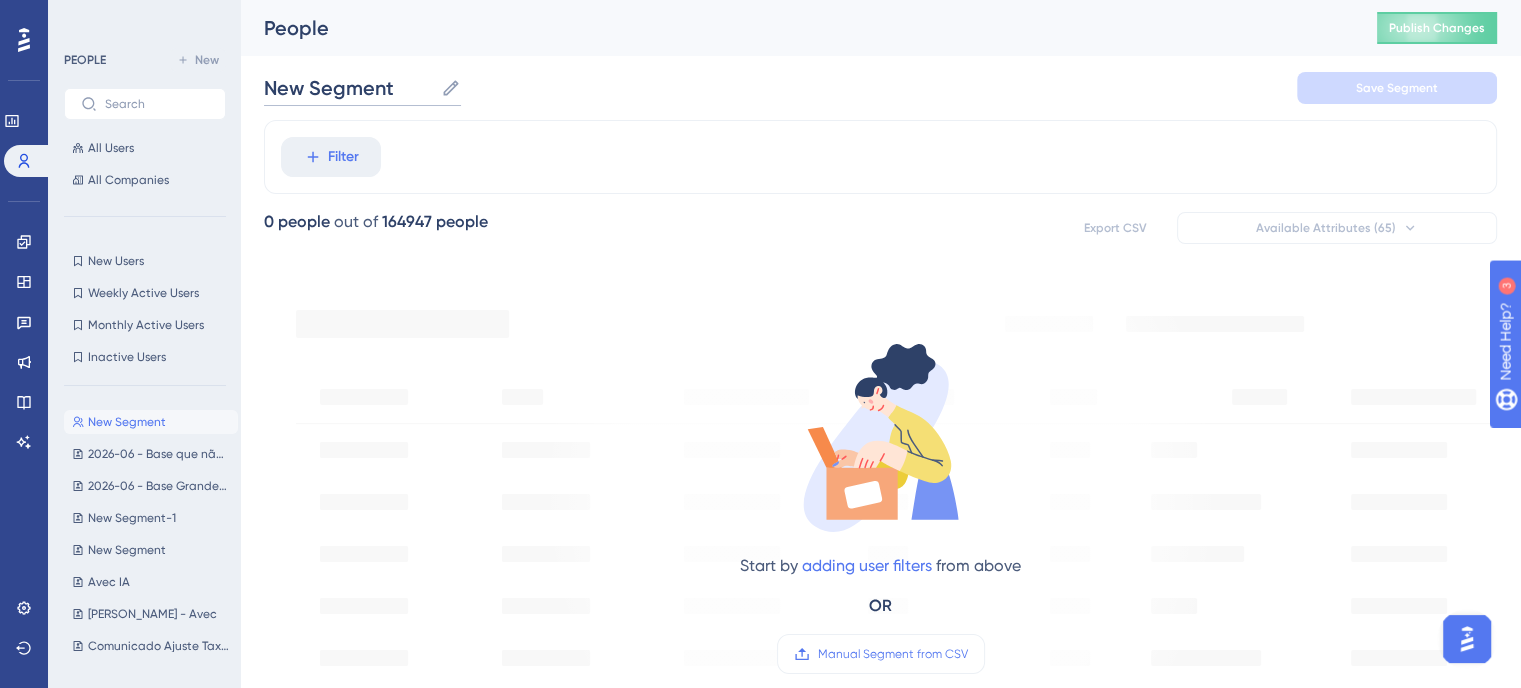 click on "New Segment" at bounding box center (348, 88) 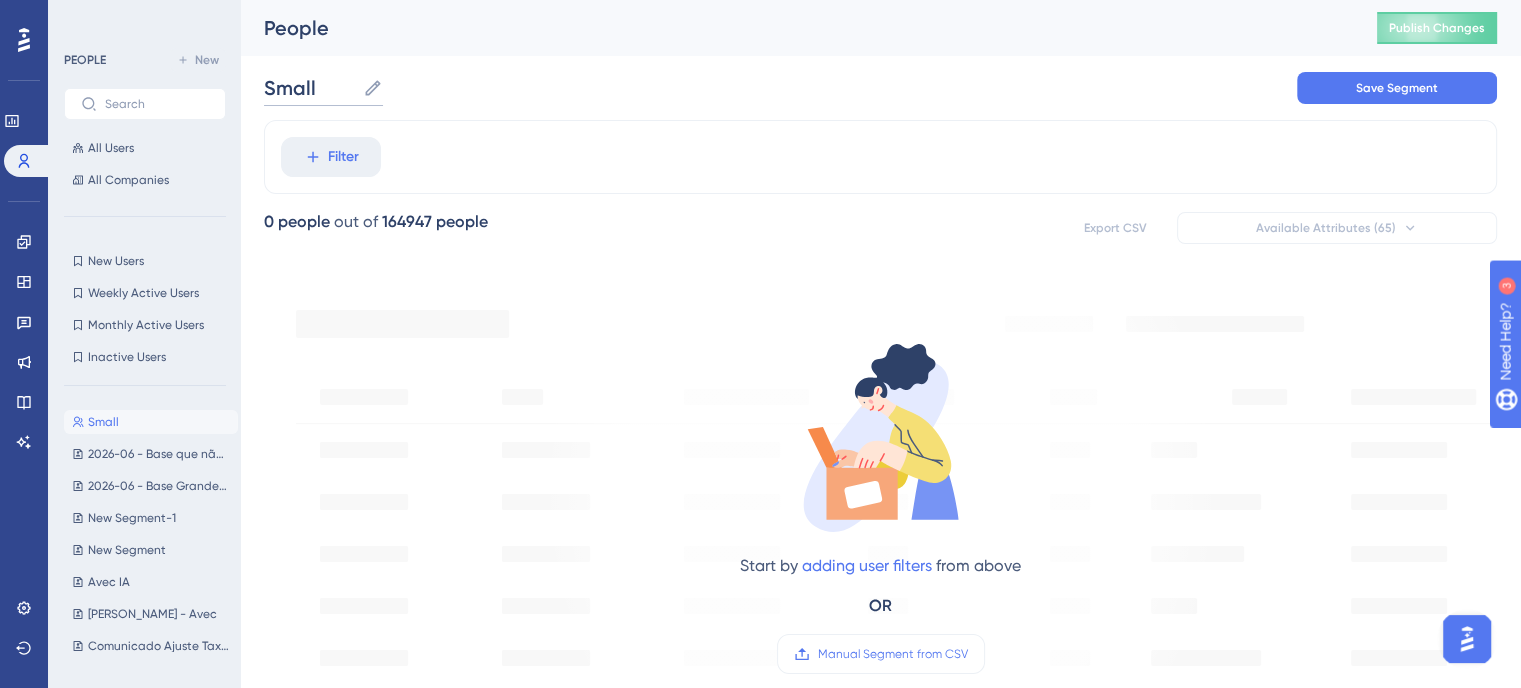 type on "Small" 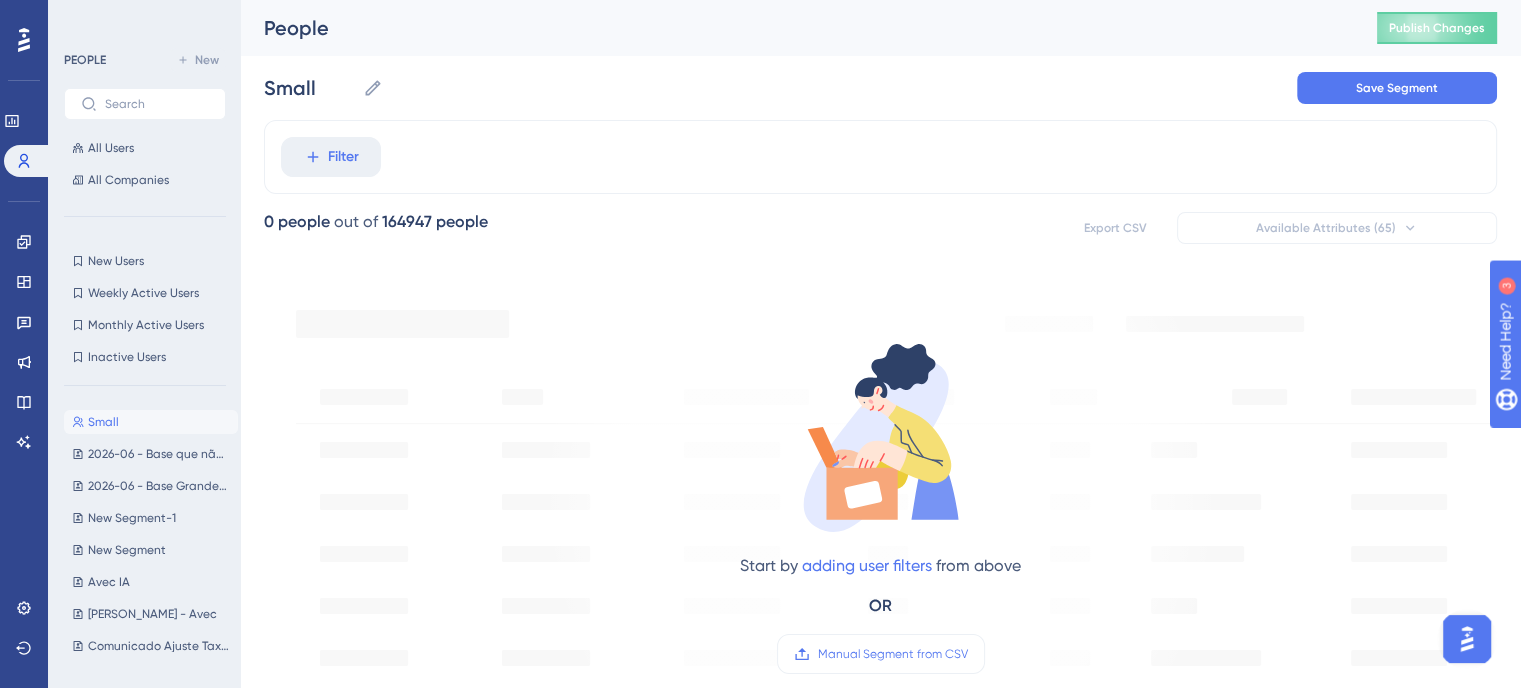 click on "Small Small Save Segment" at bounding box center [880, 88] 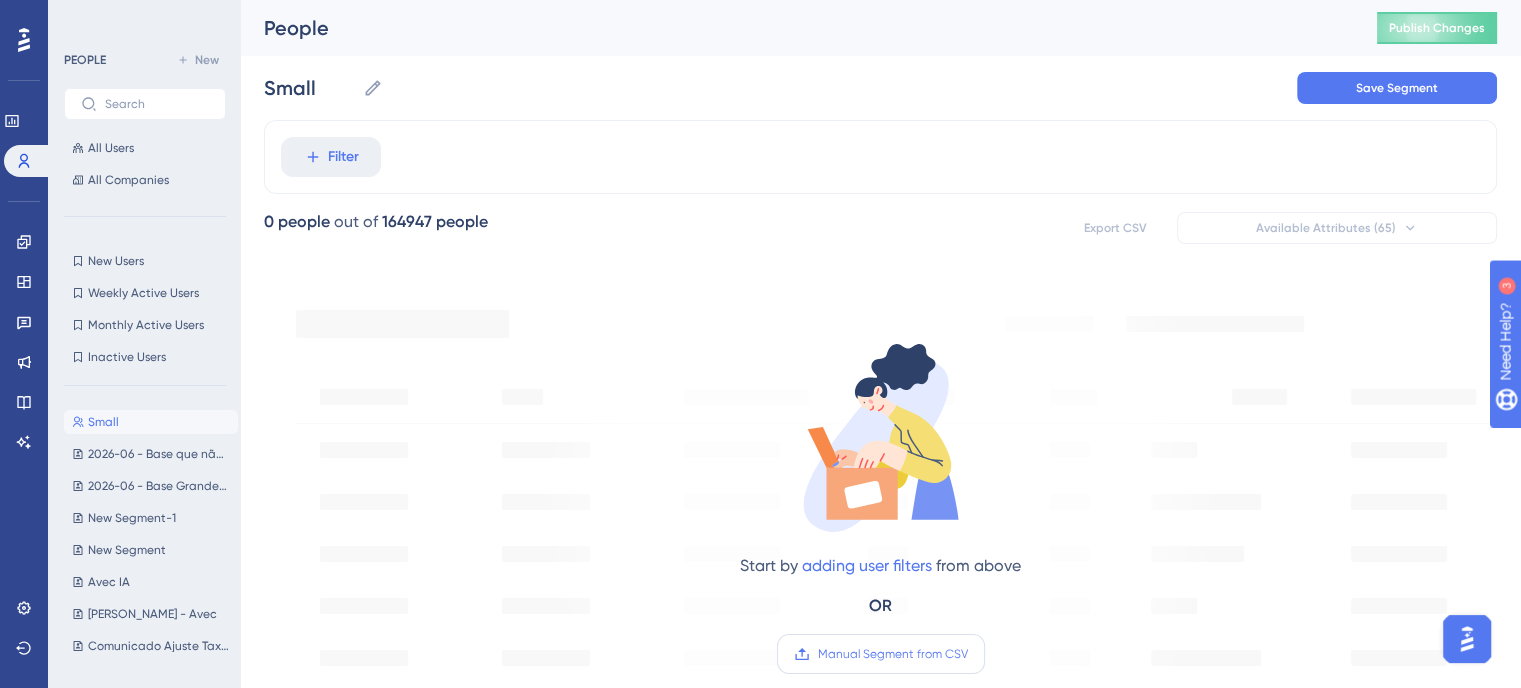 click on "Manual Segment from CSV" at bounding box center [893, 654] 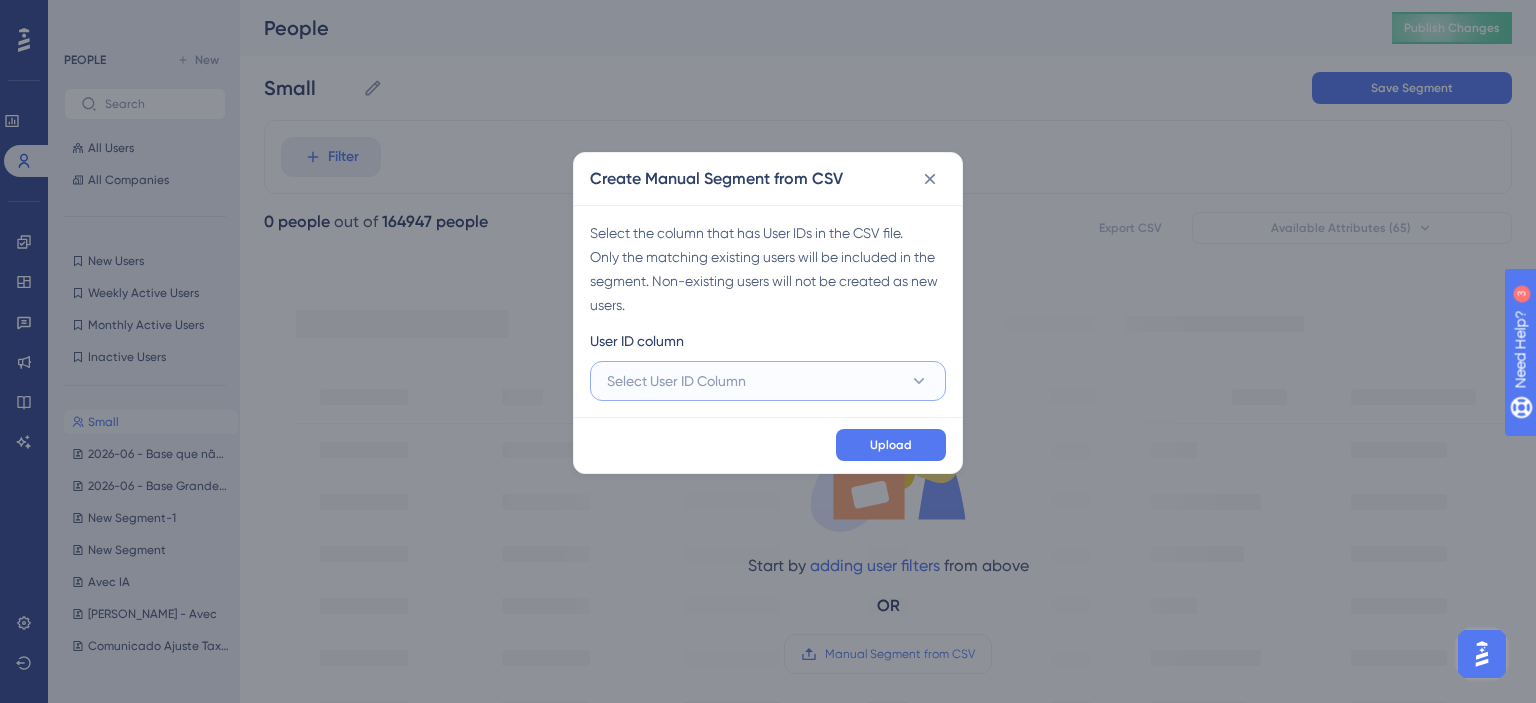 click on "Select User ID Column" at bounding box center (676, 381) 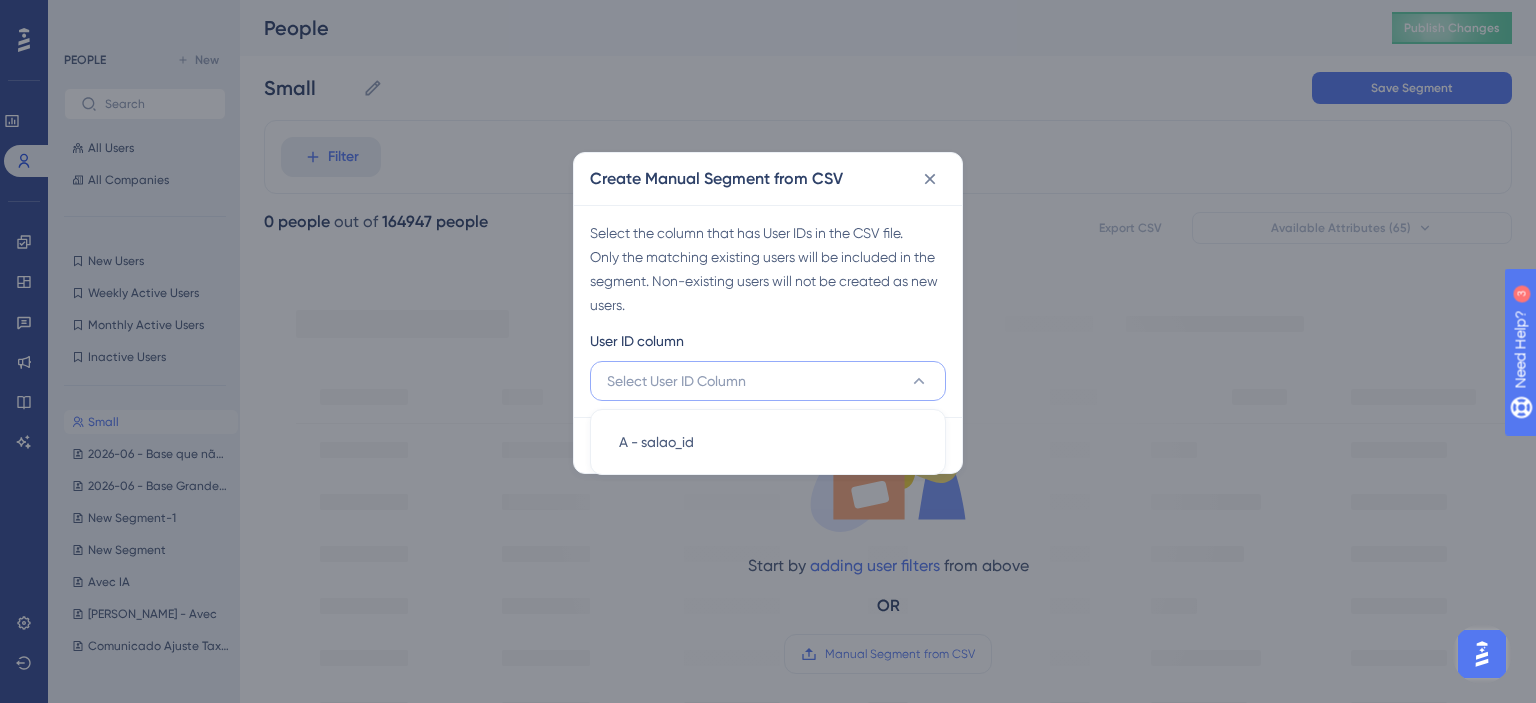 click on "Select User ID Column" at bounding box center [676, 381] 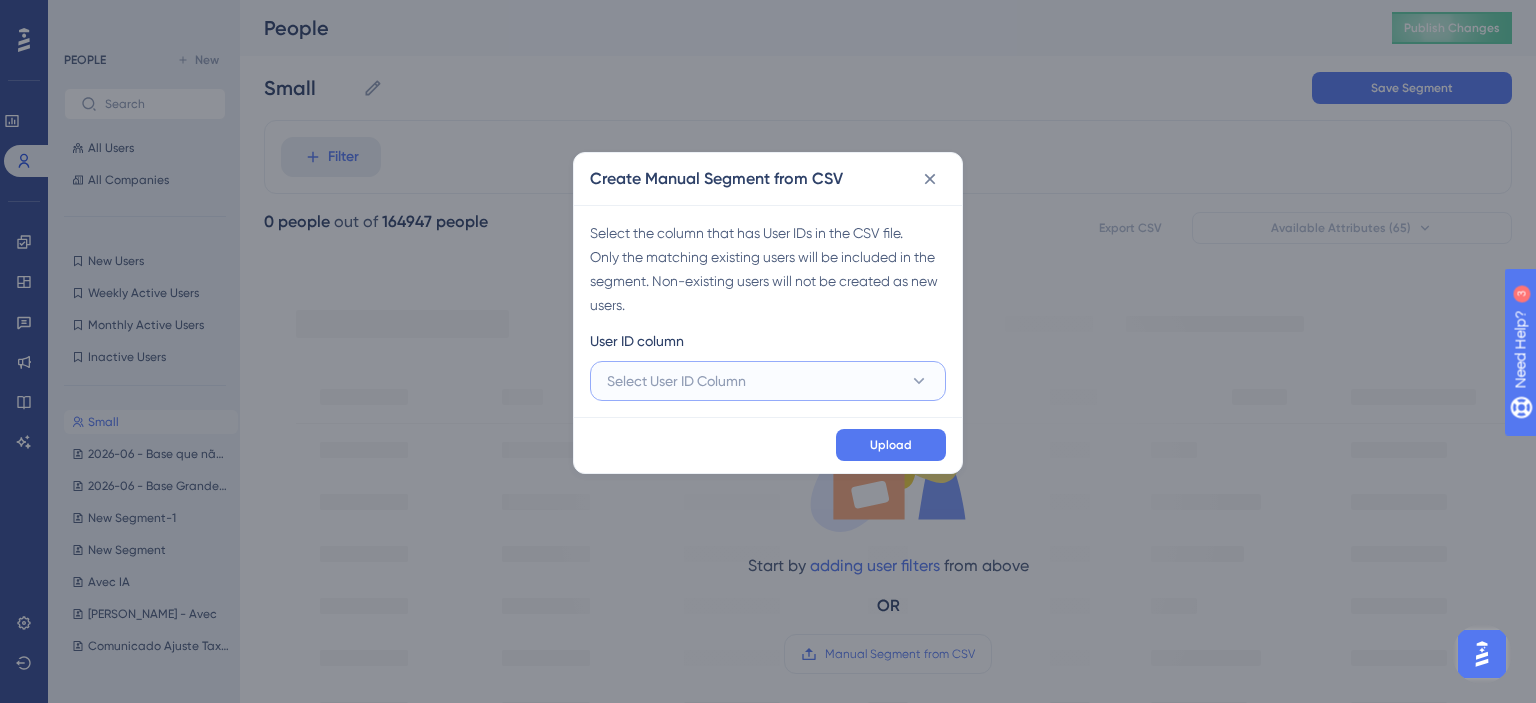 click on "Select User ID Column" at bounding box center (676, 381) 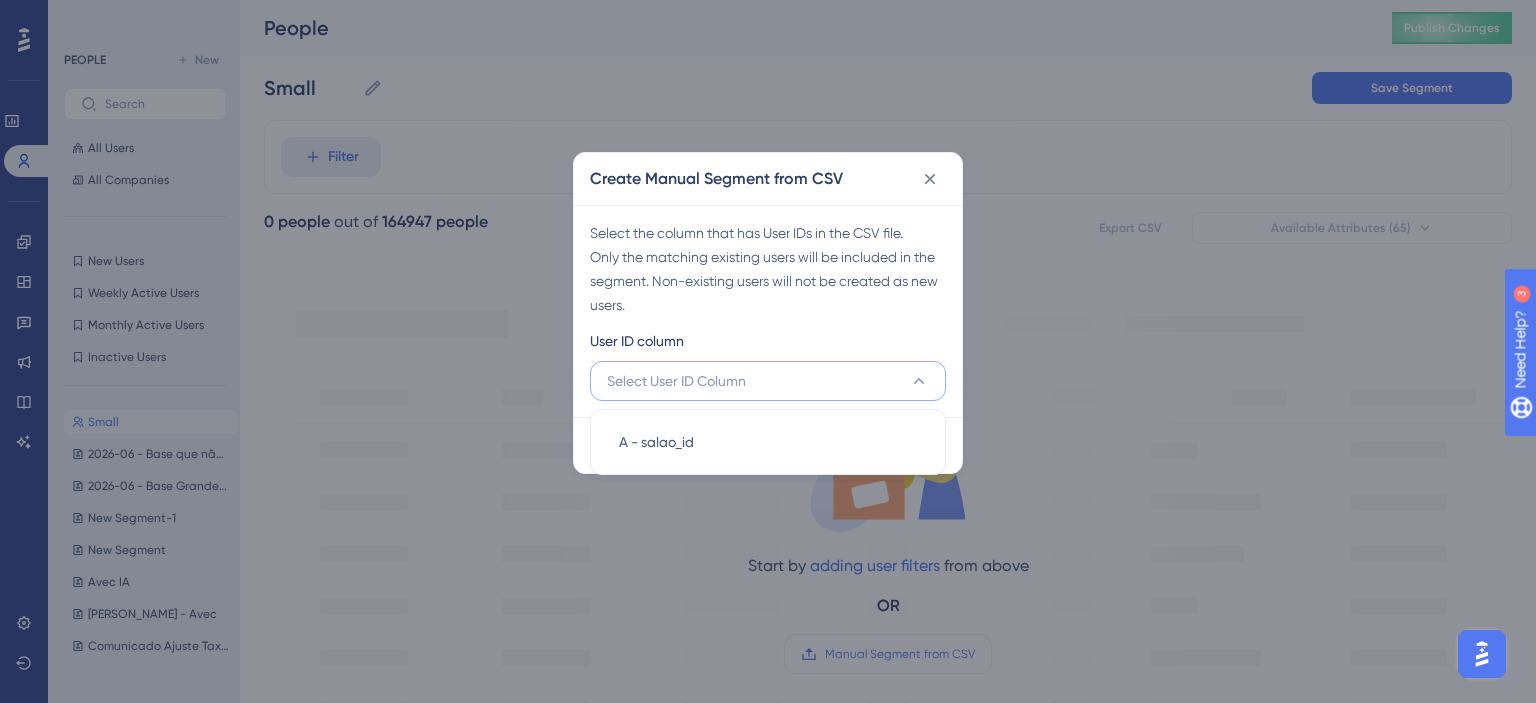 click on "Select User ID Column" at bounding box center [676, 381] 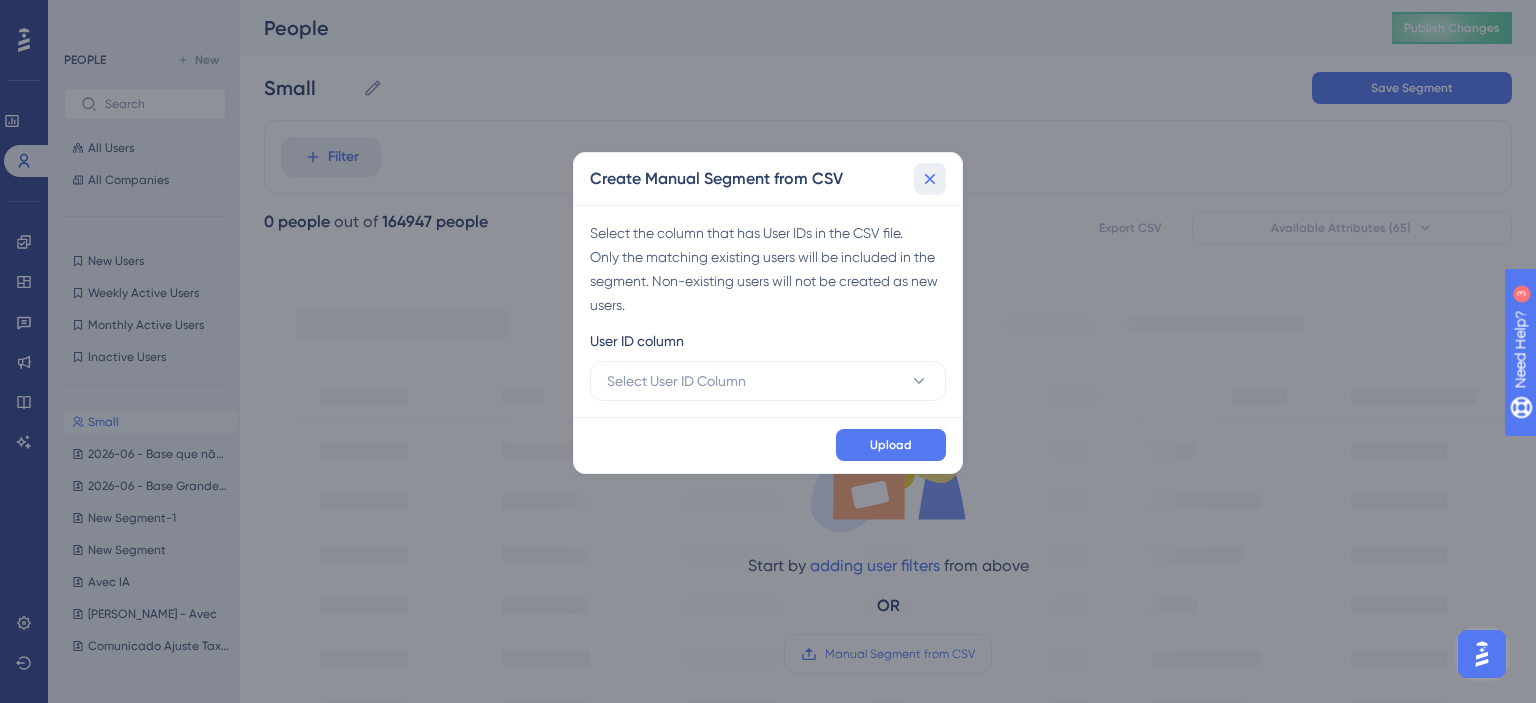 click at bounding box center [930, 179] 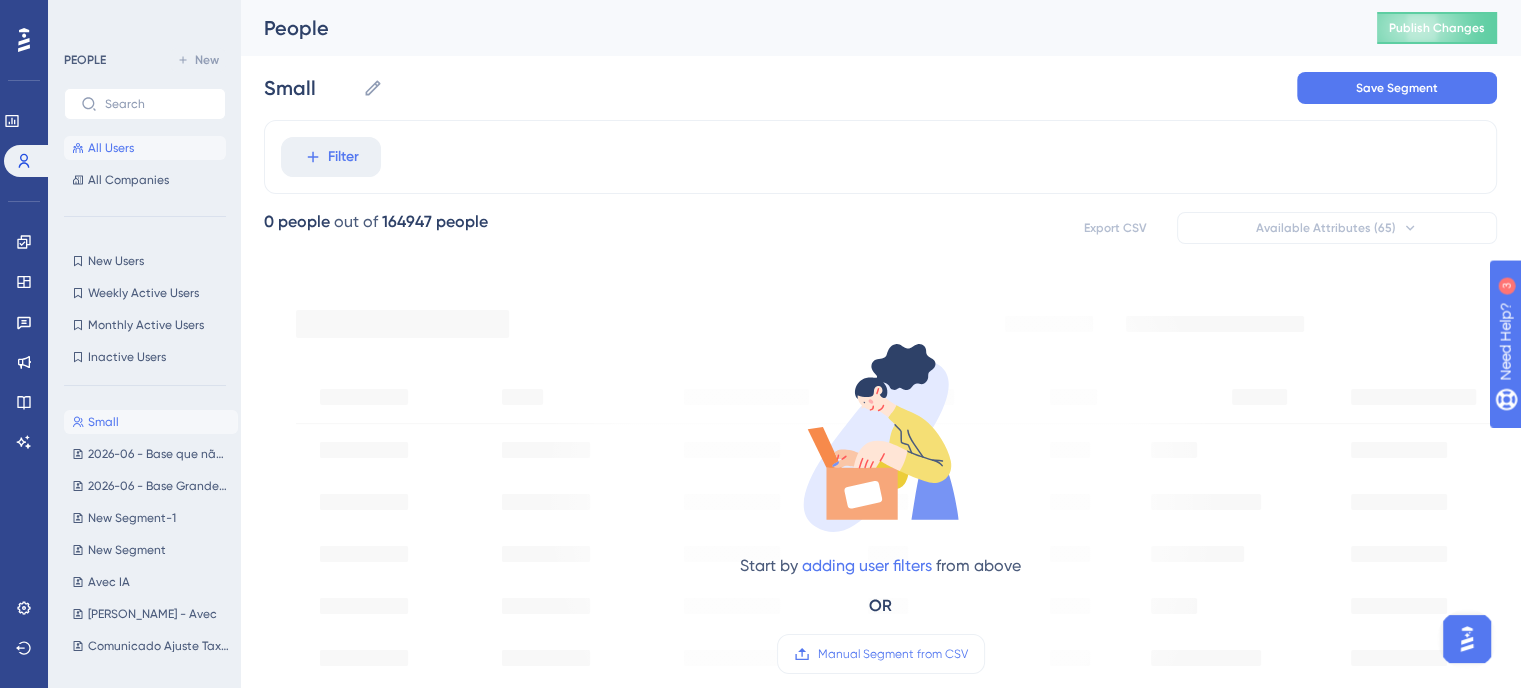 click on "All Users" at bounding box center (111, 148) 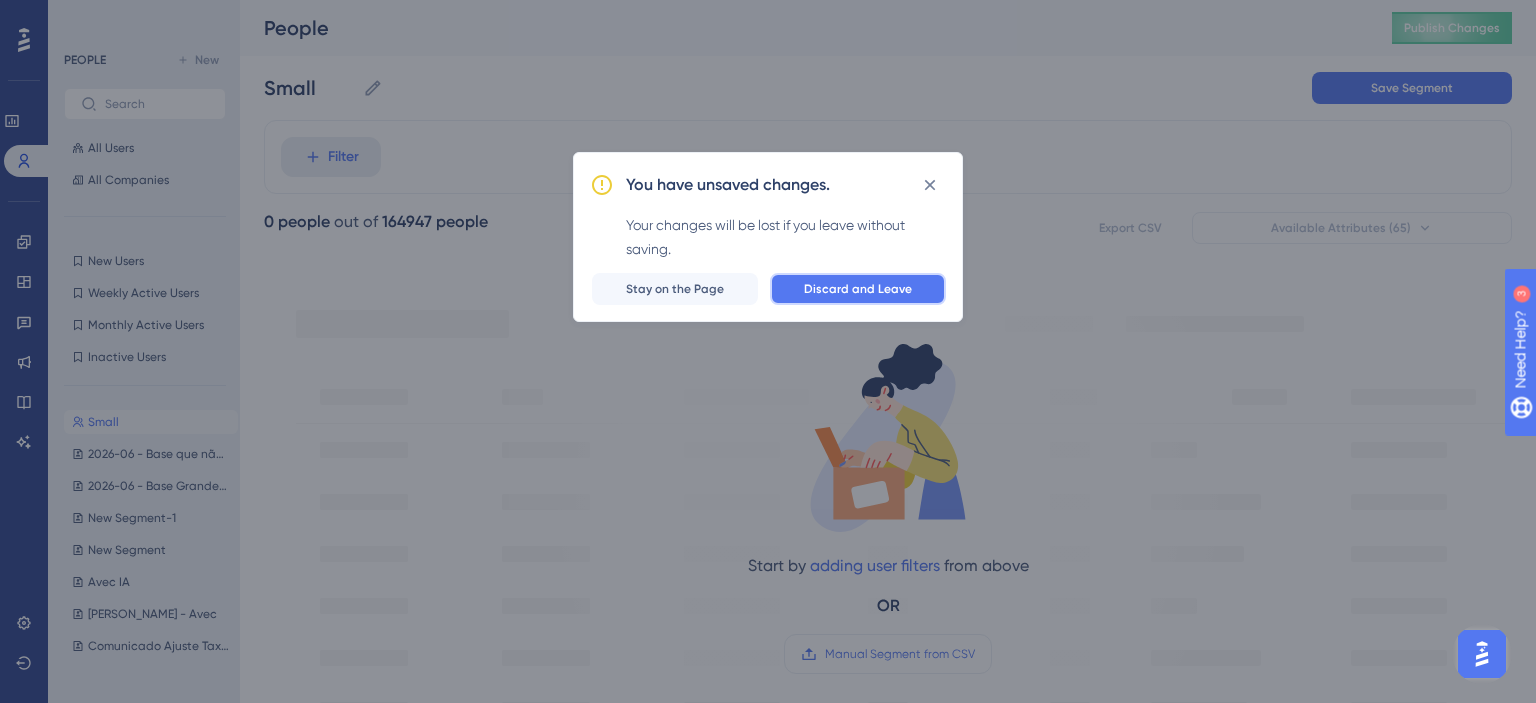 click on "Discard and Leave" at bounding box center [858, 289] 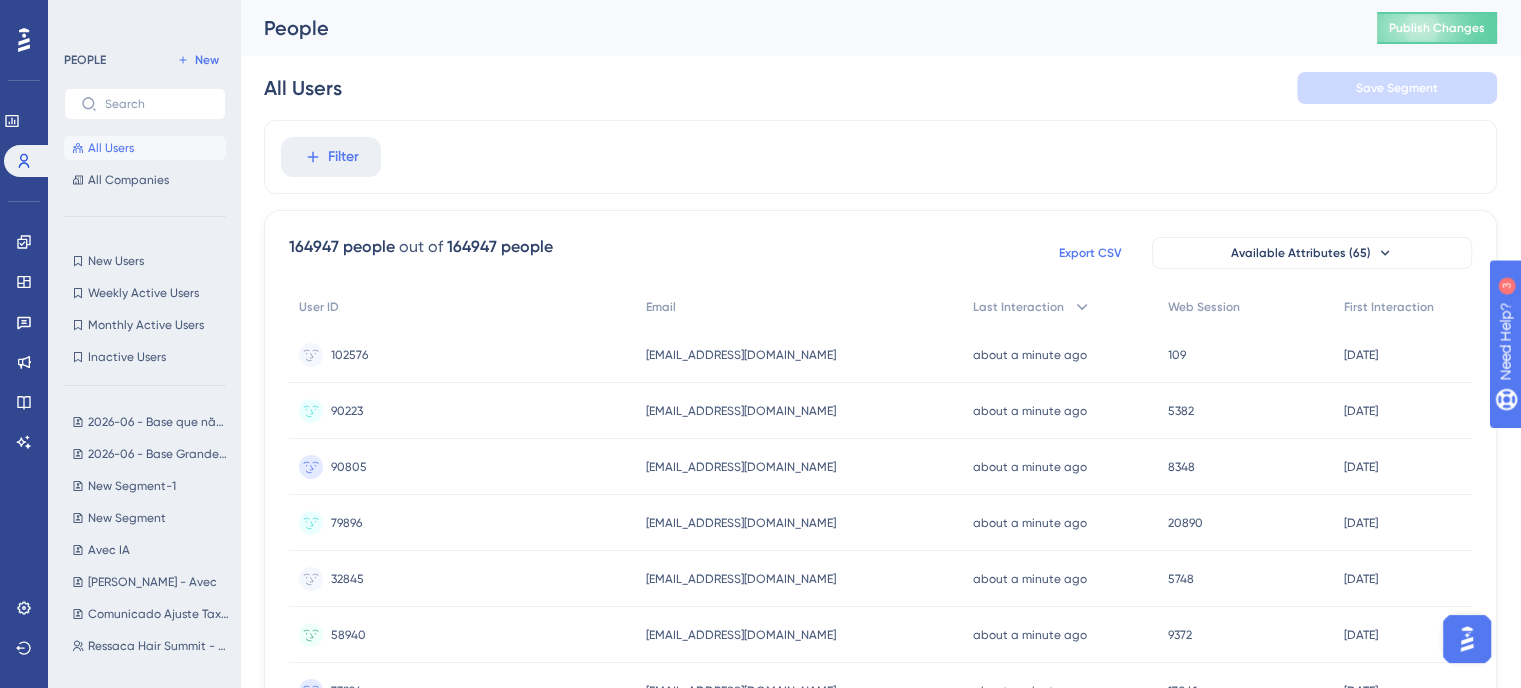 click on "Export CSV" at bounding box center [1090, 253] 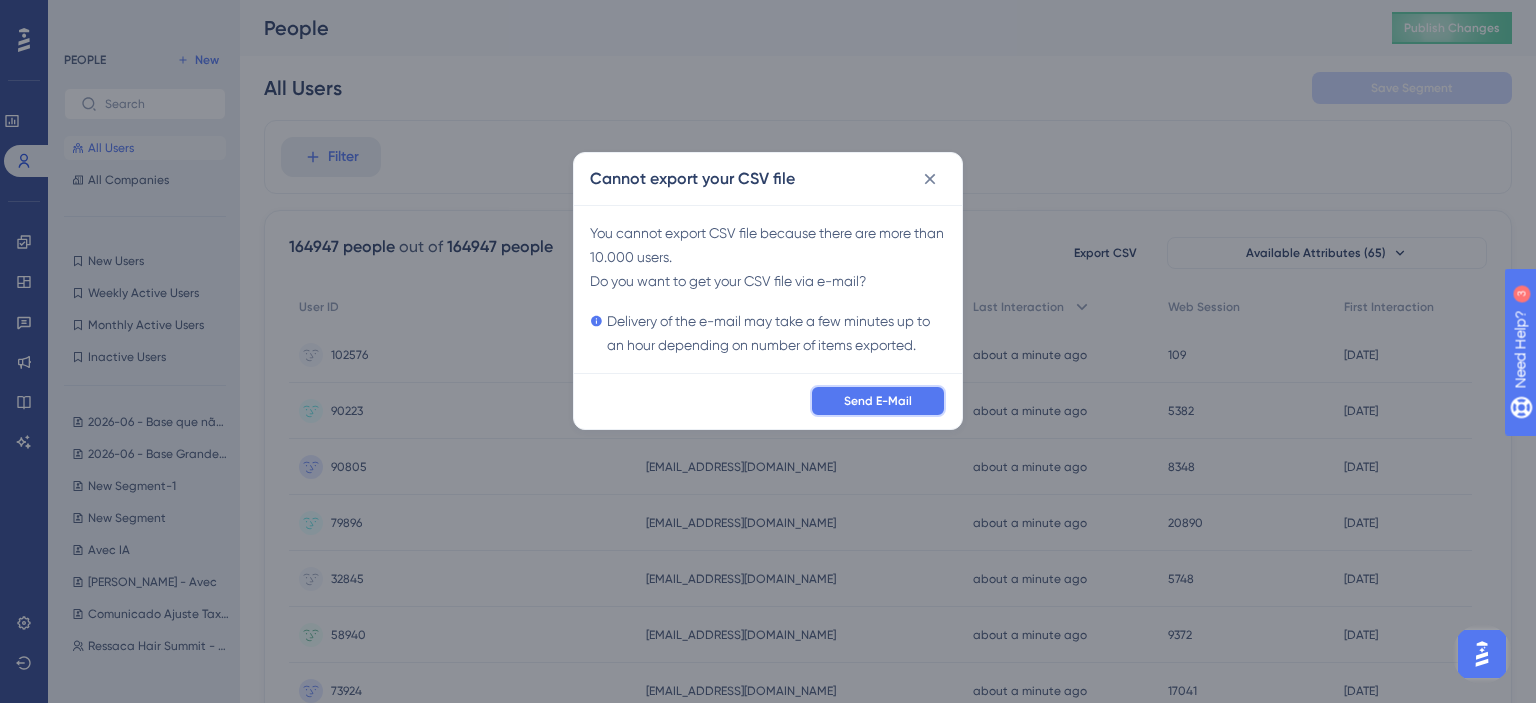 click on "Send E-Mail" at bounding box center (878, 401) 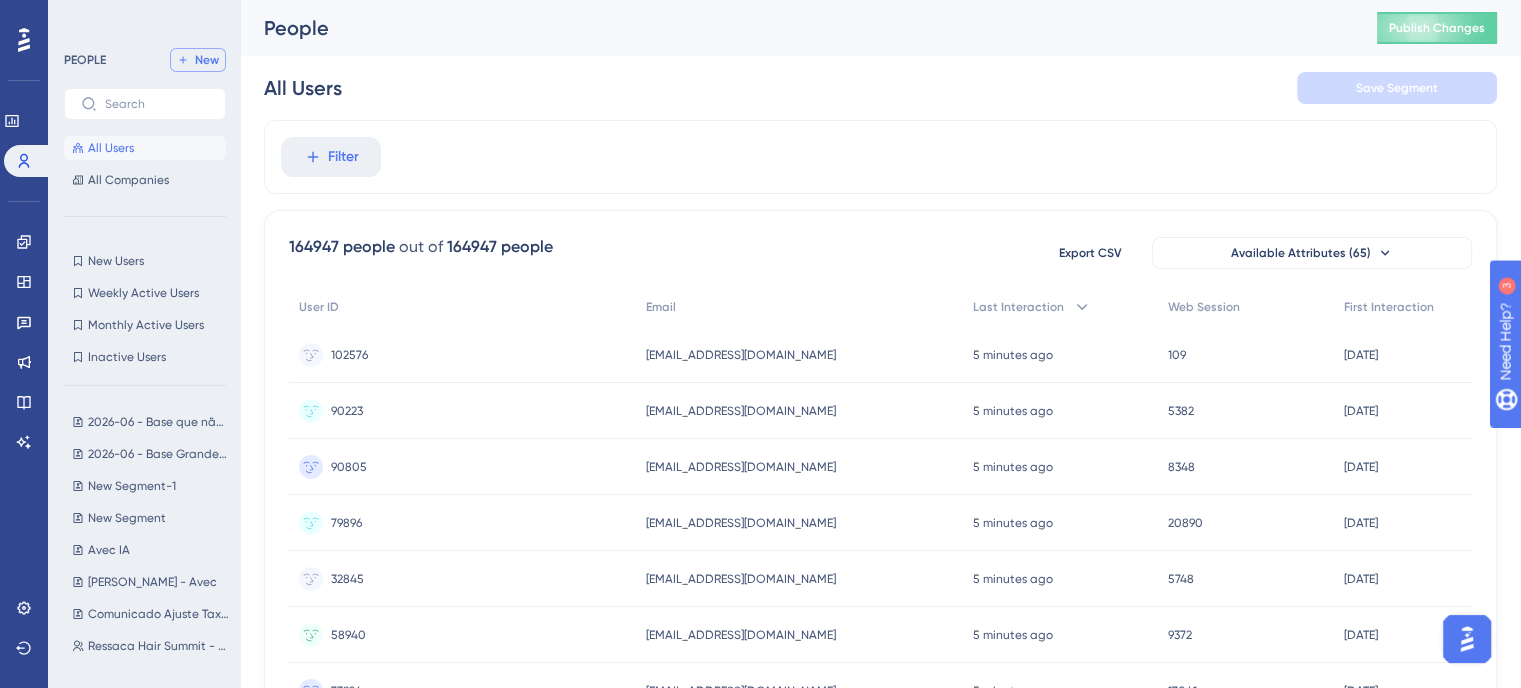 click on "New" at bounding box center (198, 60) 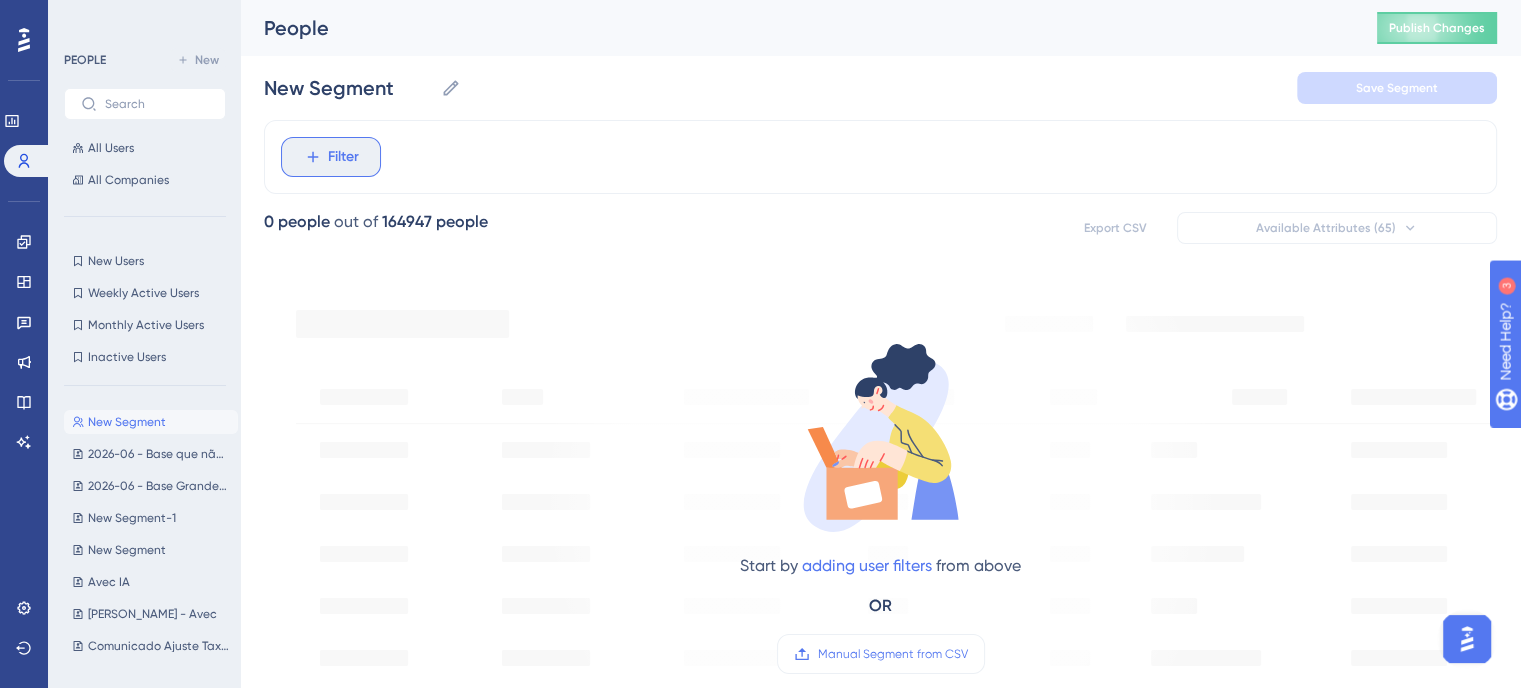 click on "Filter" at bounding box center (343, 157) 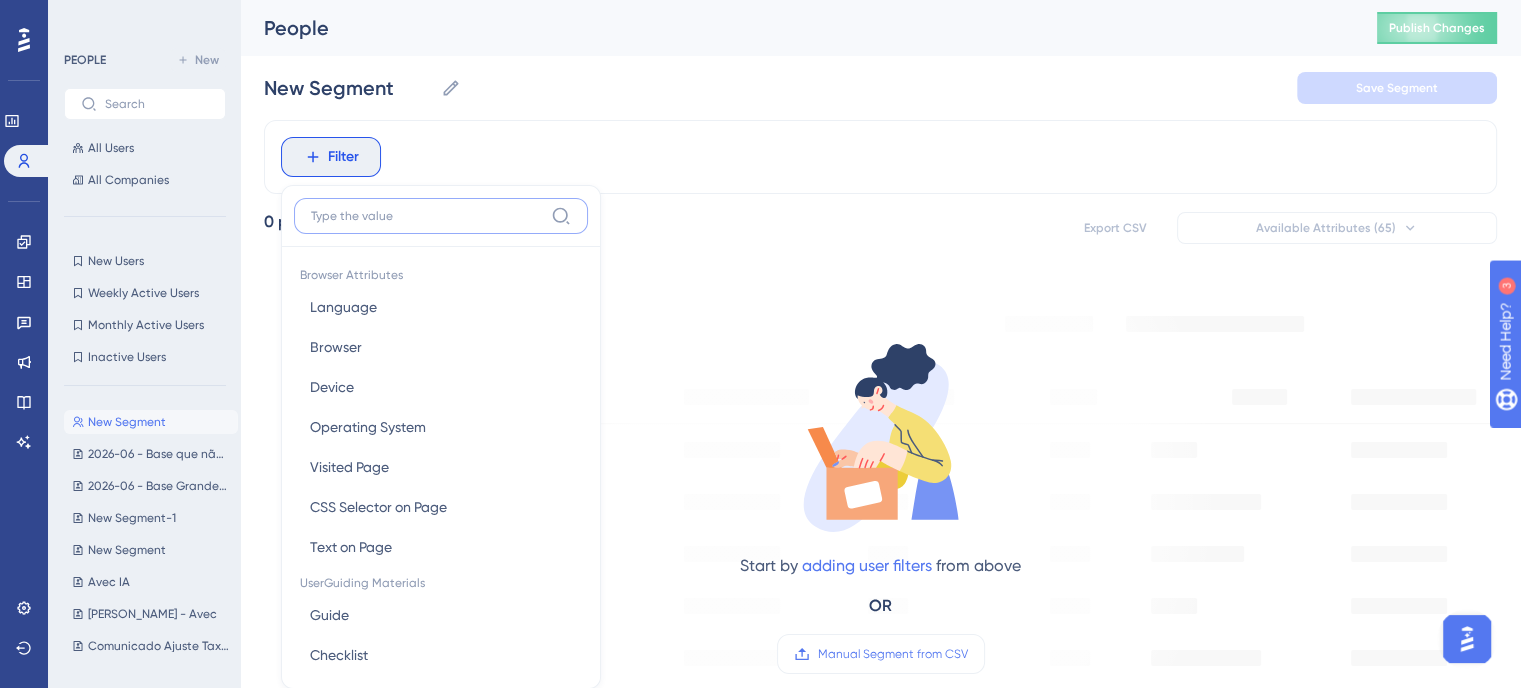 scroll, scrollTop: 92, scrollLeft: 0, axis: vertical 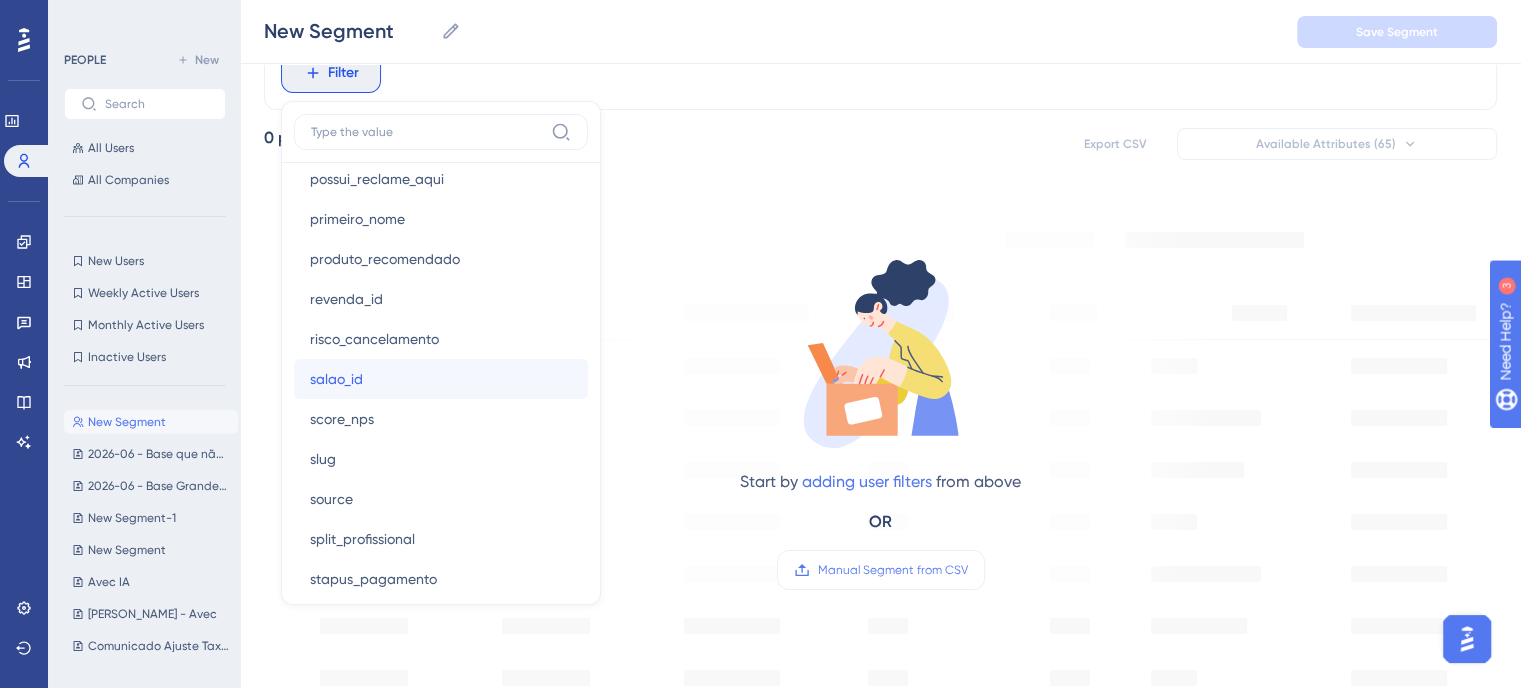 click on "salao_id salao_id" at bounding box center (441, 379) 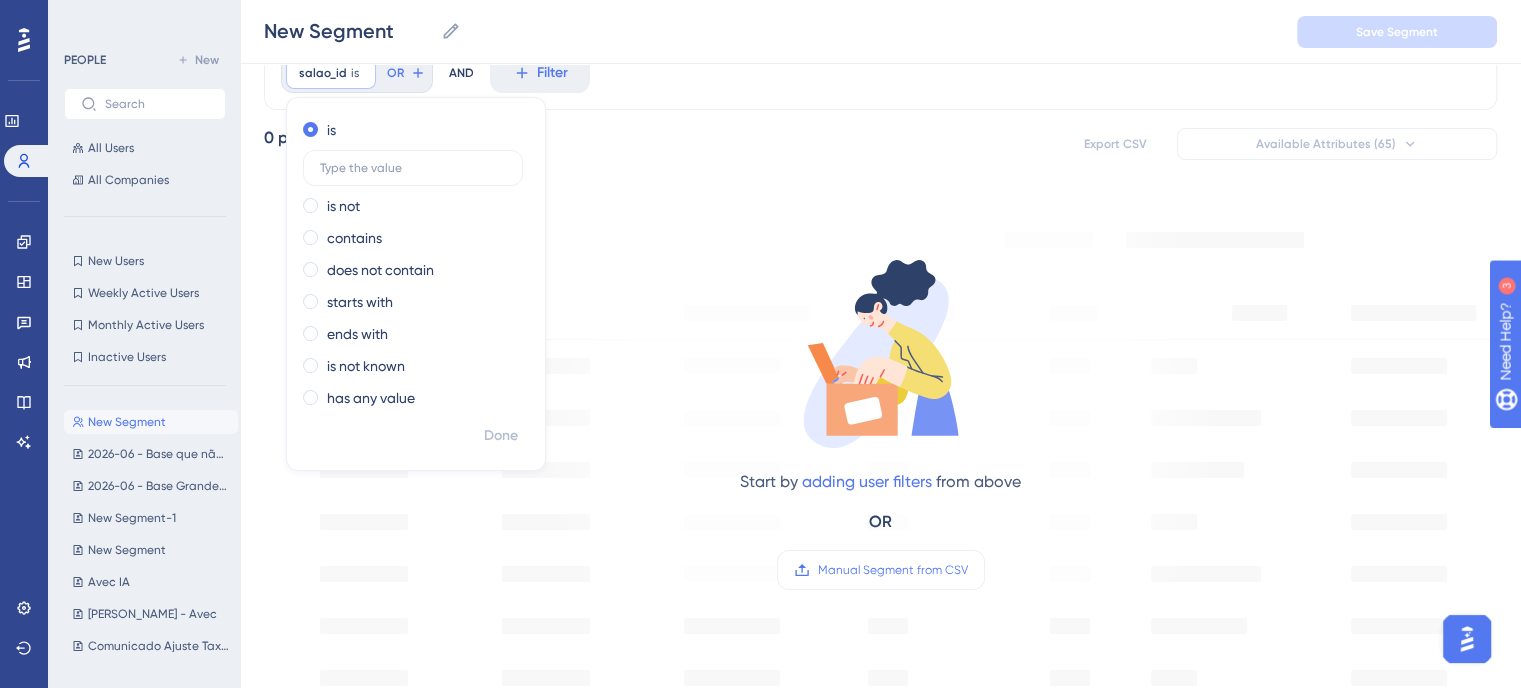 click on "salao_id is Remove is is not contains does not contain starts with ends with is not known has any value Done OR AND Filter 0   people out of 164947   people Export CSV Available Attributes (65) Start by   adding user filters   from above OR Manual Segment from CSV" at bounding box center [880, 728] 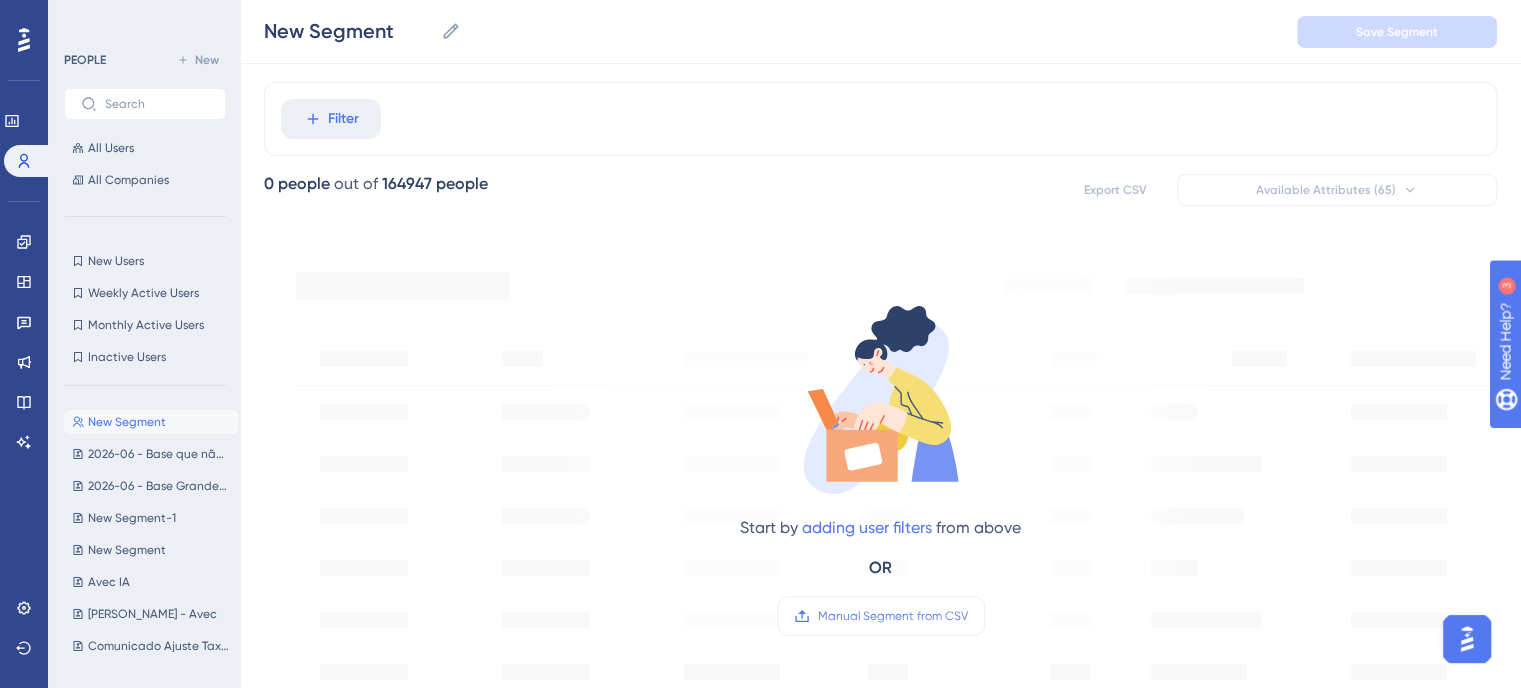 scroll, scrollTop: 0, scrollLeft: 0, axis: both 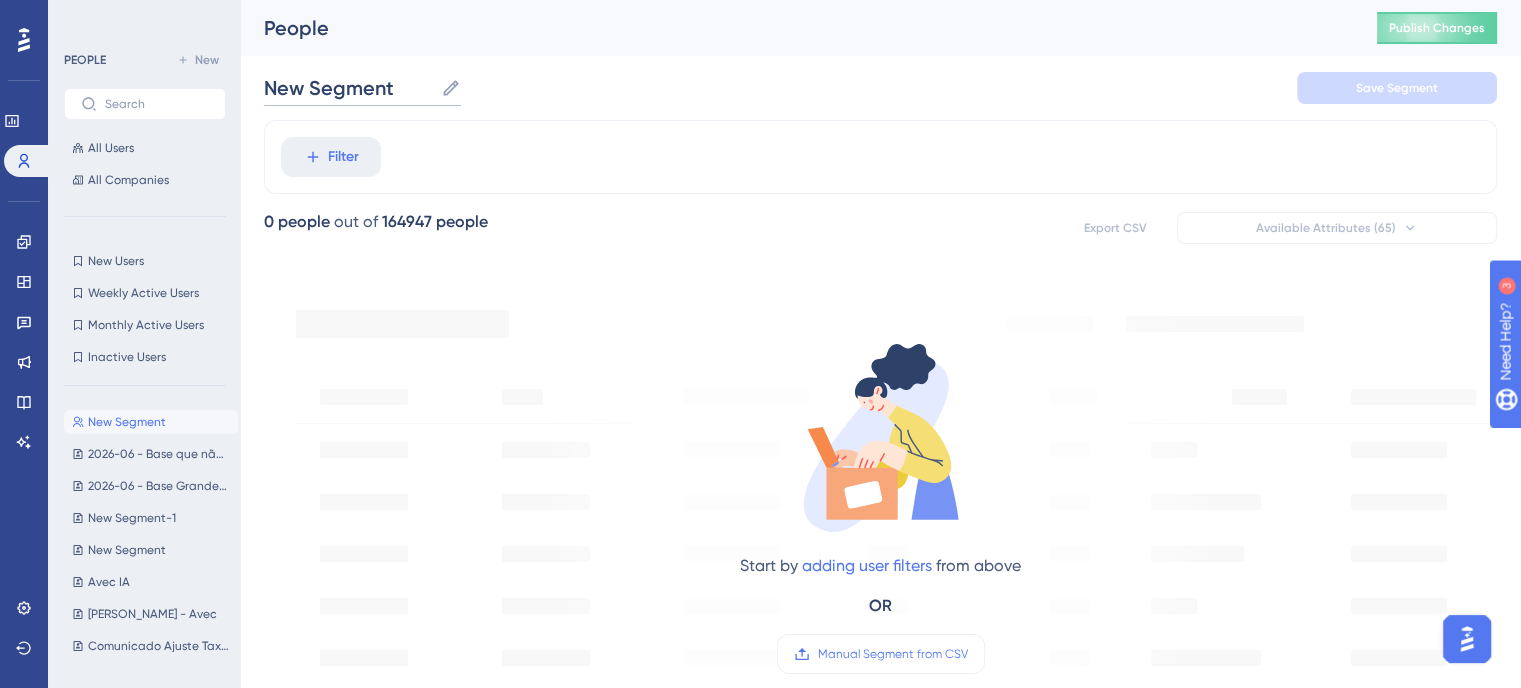 click on "New Segment" at bounding box center [348, 88] 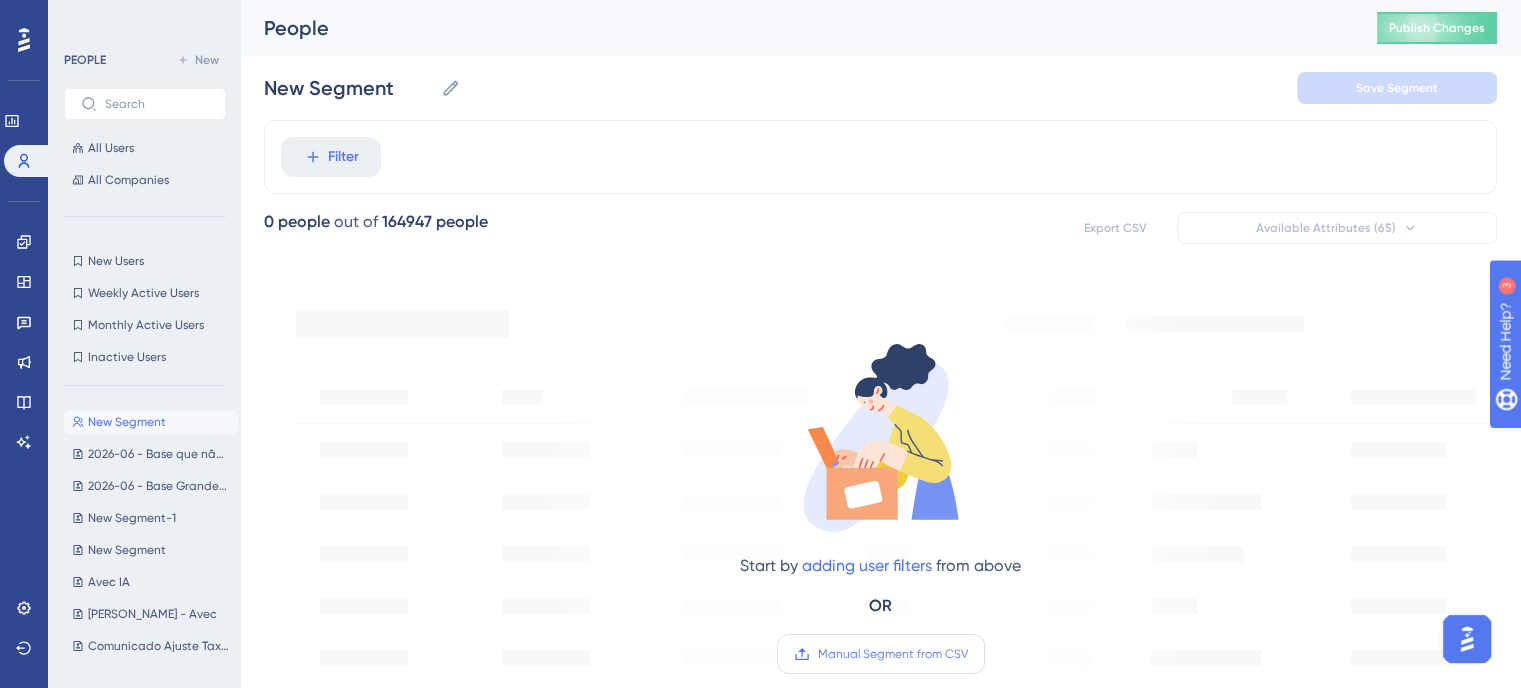click on "Manual Segment from CSV" at bounding box center [881, 654] 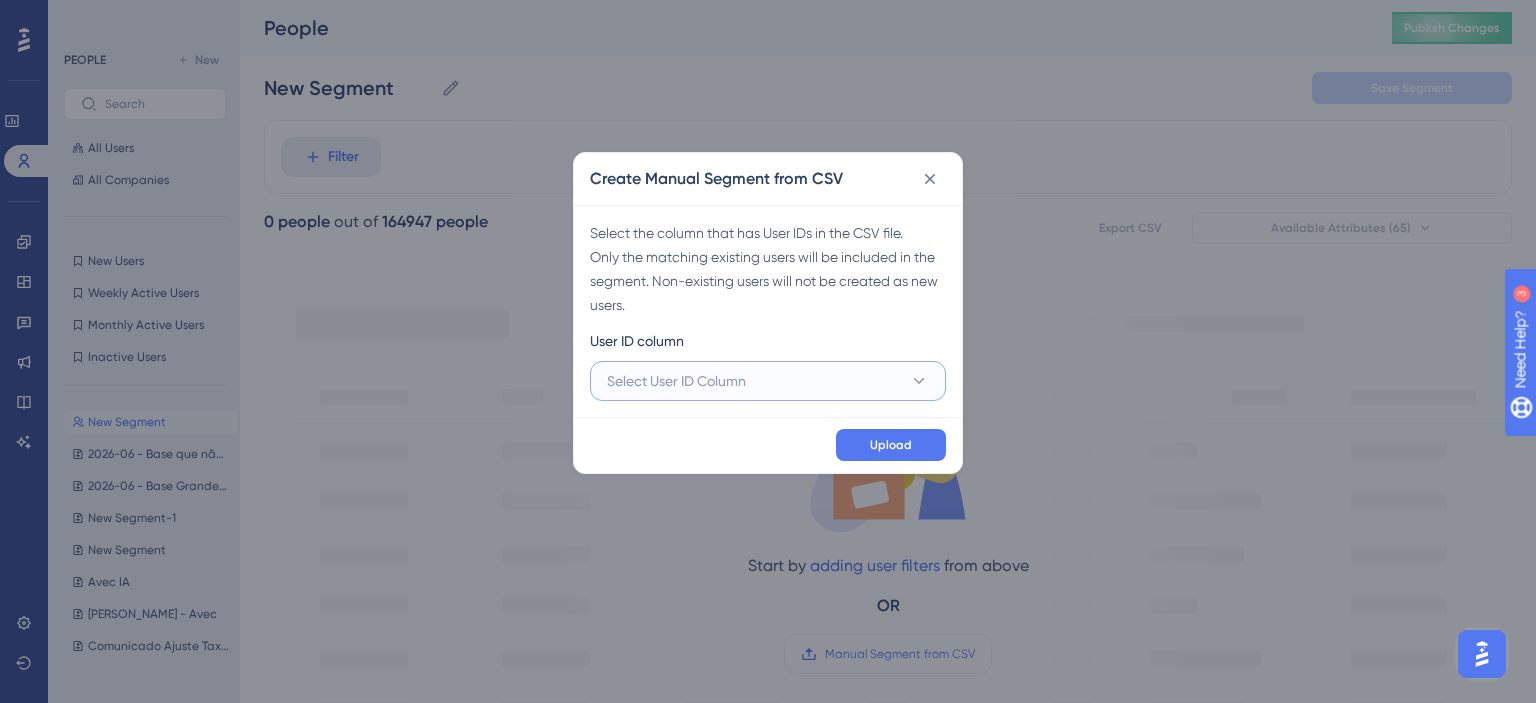 click on "Select User ID Column" at bounding box center [676, 381] 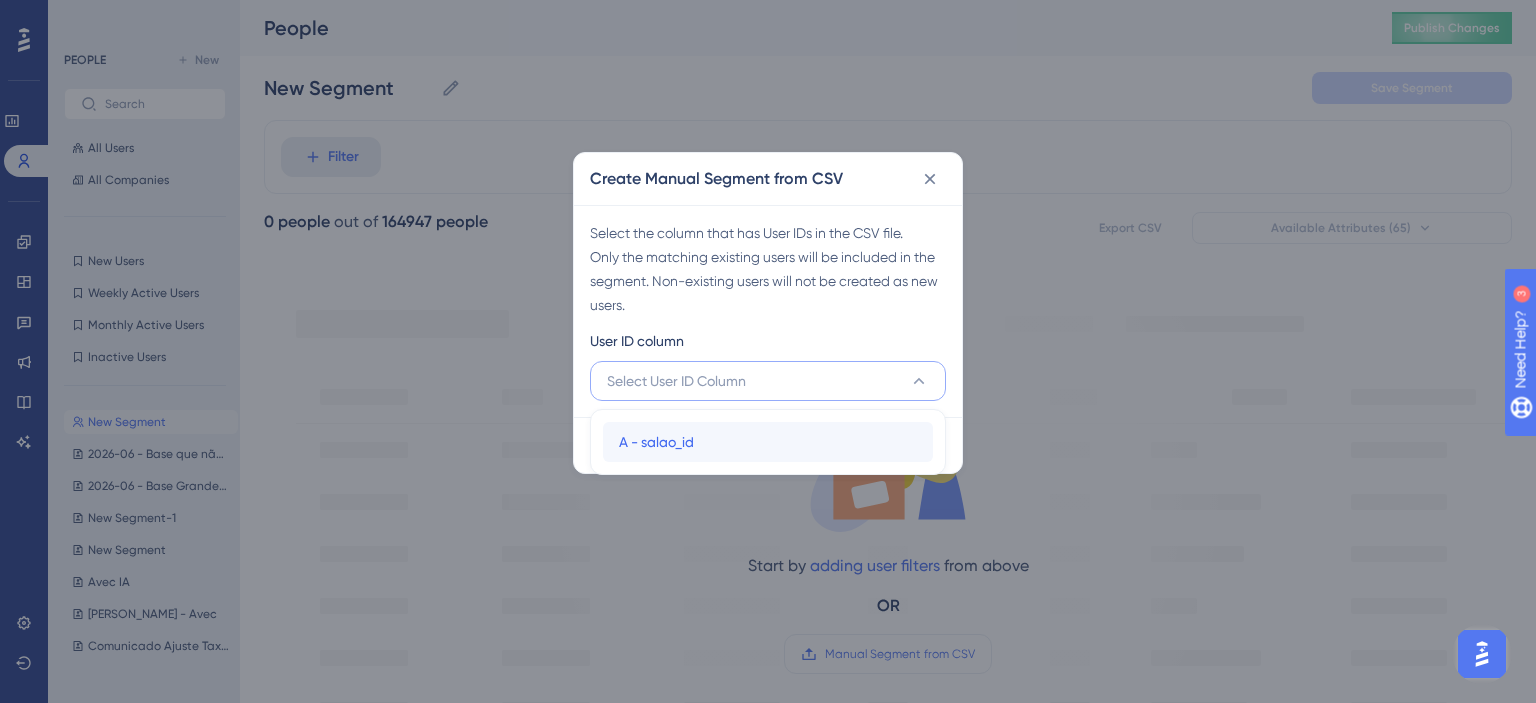 click on "A - salao_id A - salao_id" at bounding box center [768, 442] 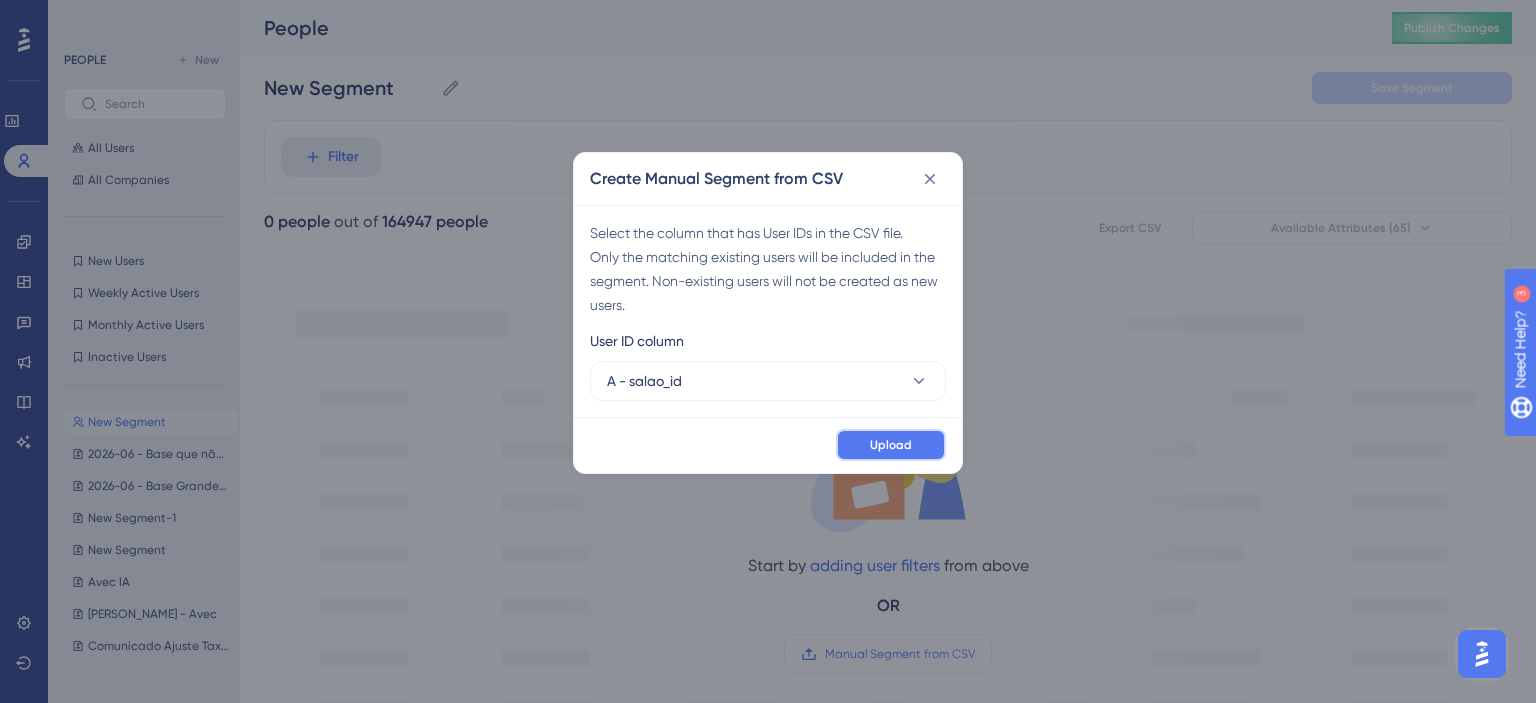 click on "Upload" at bounding box center (891, 445) 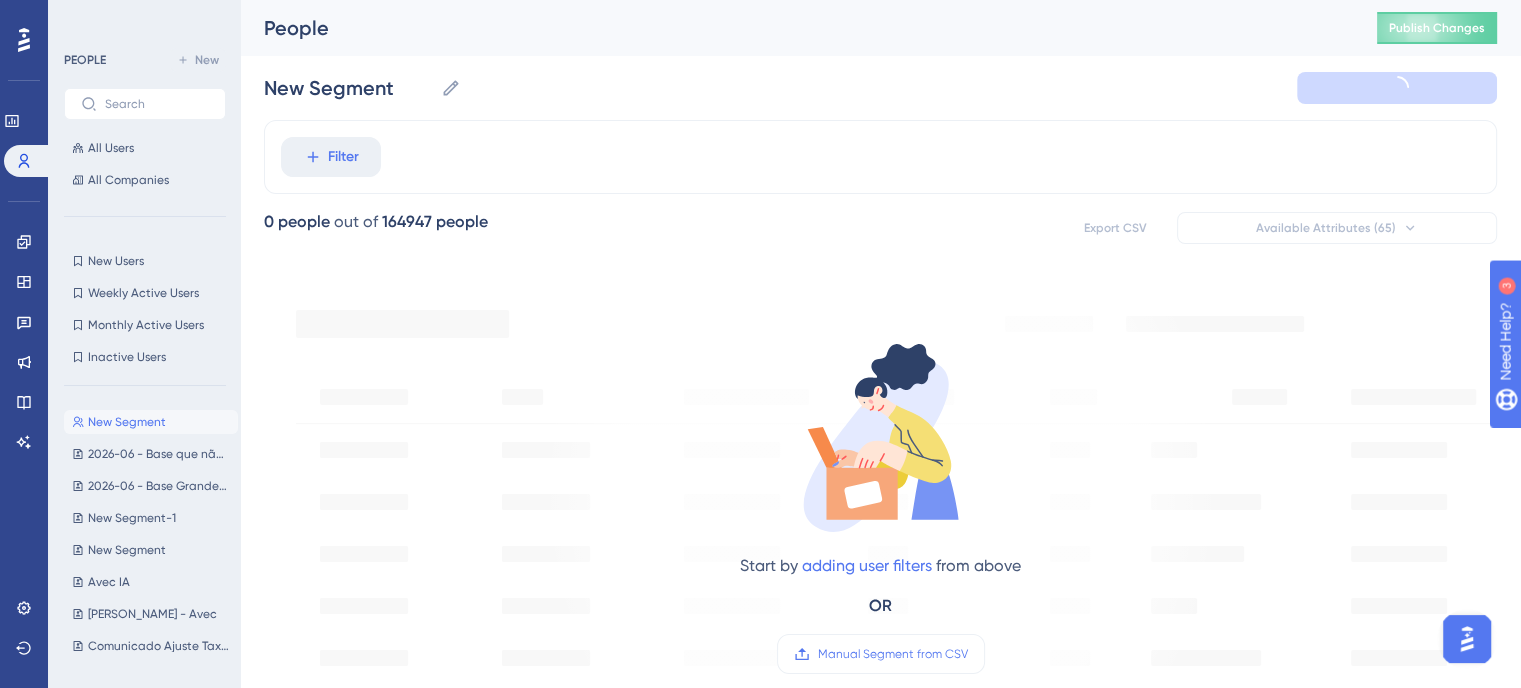 type on "New Segment-2" 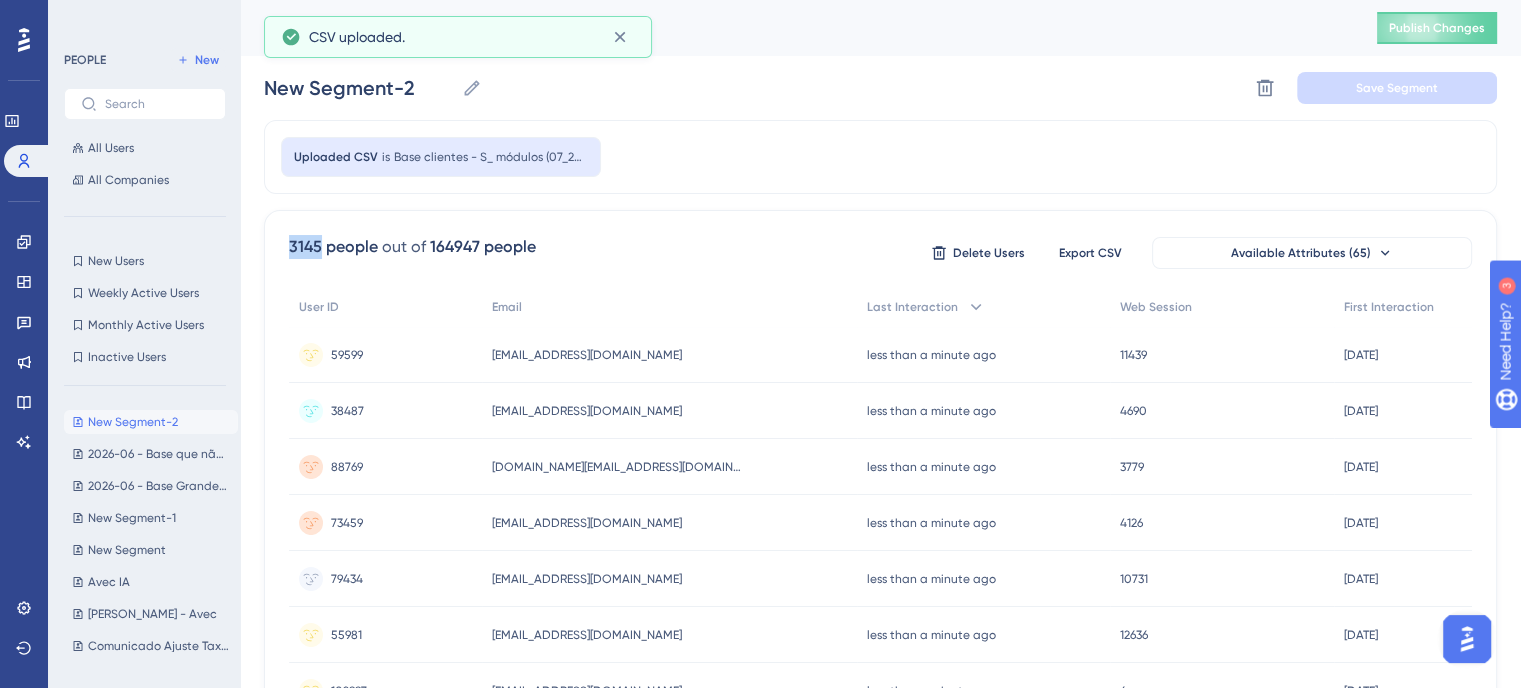 drag, startPoint x: 322, startPoint y: 245, endPoint x: 285, endPoint y: 245, distance: 37 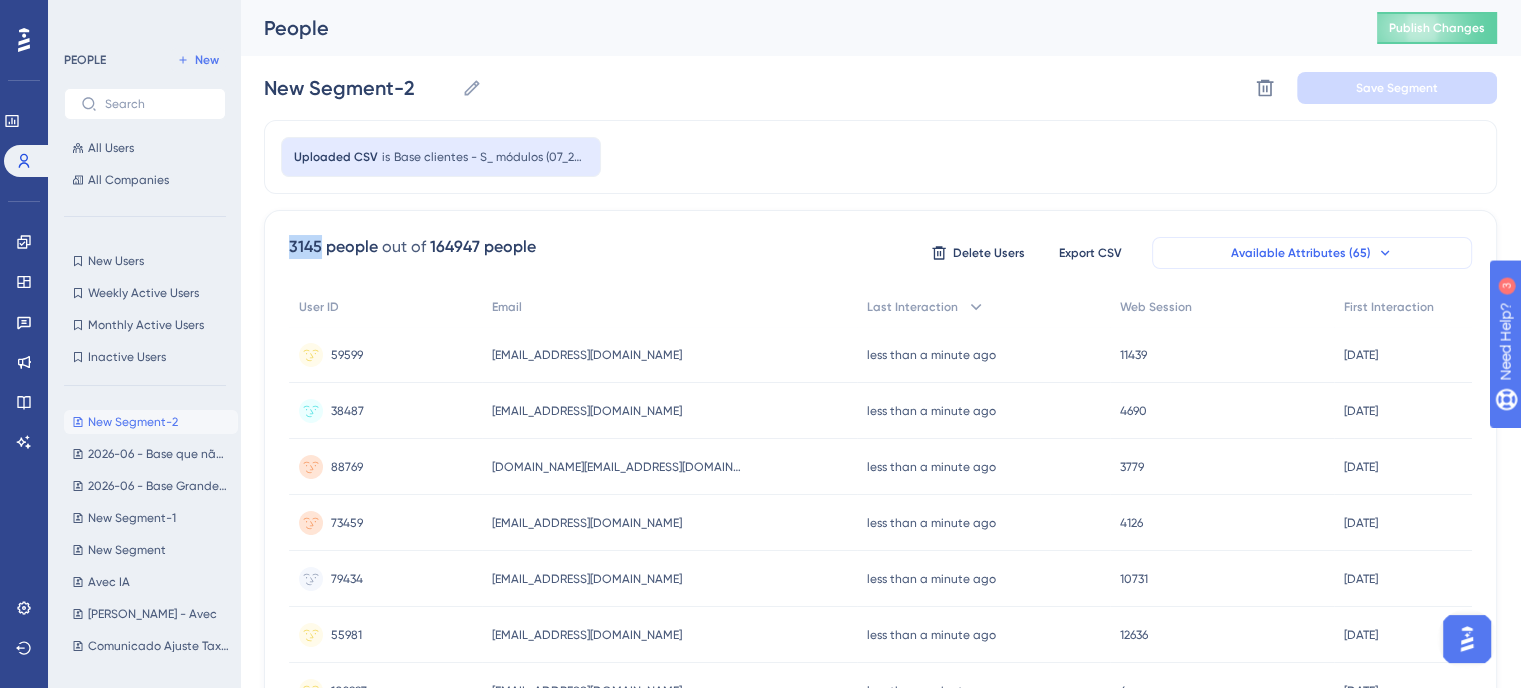 click on "Available Attributes (65)" at bounding box center [1312, 253] 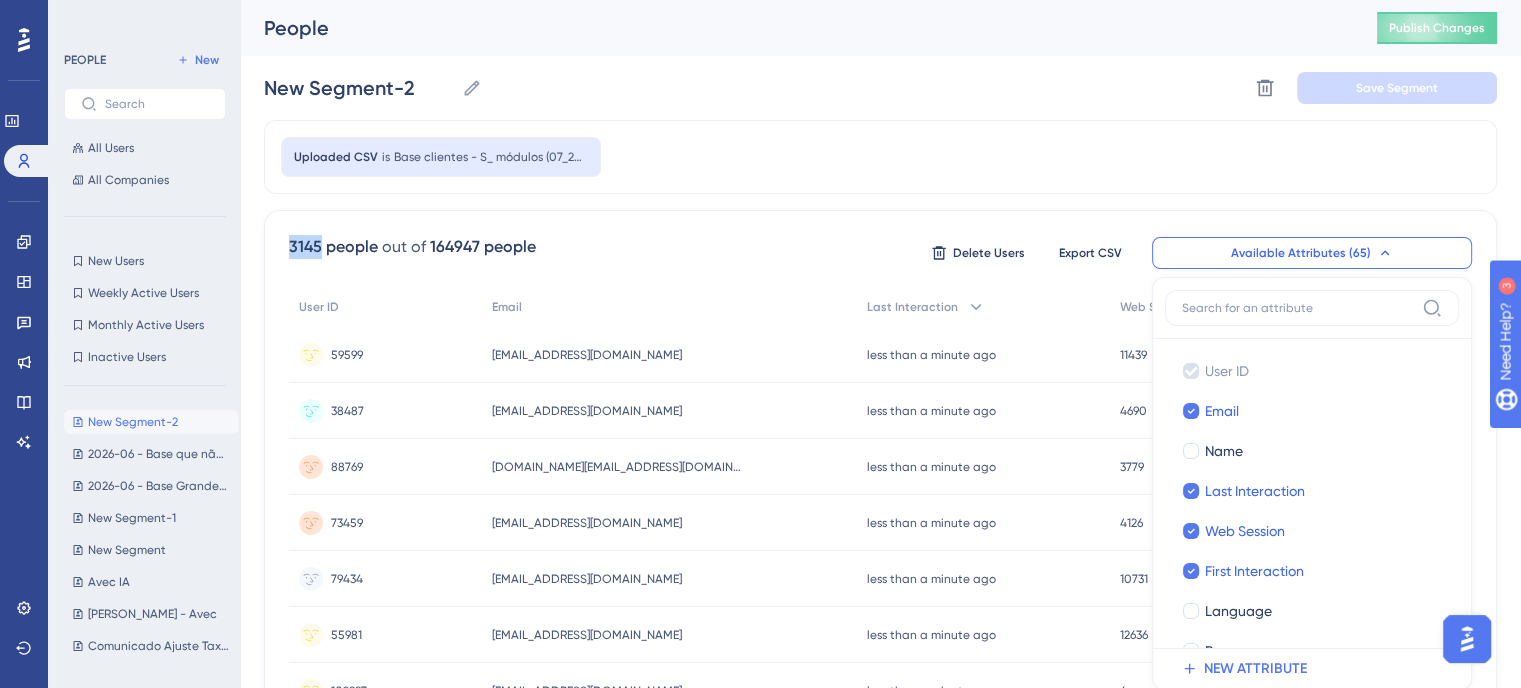 scroll, scrollTop: 138, scrollLeft: 0, axis: vertical 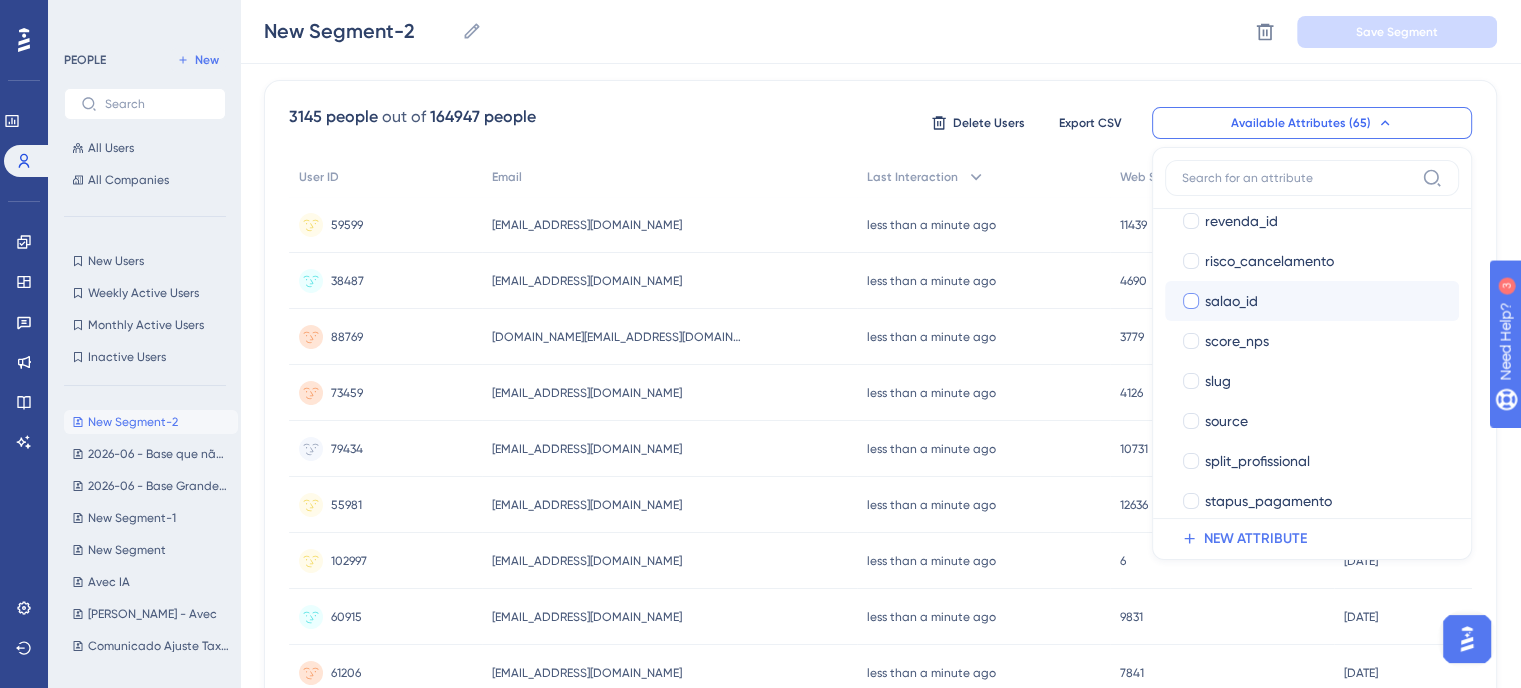 click on "salao_id" at bounding box center (1231, 301) 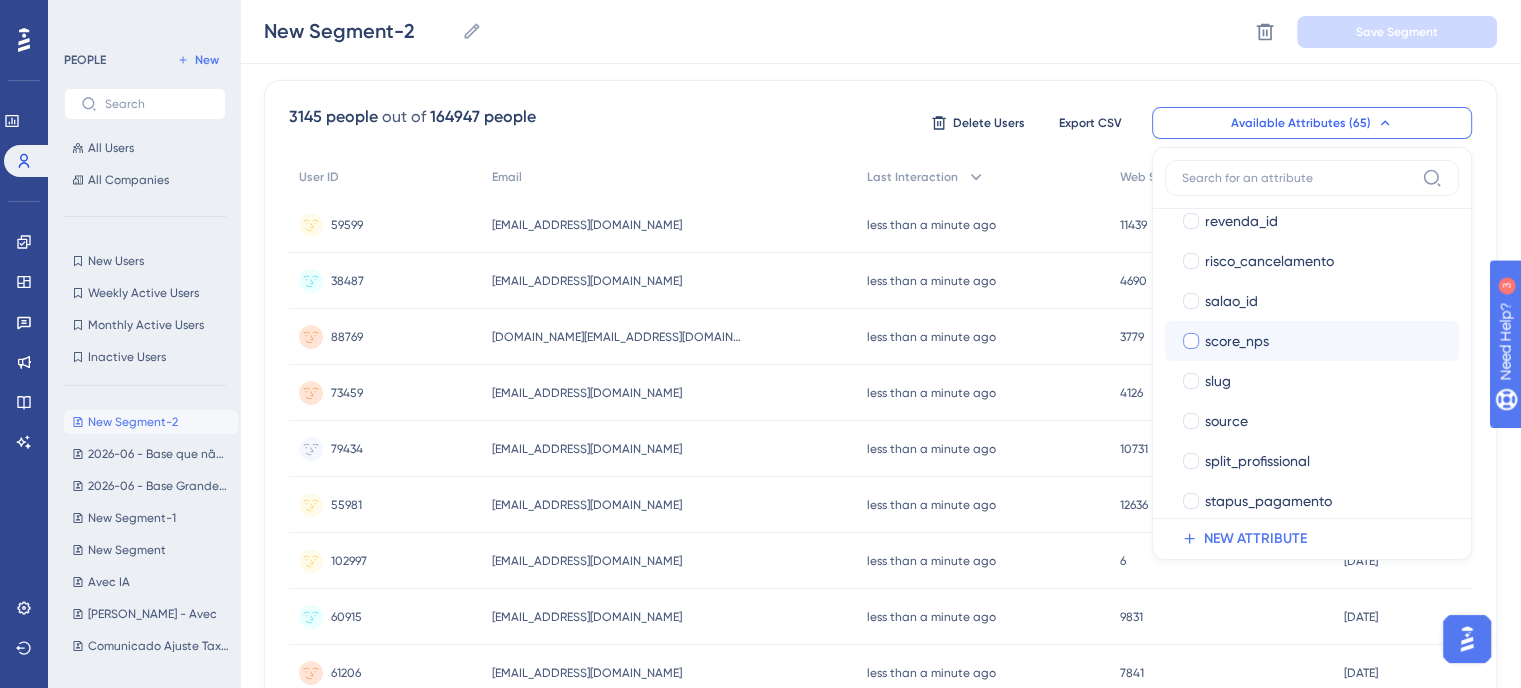 checkbox on "true" 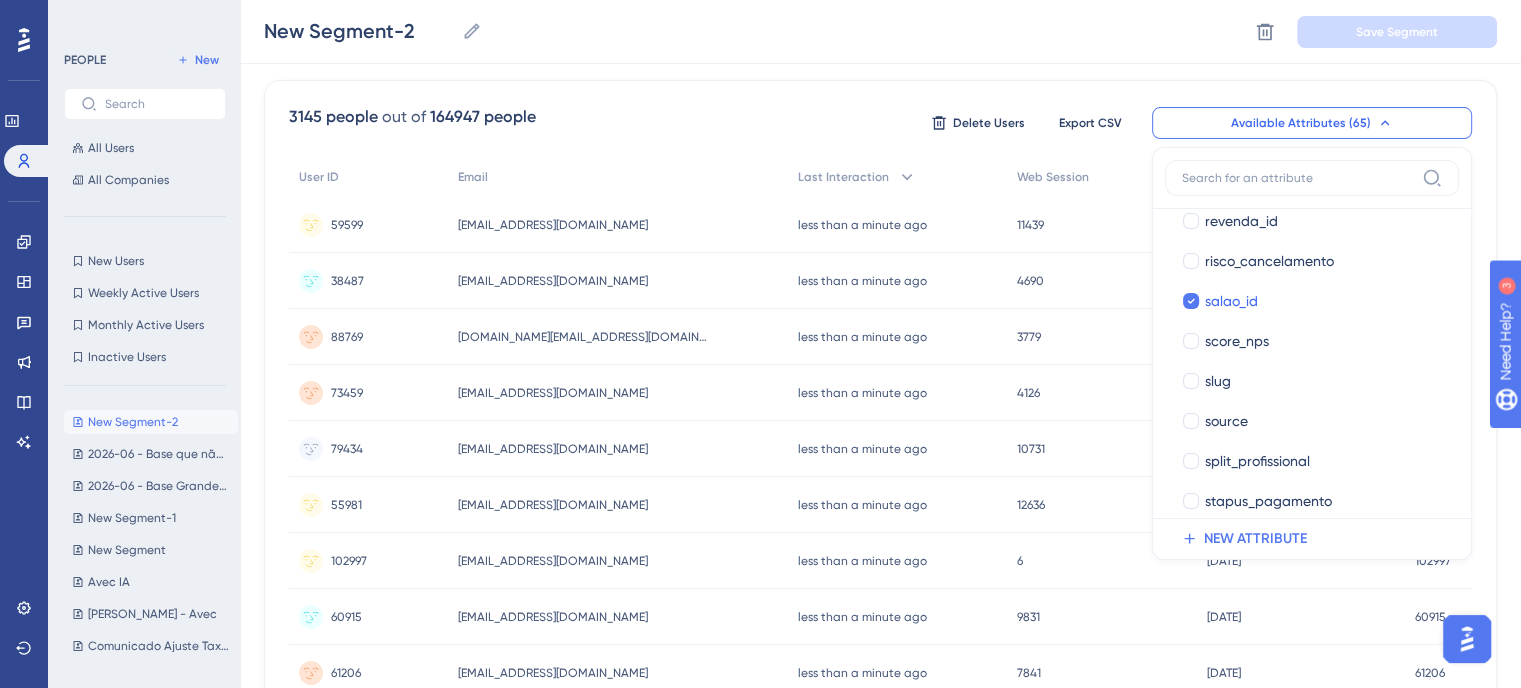 click on "3145   people out of 164947   people Delete Users Export CSV Available Attributes (65) User ID User ID Email Email Name Name Last Interaction Last Interaction Web Session Web Session First Interaction First Interaction Language Language Browser Browser Device Device Operating System Operating System 0 0 aceite_termo_dock aceite_termo_dock agendamento_ia agendamento_ia alerta_plano alerta_plano algar algar atendimento_em_casa atendimento_em_casa avec_mais avec_mais avecgo_mobile avecgo_mobile avecpay avecpay avecpay_id avecpay_id avecpay_tipo_conta avecpay_tipo_conta celular_salao celular_salao cidade cidade codigo_do_pais codigo_do_pais codigo_fila codigo_fila comunica_maquina_zoop comunica_maquina_zoop congelado congelado consultor consultor container container data_cadastro_avec data_cadastro_avec data_expiracao data_expiracao data_ultima_transacao data_ultima_transacao dispositivo_principal_pendente dispositivo_principal_pendente documento documento email_salao email_salao estabelecimento_franquia estado 6" at bounding box center (880, 743) 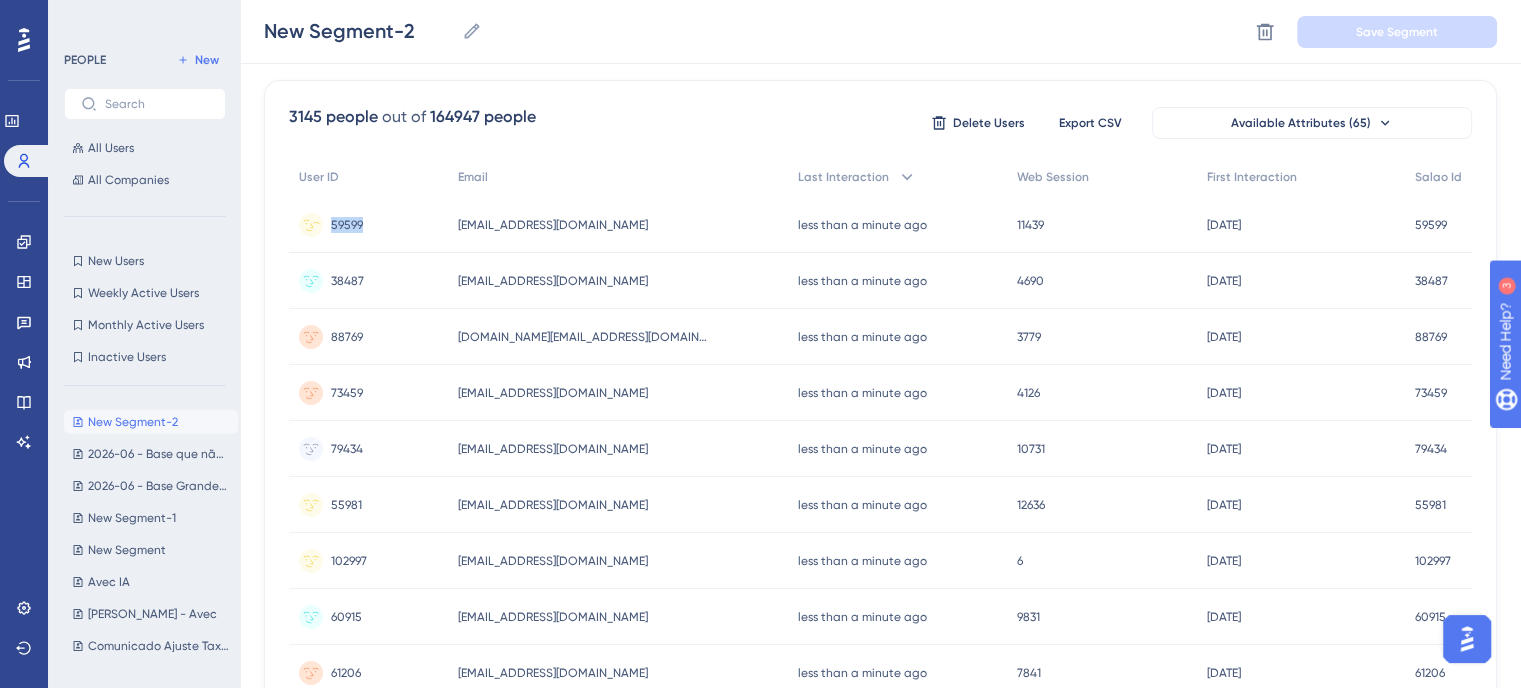 drag, startPoint x: 360, startPoint y: 226, endPoint x: 330, endPoint y: 226, distance: 30 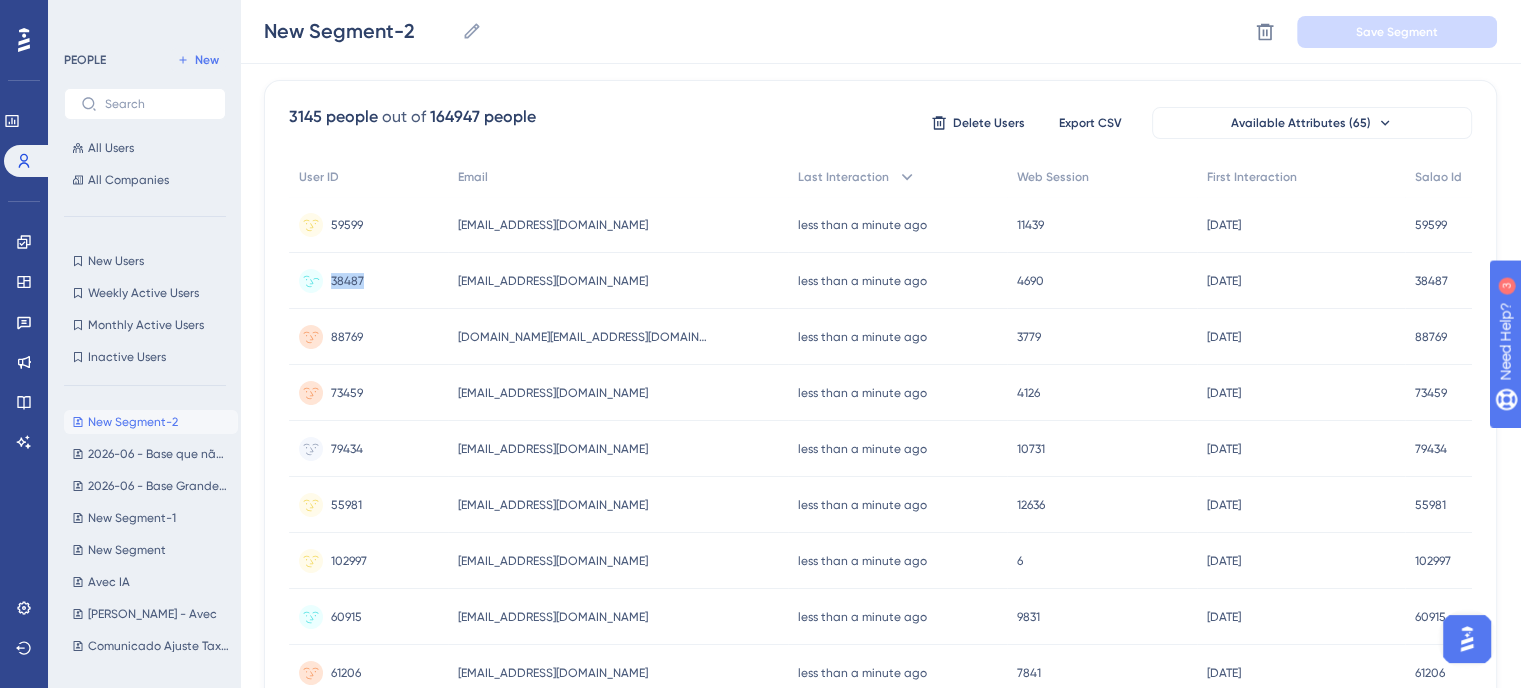 drag, startPoint x: 370, startPoint y: 280, endPoint x: 331, endPoint y: 283, distance: 39.115215 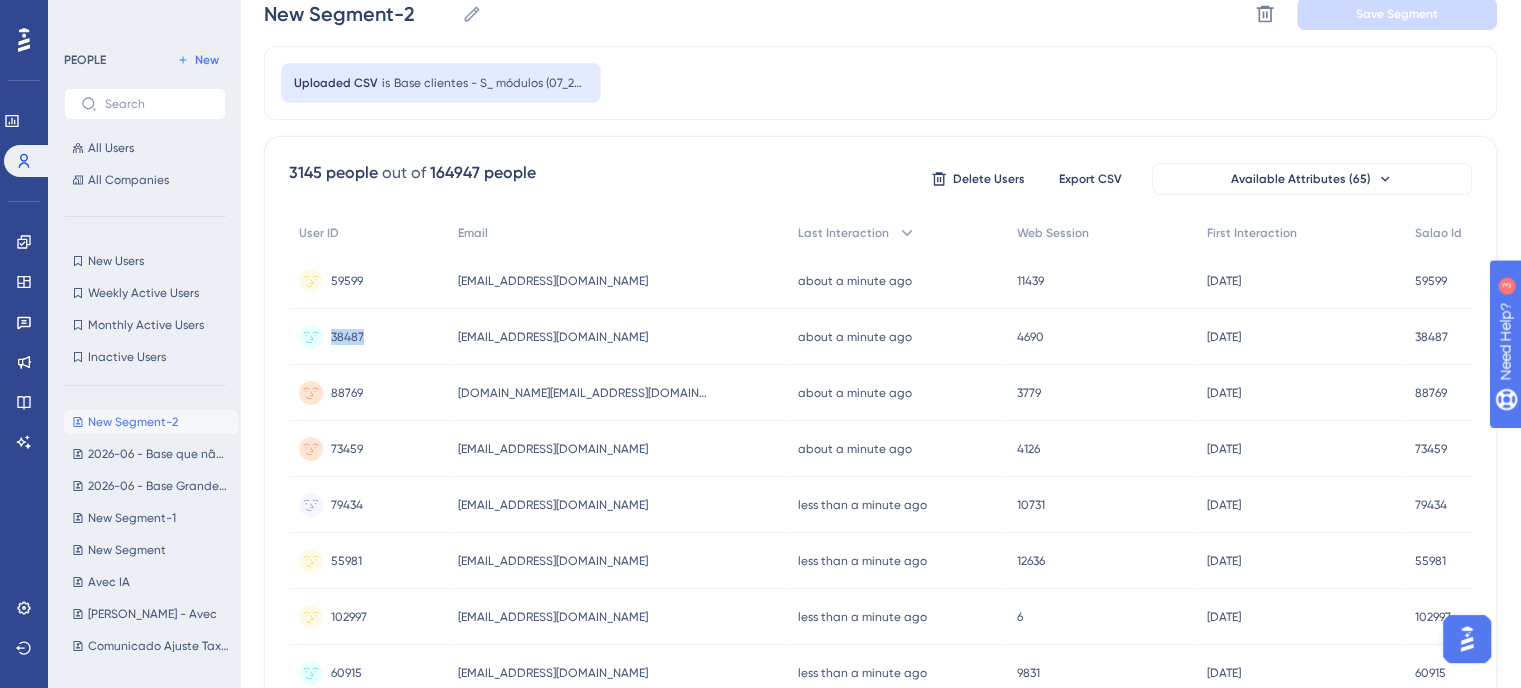 scroll, scrollTop: 0, scrollLeft: 0, axis: both 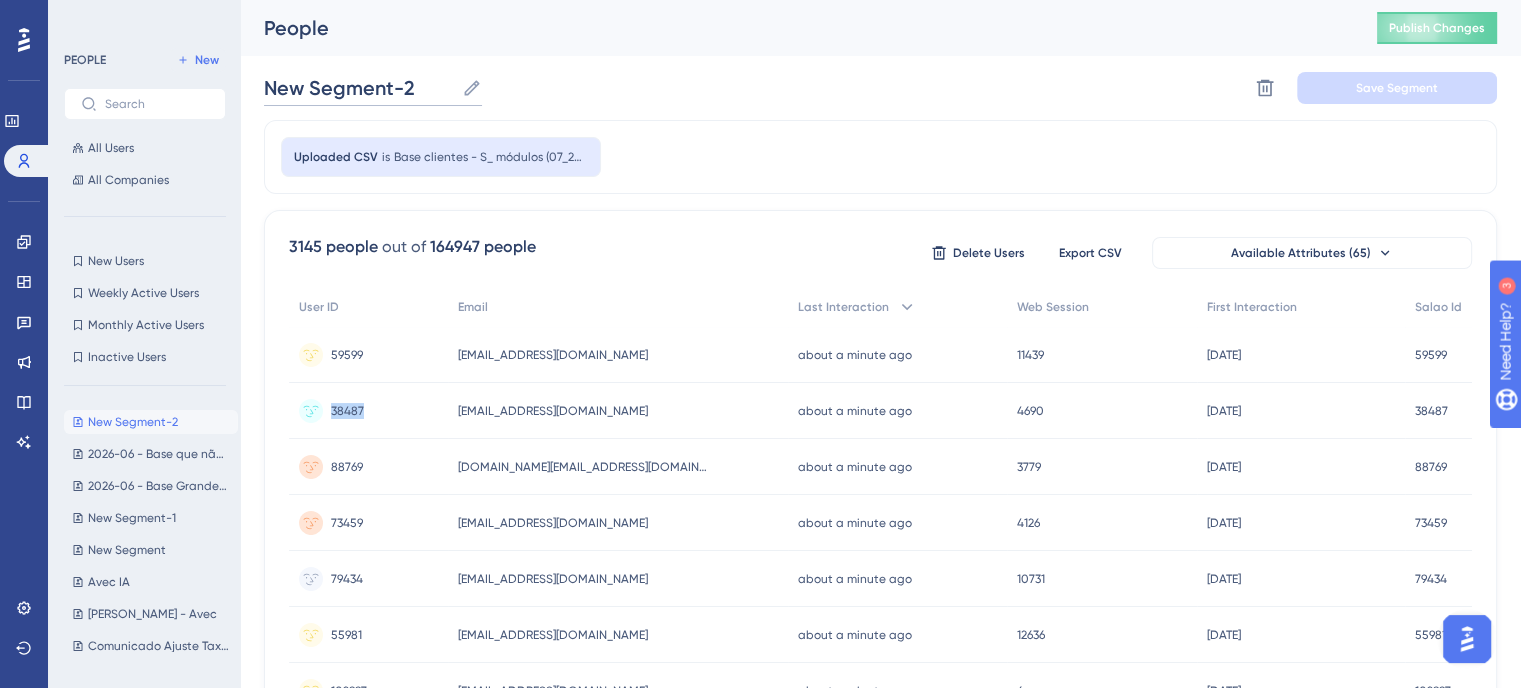 click on "New Segment-2" at bounding box center [359, 88] 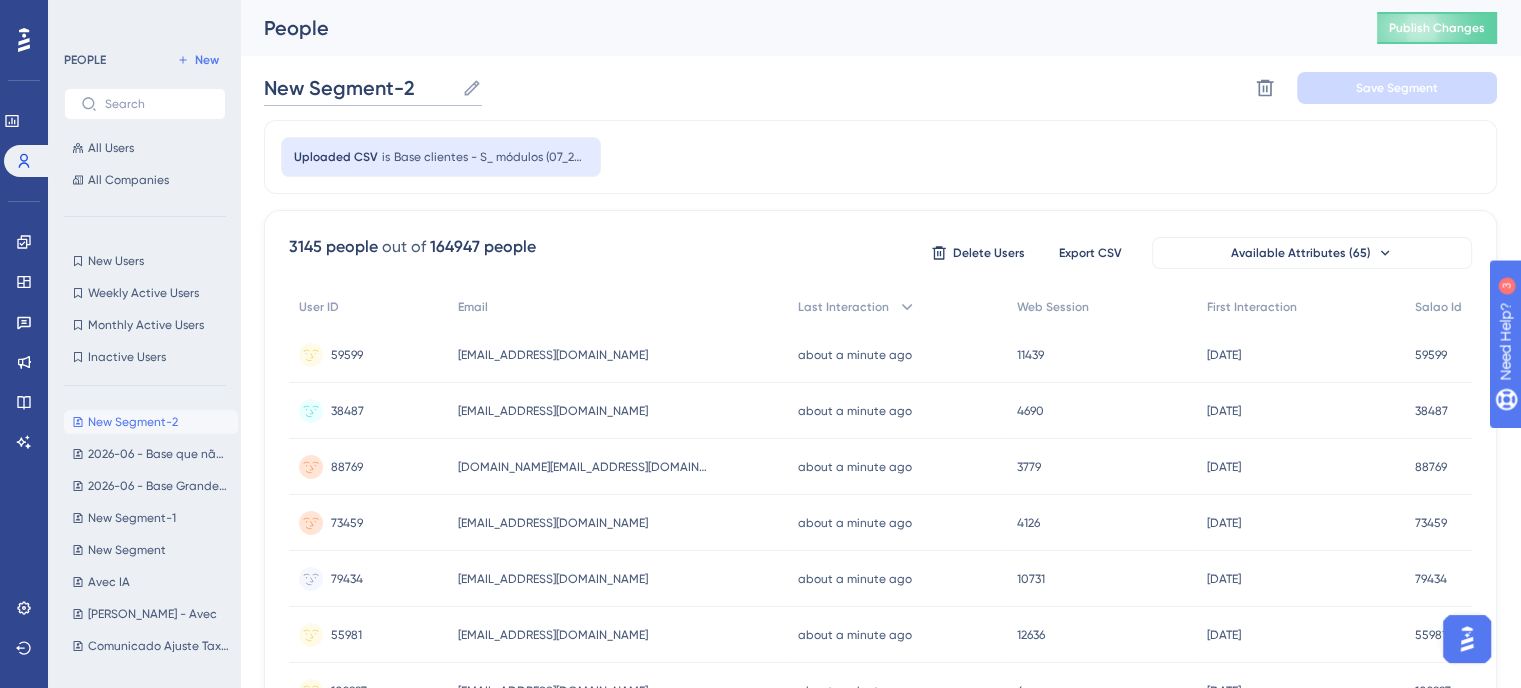 click on "New Segment-2" at bounding box center (359, 88) 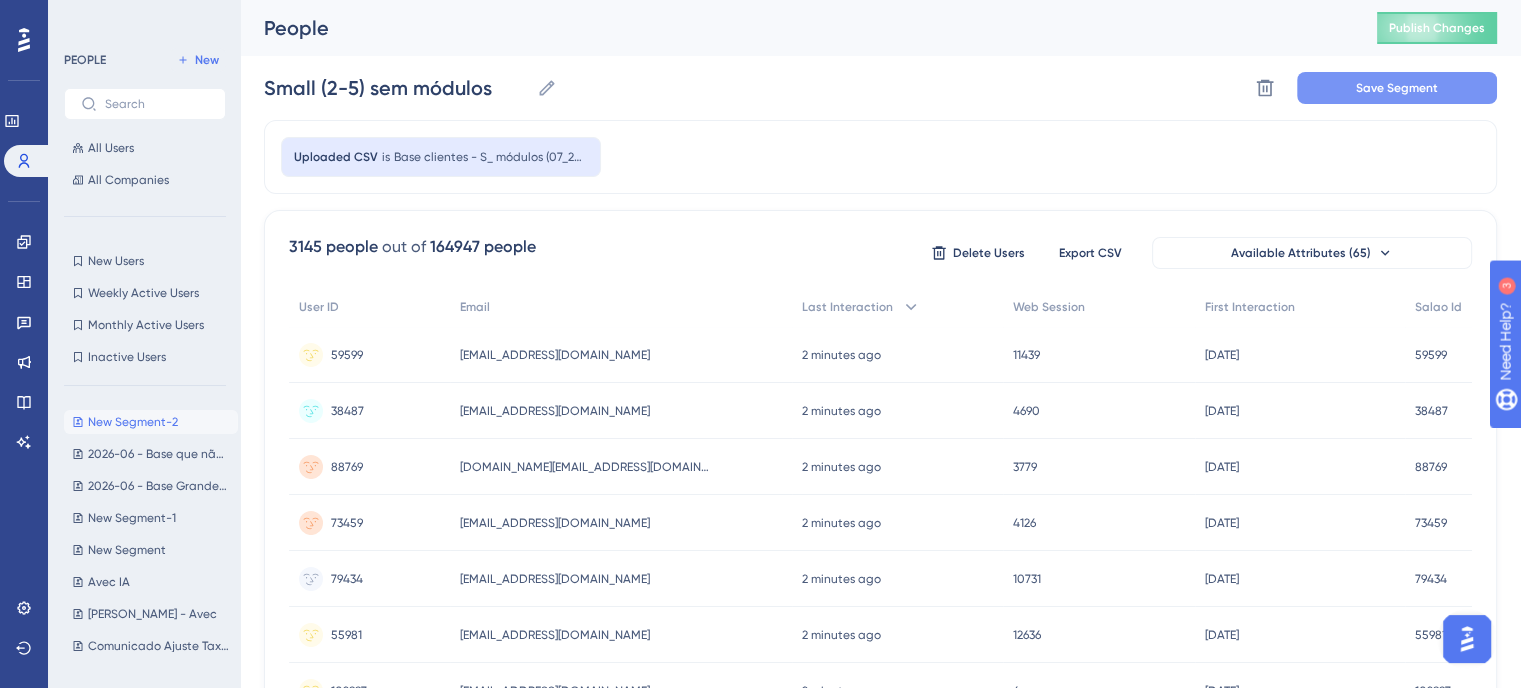 click on "Save Segment" at bounding box center (1397, 88) 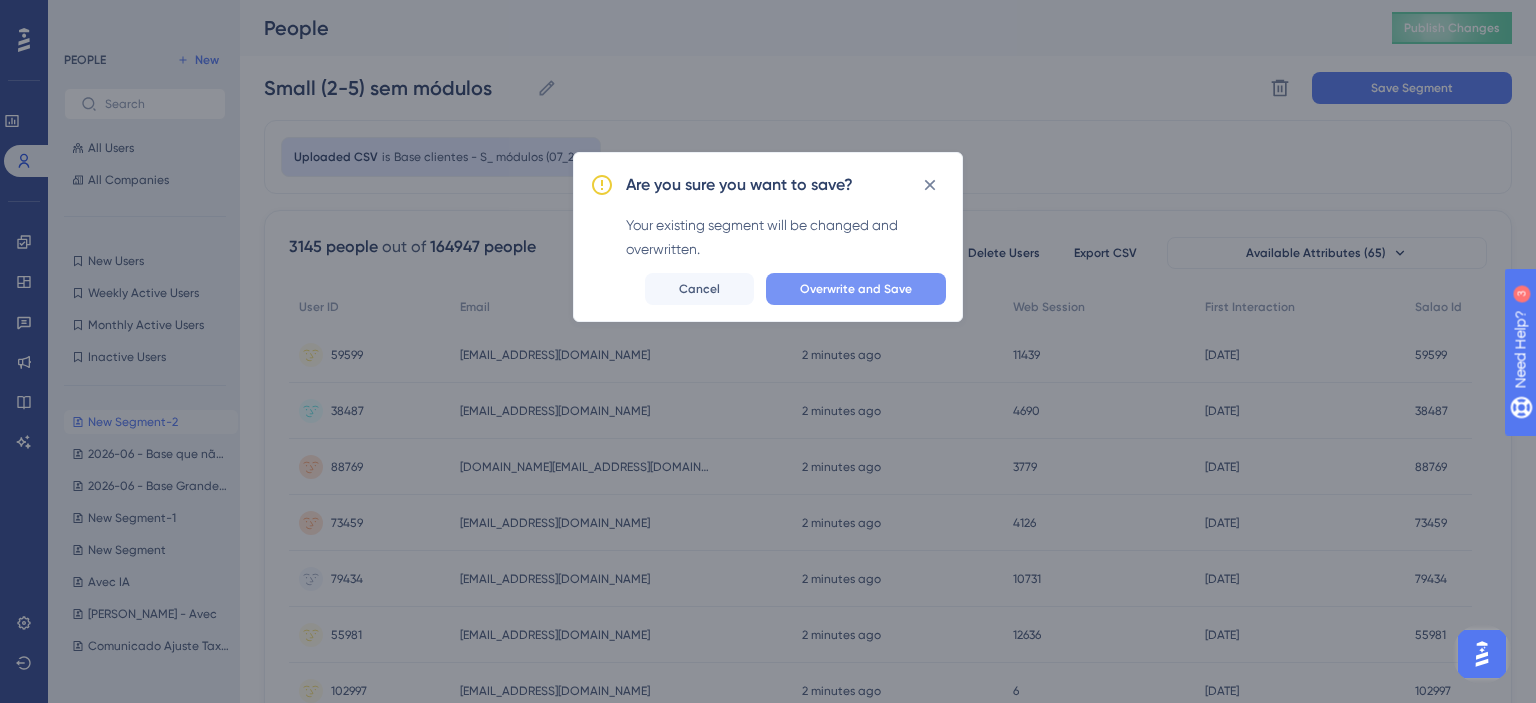 click on "Overwrite and Save" at bounding box center (856, 289) 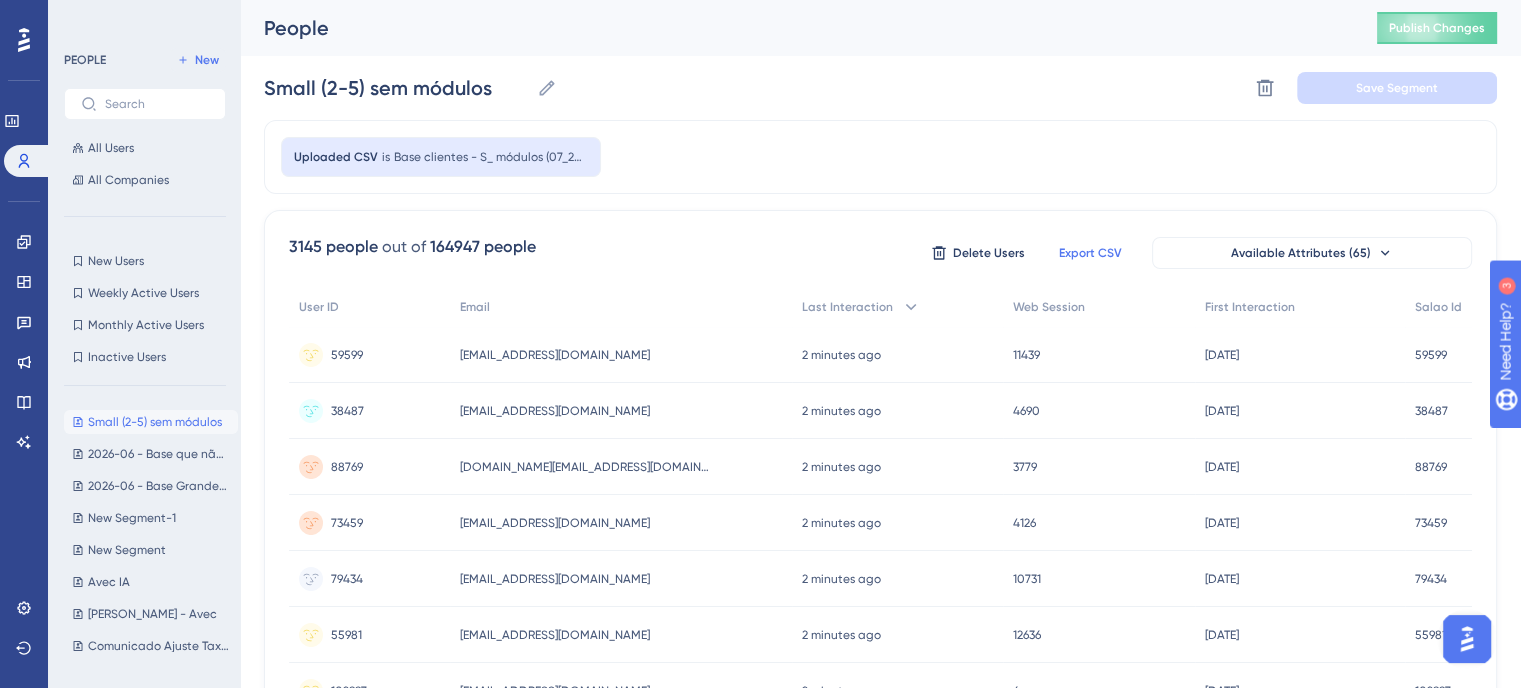 click on "Export CSV" at bounding box center (1090, 253) 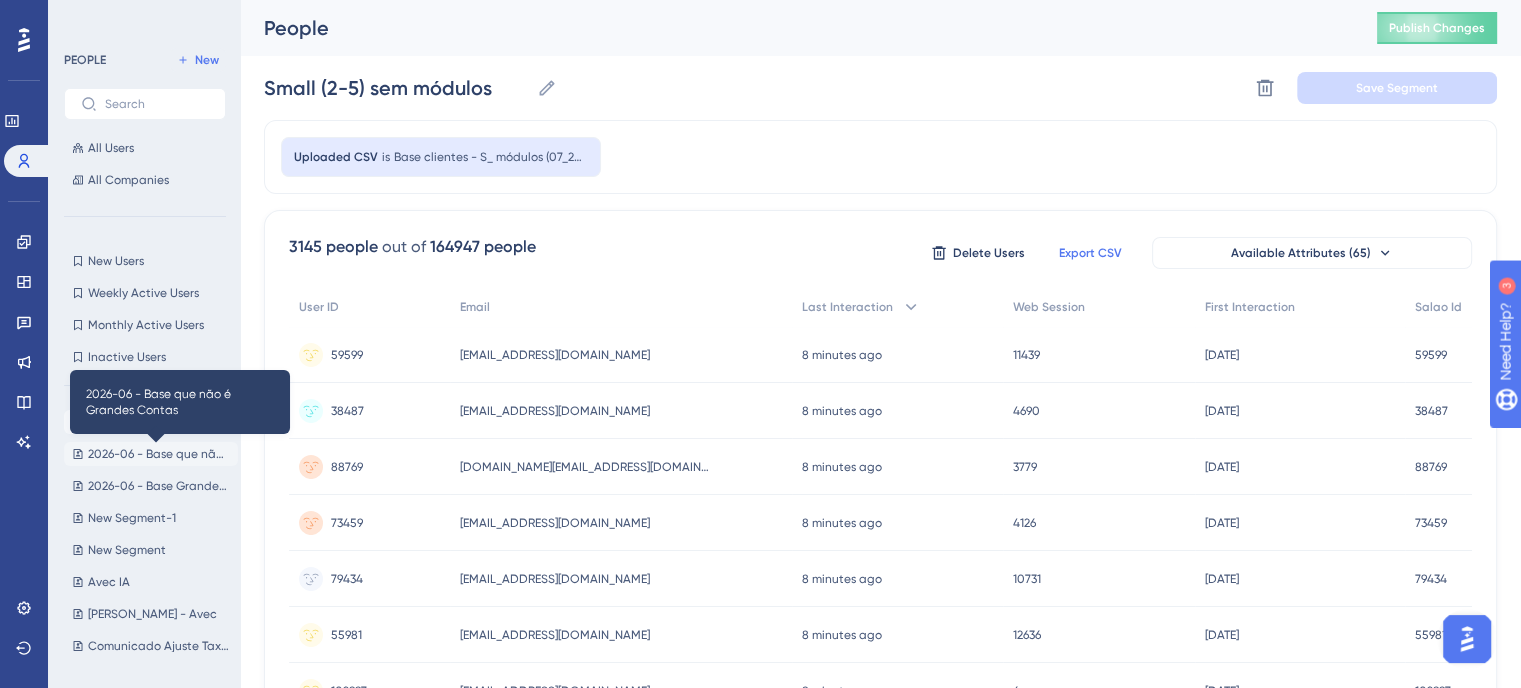 click on "2026-06 - Base que não é Grandes Contas" at bounding box center (159, 454) 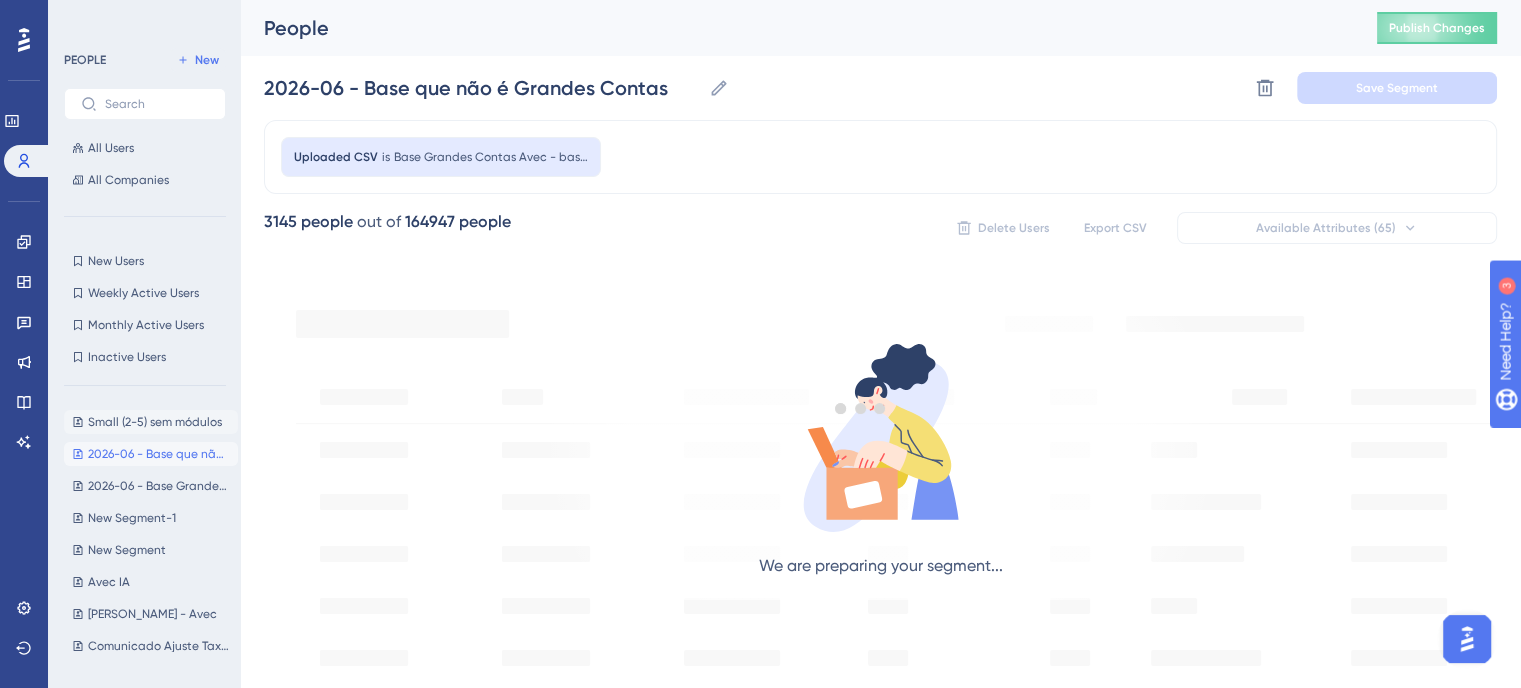 click on "Small (2-5) sem módulos" at bounding box center [155, 422] 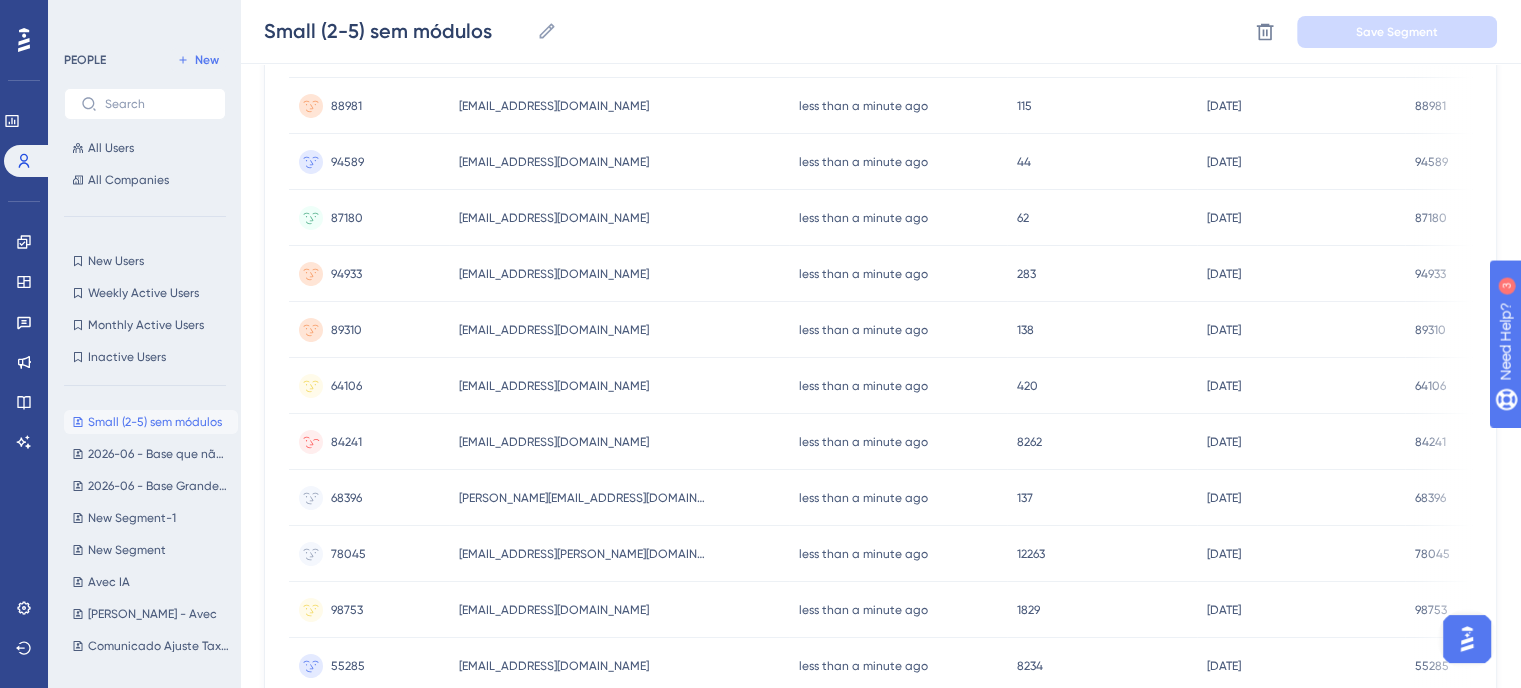 scroll, scrollTop: 0, scrollLeft: 0, axis: both 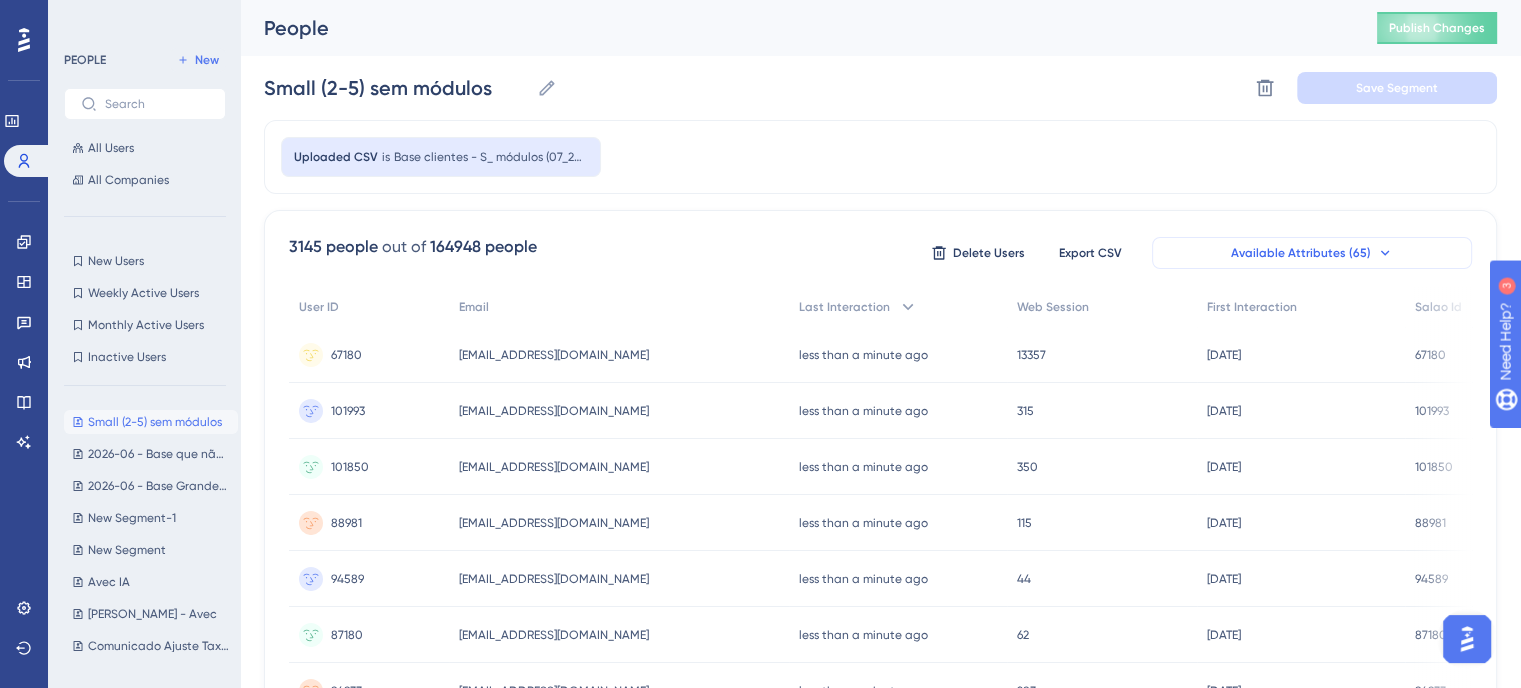 click on "Available Attributes (65)" at bounding box center (1312, 253) 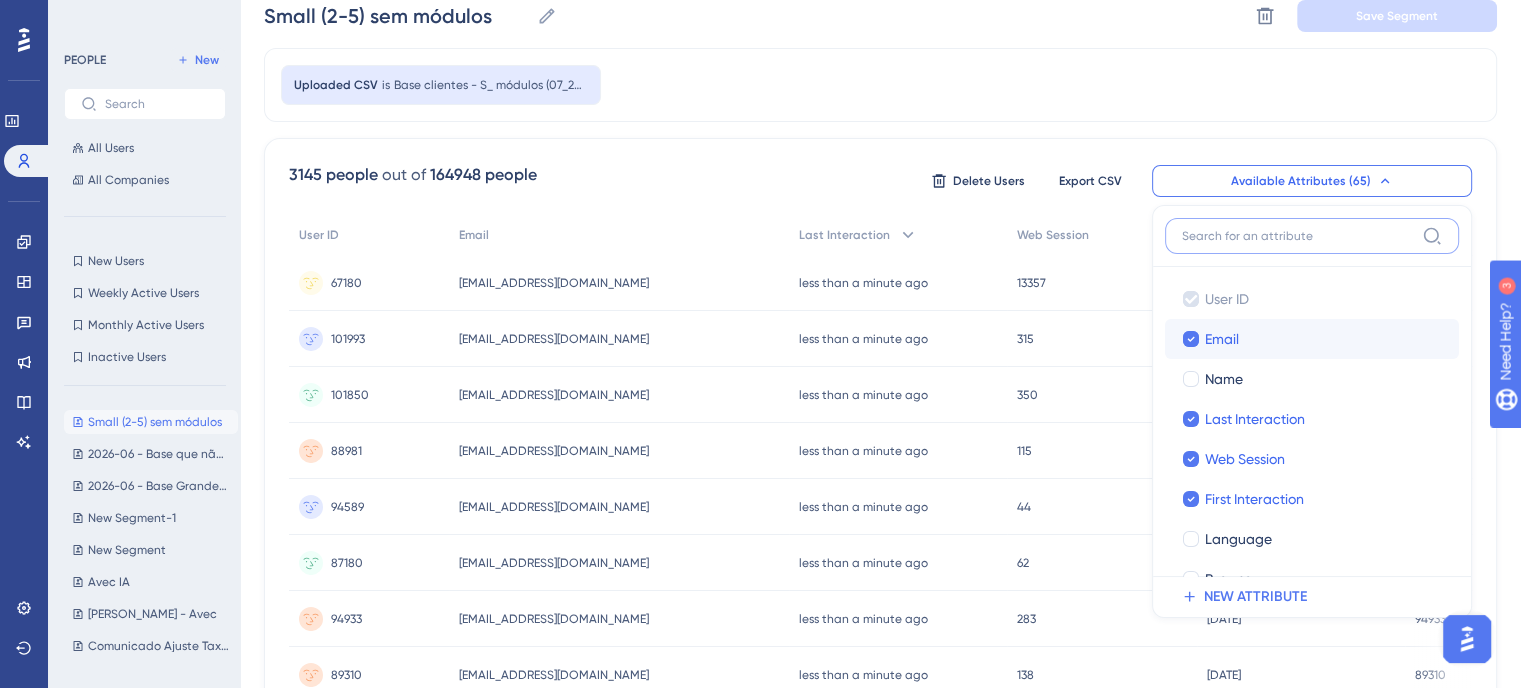 scroll, scrollTop: 38, scrollLeft: 0, axis: vertical 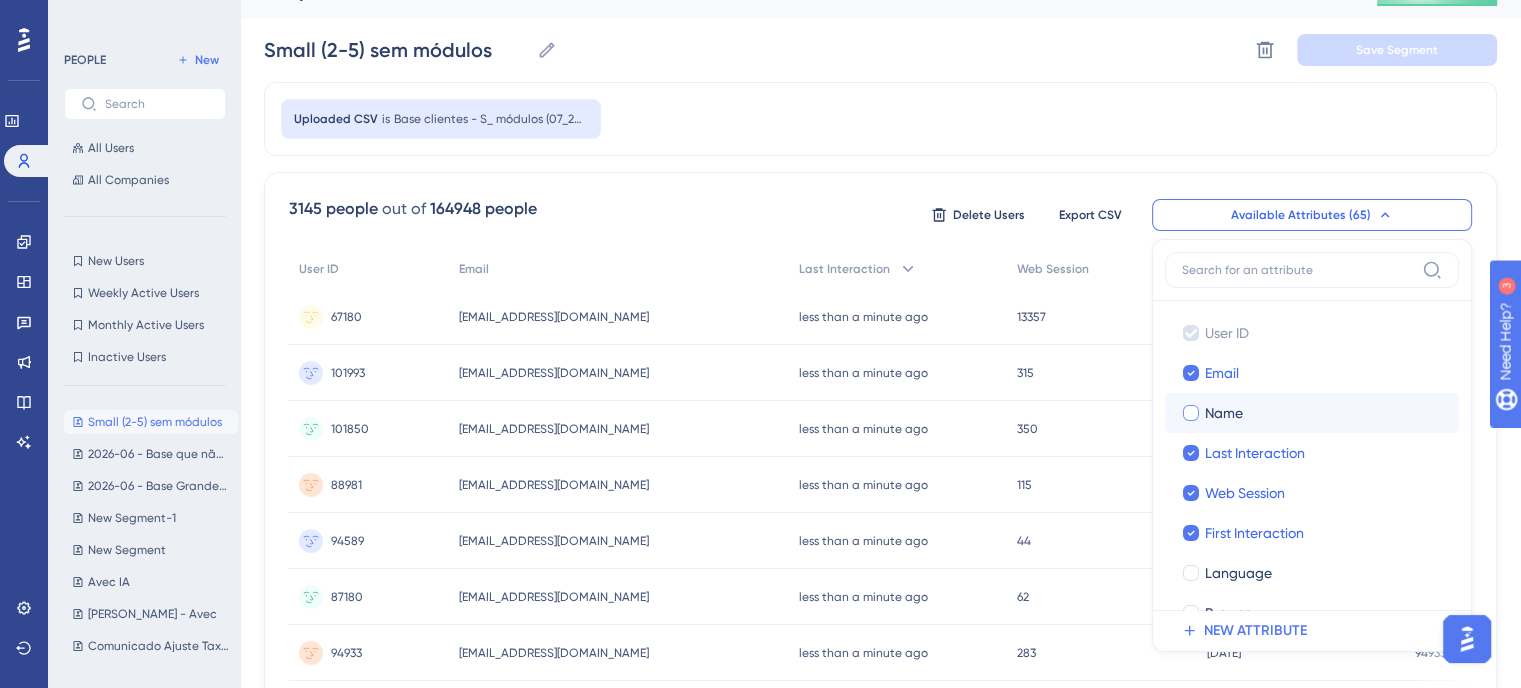 click on "Name Name" at bounding box center [1312, 413] 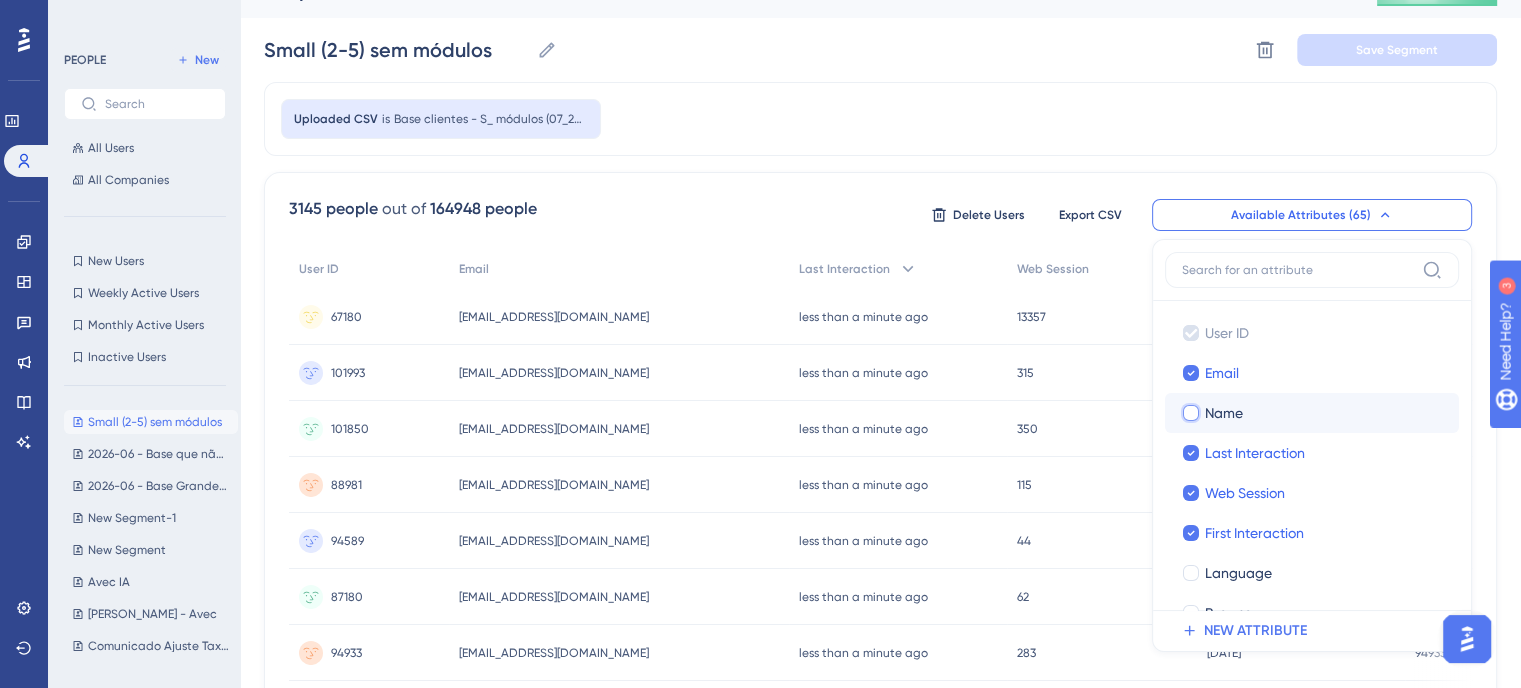 click on "Name" at bounding box center (1191, 413) 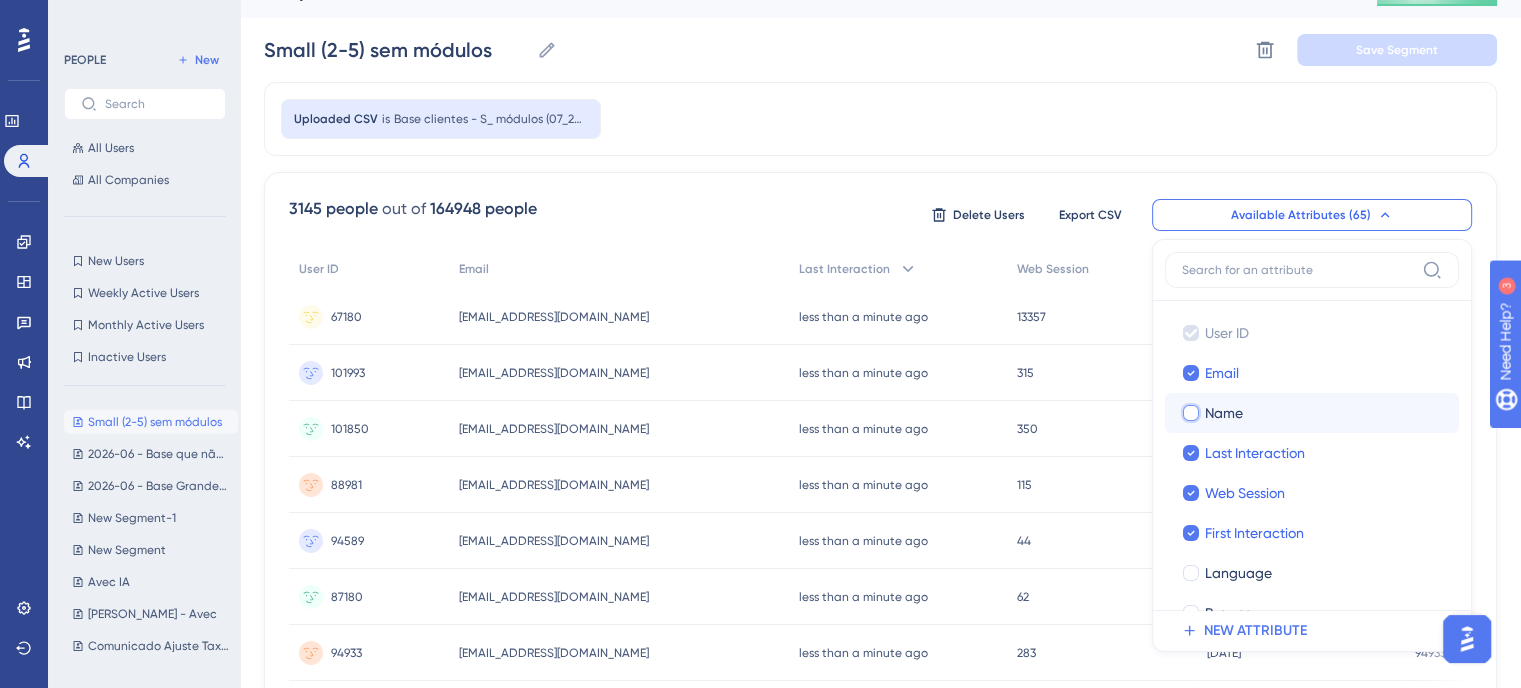 checkbox on "false" 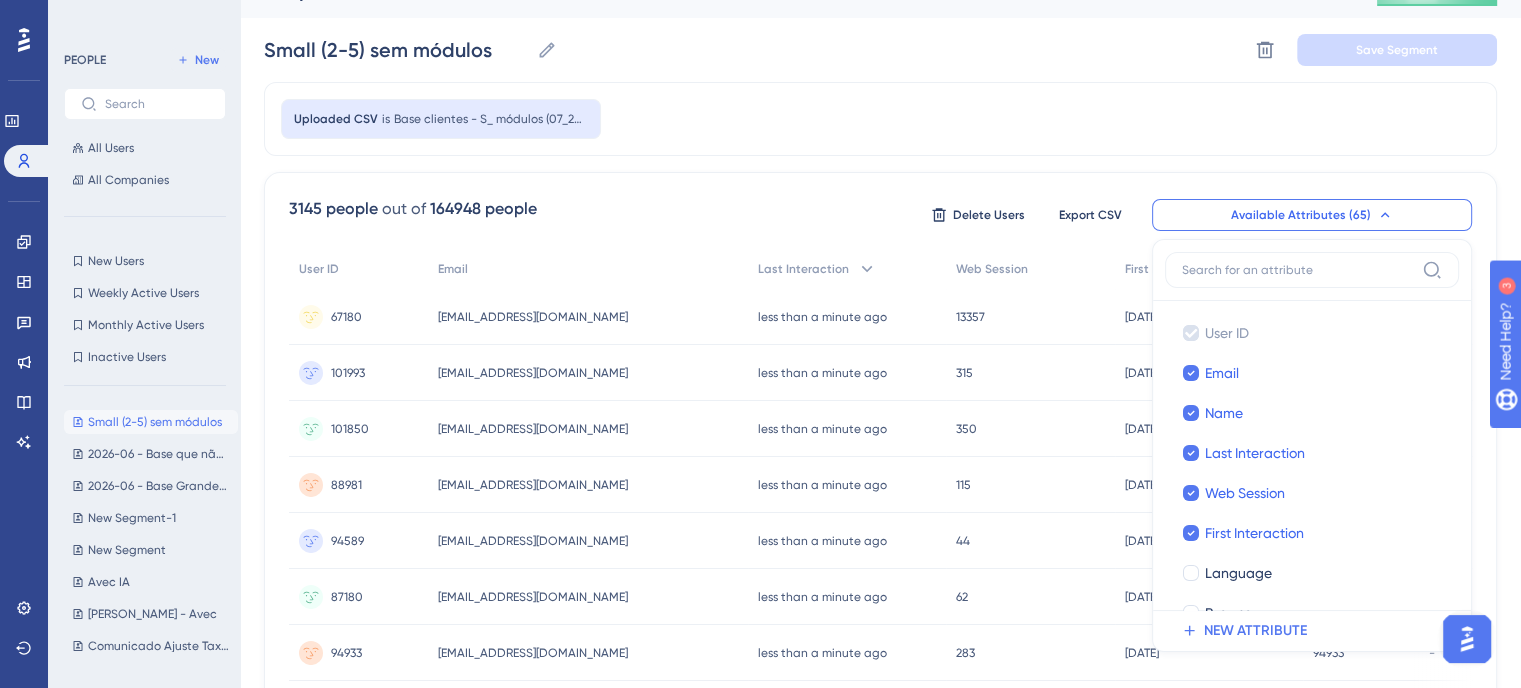 click on "Uploaded CSV is Base clientes - S_ módulos (07_25) - Small 2-5 3145   people out of 164948   people Delete Users Export CSV Available Attributes (65) User ID User ID Email Email Name Name Last Interaction Last Interaction Web Session Web Session First Interaction First Interaction Language Language Browser Browser Device Device Operating System Operating System 0 0 aceite_termo_dock aceite_termo_dock agendamento_ia agendamento_ia alerta_plano alerta_plano algar algar atendimento_em_casa atendimento_em_casa avec_mais avec_mais avecgo_mobile avecgo_mobile avecpay avecpay avecpay_id avecpay_id avecpay_tipo_conta avecpay_tipo_conta celular_salao celular_salao cidade cidade codigo_do_pais codigo_do_pais codigo_fila codigo_fila comunica_maquina_zoop comunica_maquina_zoop congelado congelado consultor consultor container container data_cadastro_avec data_cadastro_avec data_expiracao data_expiracao data_ultima_transacao data_ultima_transacao dispositivo_principal_pendente dispositivo_principal_pendente documento - -" at bounding box center [880, 790] 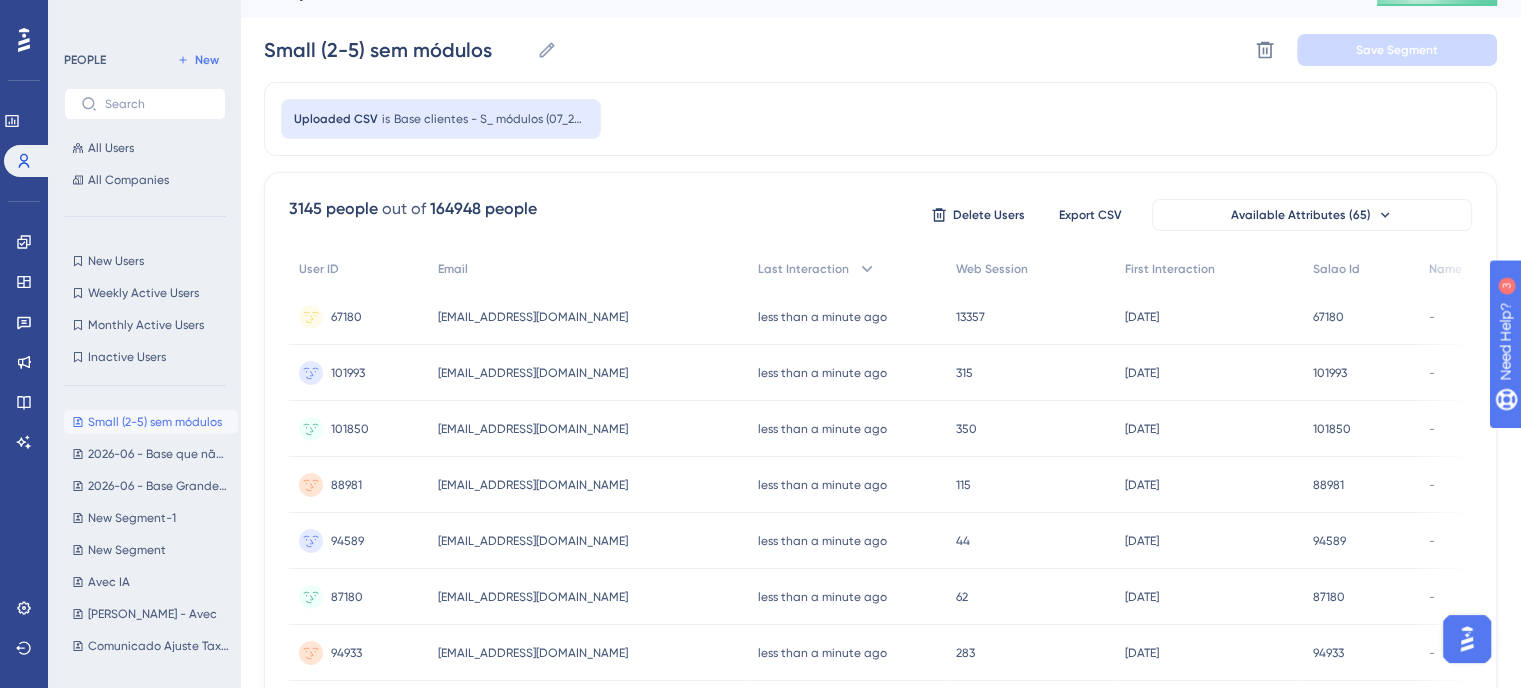 scroll, scrollTop: 38, scrollLeft: 15, axis: both 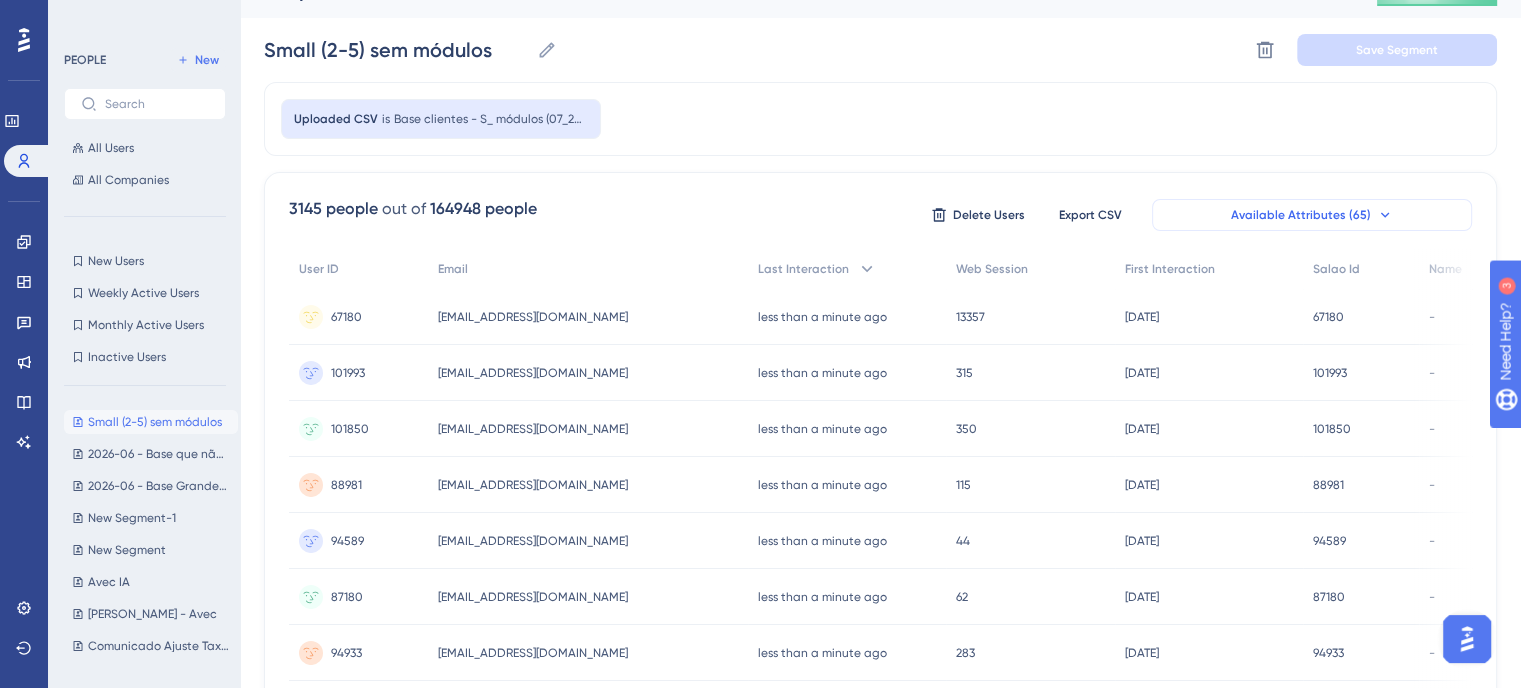 click on "Available Attributes (65)" at bounding box center [1312, 215] 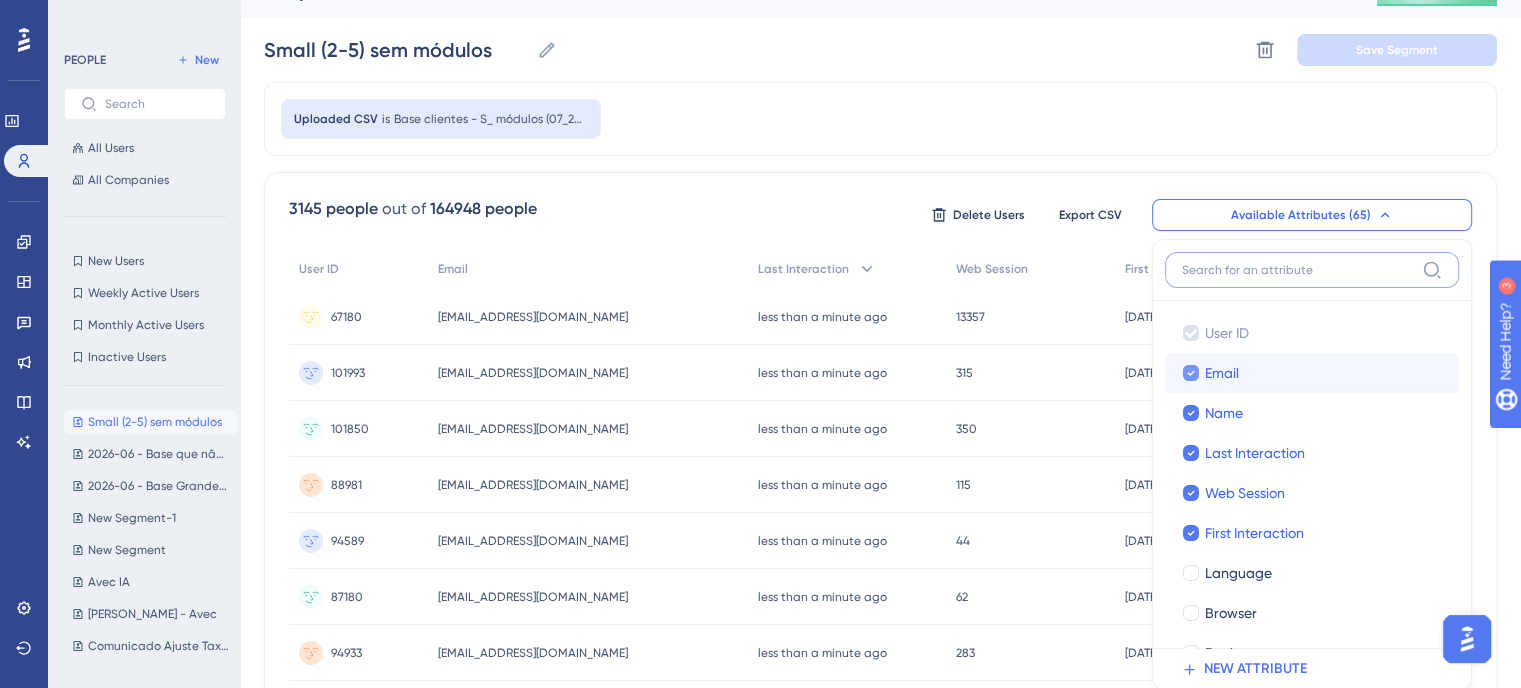 scroll, scrollTop: 157, scrollLeft: 15, axis: both 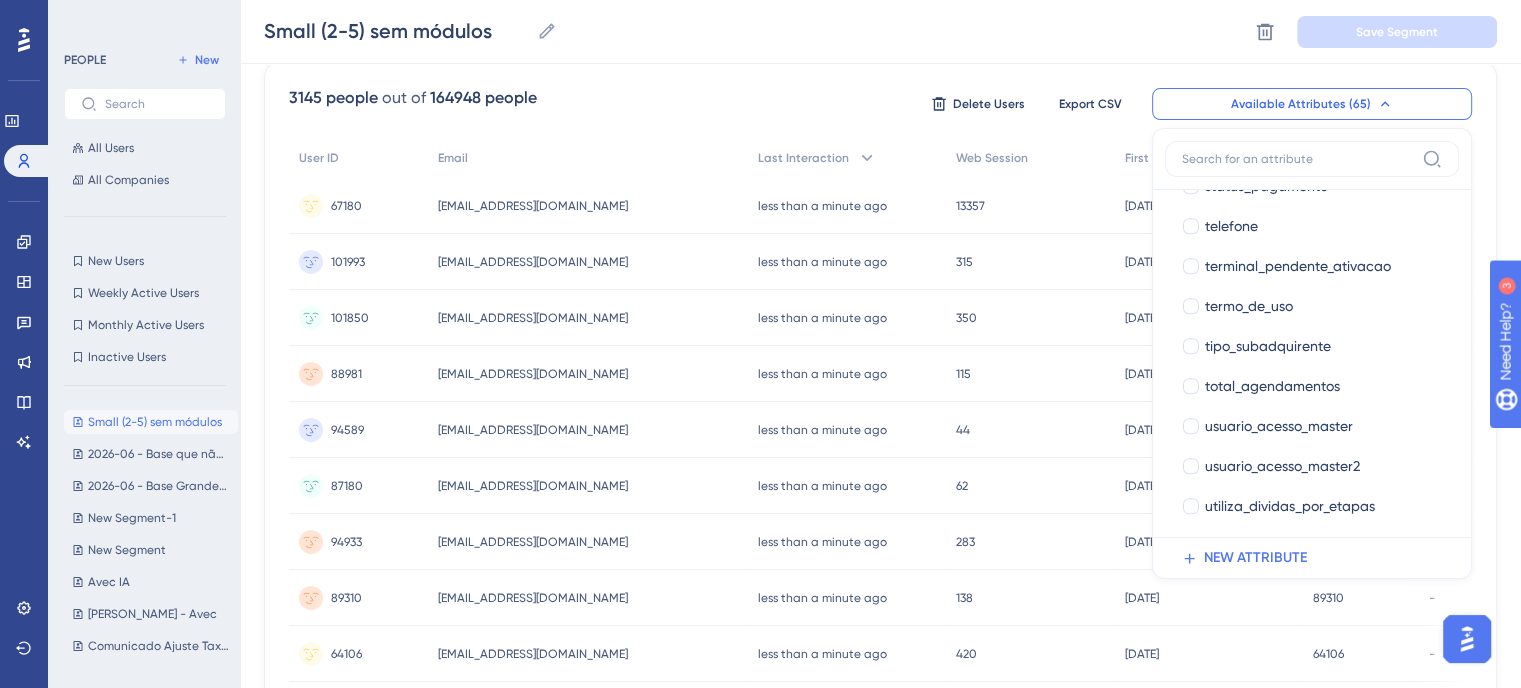 click on "3145   people out of 164948   people Delete Users Export CSV Available Attributes (65) User ID User ID Email Email Name Name Last Interaction Last Interaction Web Session Web Session First Interaction First Interaction Language Language Browser Browser Device Device Operating System Operating System 0 0 aceite_termo_dock aceite_termo_dock agendamento_ia agendamento_ia alerta_plano alerta_plano algar algar atendimento_em_casa atendimento_em_casa avec_mais avec_mais avecgo_mobile avecgo_mobile avecpay avecpay avecpay_id avecpay_id avecpay_tipo_conta avecpay_tipo_conta celular_salao celular_salao cidade cidade codigo_do_pais codigo_do_pais codigo_fila codigo_fila comunica_maquina_zoop comunica_maquina_zoop congelado congelado consultor consultor container container data_cadastro_avec data_cadastro_avec data_expiracao data_expiracao data_ultima_transacao data_ultima_transacao dispositivo_principal_pendente dispositivo_principal_pendente documento documento email_salao email_salao estabelecimento_franquia estado -" at bounding box center [880, 724] 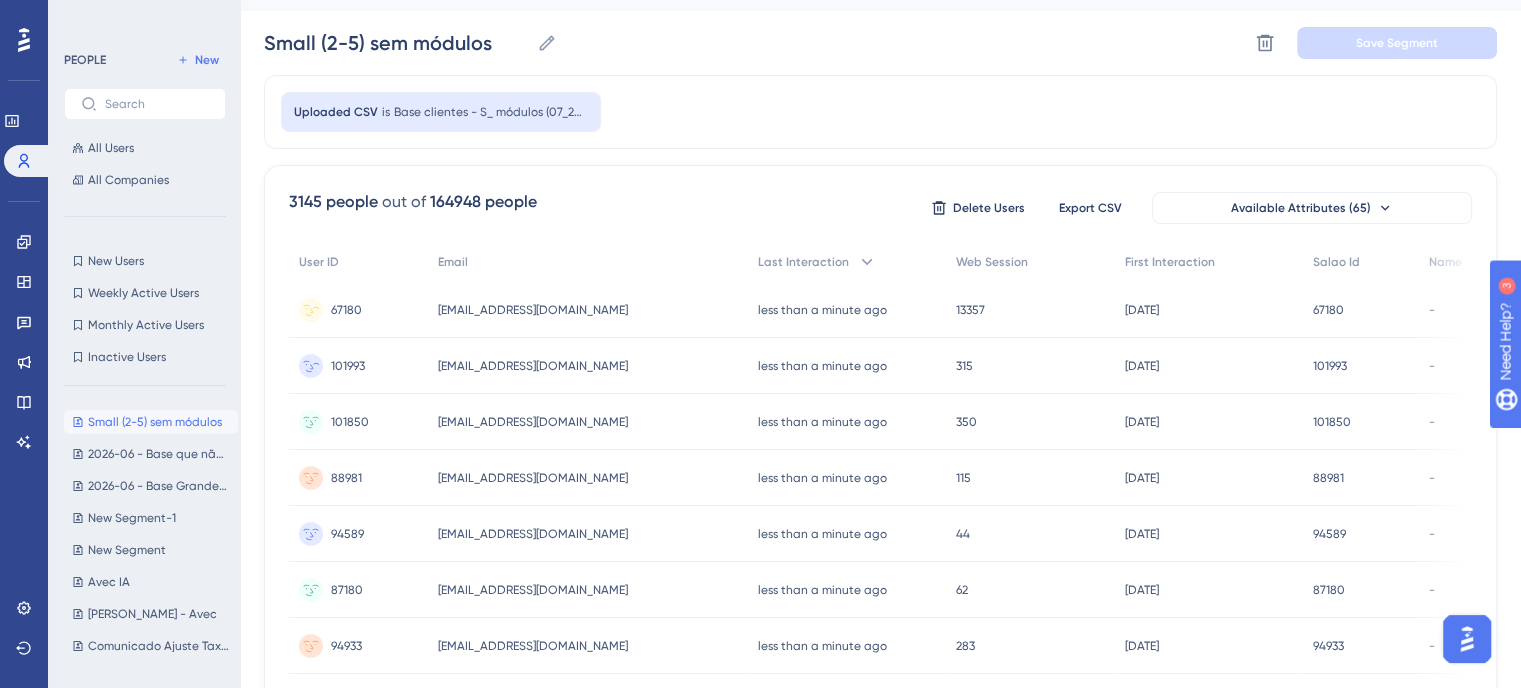 scroll, scrollTop: 0, scrollLeft: 15, axis: horizontal 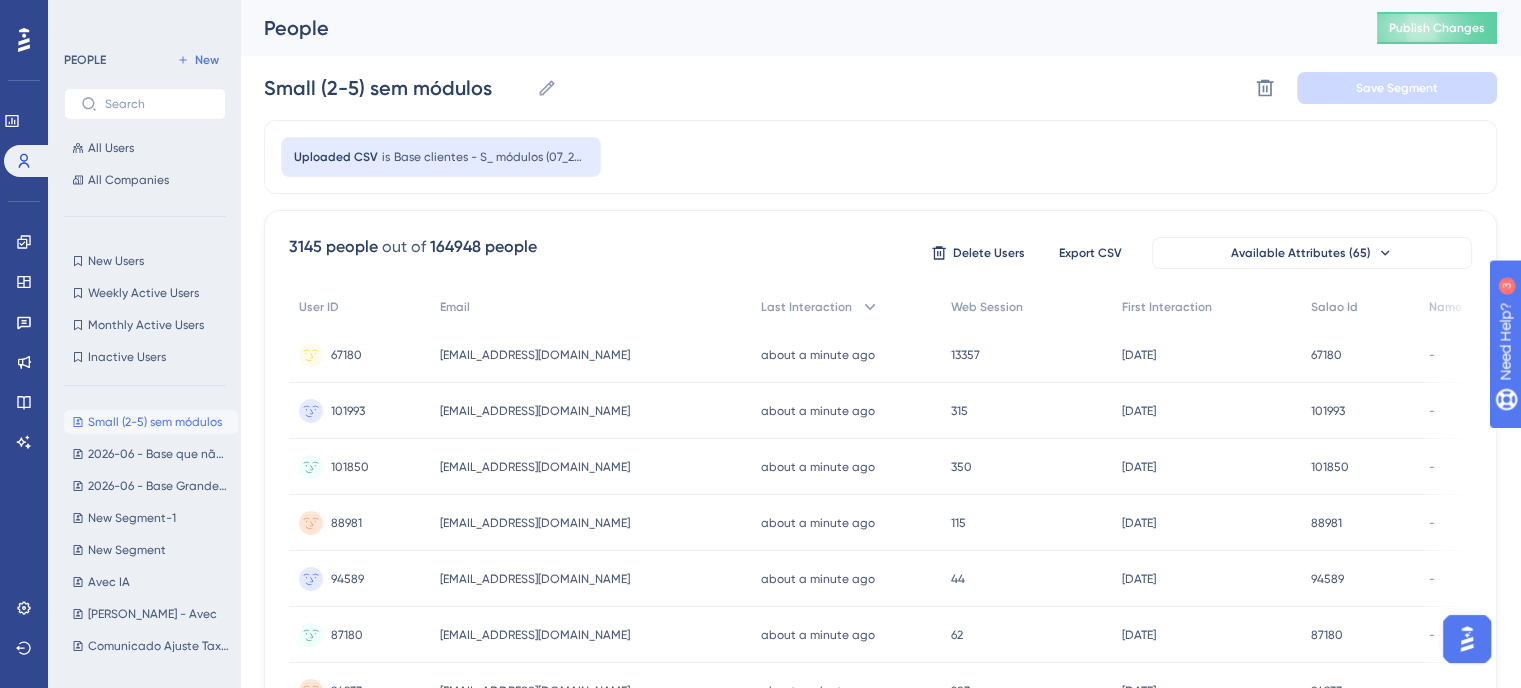 click on "PEOPLE New All Users All Companies New Users New Users Weekly Active Users Weekly Active Users Monthly Active Users Monthly Active Users Inactive Users Inactive Users Small (2-5) sem módulos Small (2-5) sem módulos 2026-06 - Base que não é Grandes Contas 2026-06 - Base que não é Grandes Contas 2026-06 - Base Grandes Contas 2026-06 - Base Grandes Contas New Segment-1 New Segment-1 New Segment New Segment Avec IA Avec IA Aviso Boleto - Avec Aviso Boleto - Avec Comunicado Ajuste Taxas Comunicado Ajuste Taxas Ressaca Hair Summit - Seen Ressaca Hair Summit - Seen Avec Pay - Seen (31-Mar) Avec Pay - Seen (31-Mar) Instabilidade Avec Pay Instabilidade Avec Pay Instabilidade Pix Itaú Instabilidade Pix Itaú Instabilidade CAF - Visto Instabilidade CAF - Visto Instabilidade Agendamento Instabilidade Agendamento Zapfolia - Última Chance Zapfolia - Última Chance Teste Banking - Prod Teste Banking - Prod Teste Banking - Stage Teste Banking - Stage Banking - [PERSON_NAME] - Nate Banking Banking Zapfolia - Ressaca LG" at bounding box center (144, 344) 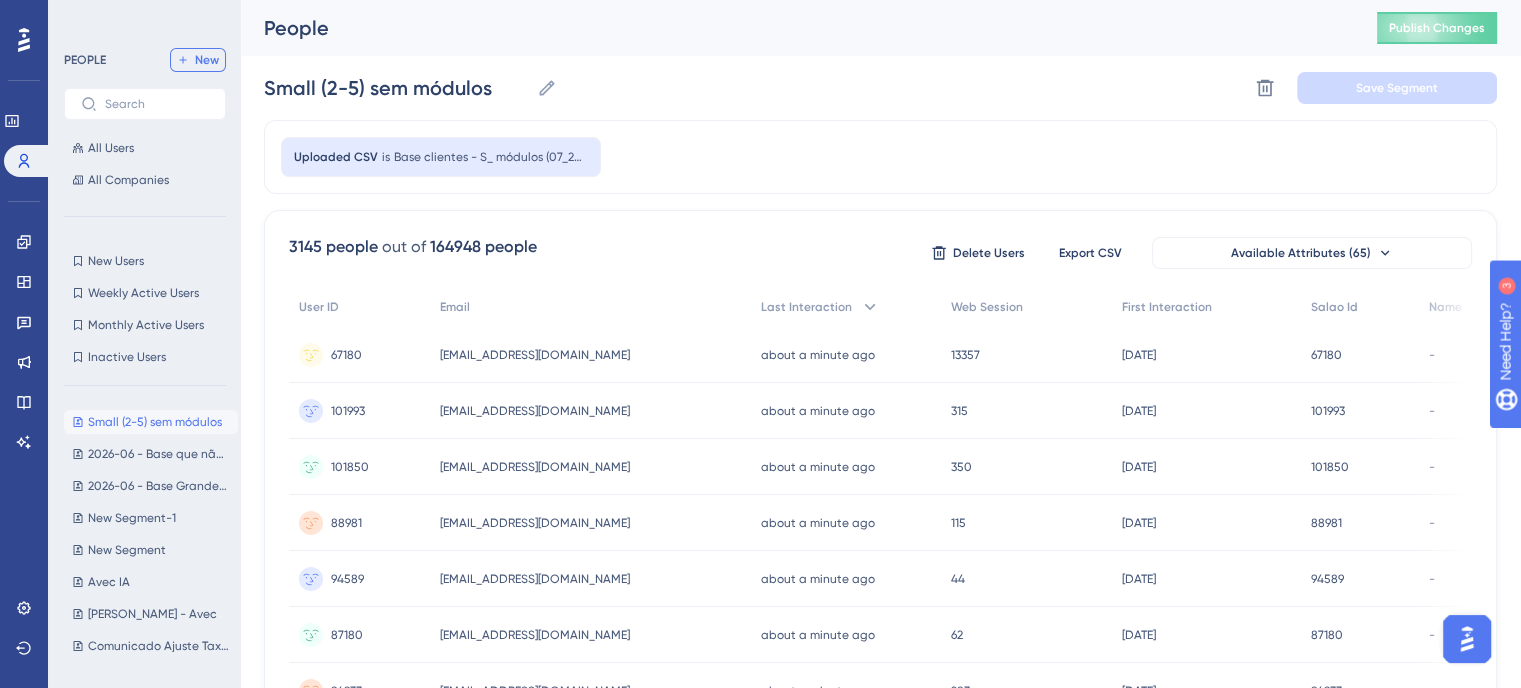 click on "New" at bounding box center [207, 60] 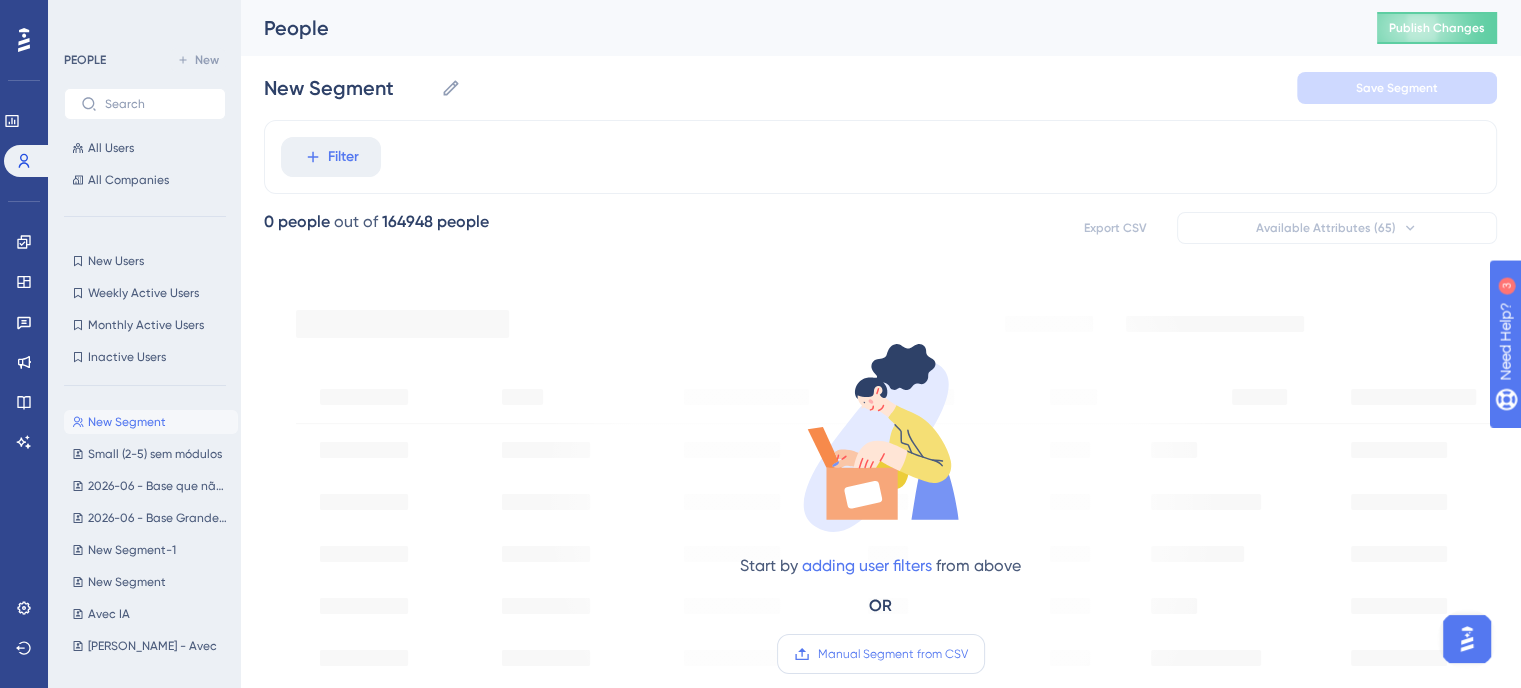 click on "Manual Segment from CSV" at bounding box center (893, 654) 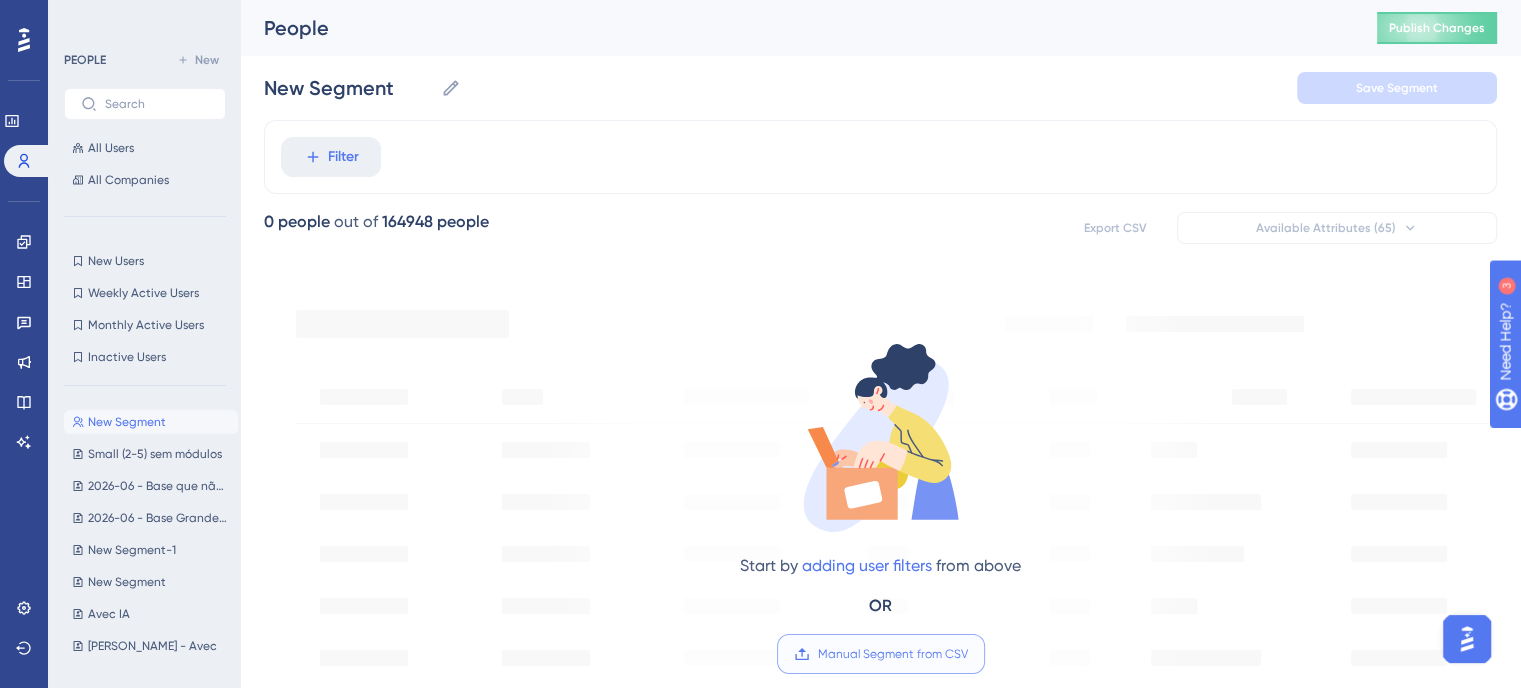 click on "Manual Segment from CSV" at bounding box center (968, 654) 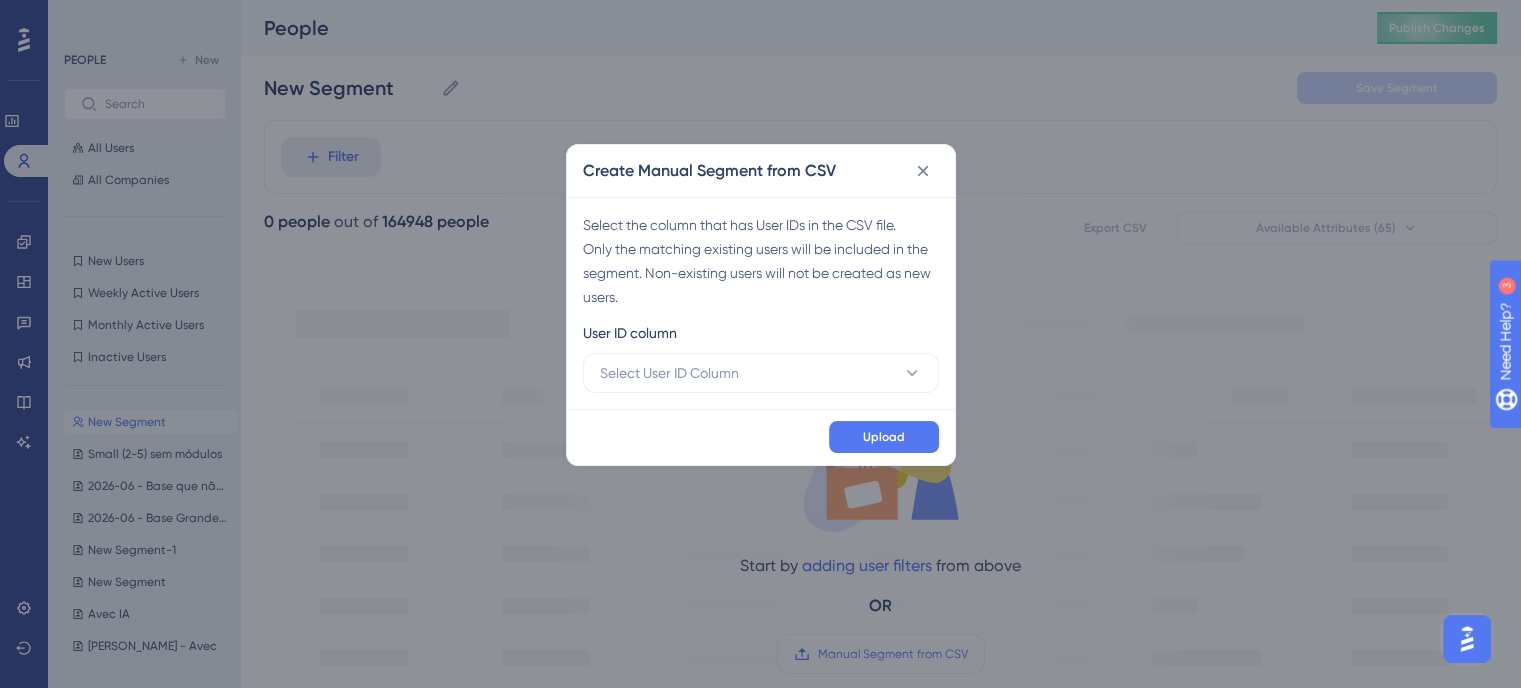 scroll, scrollTop: 0, scrollLeft: 0, axis: both 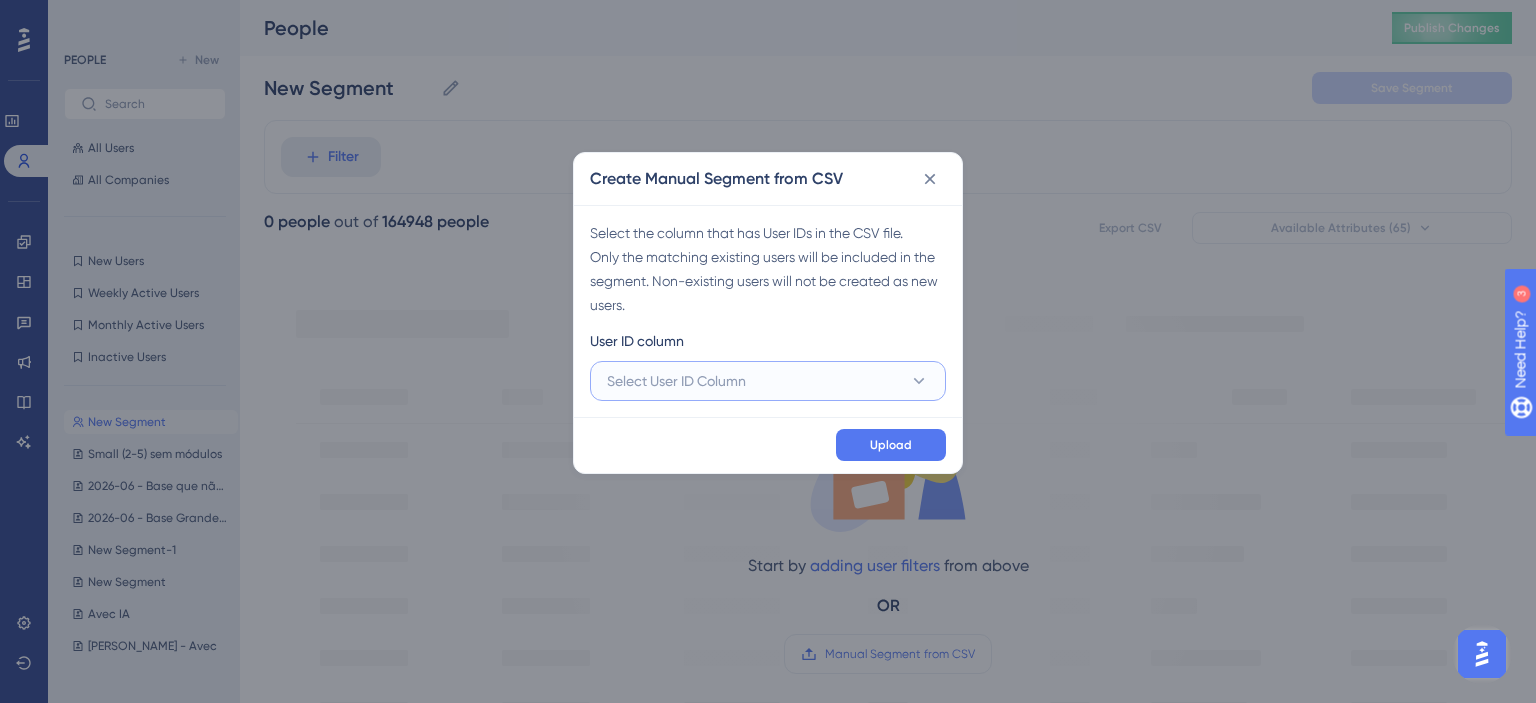click 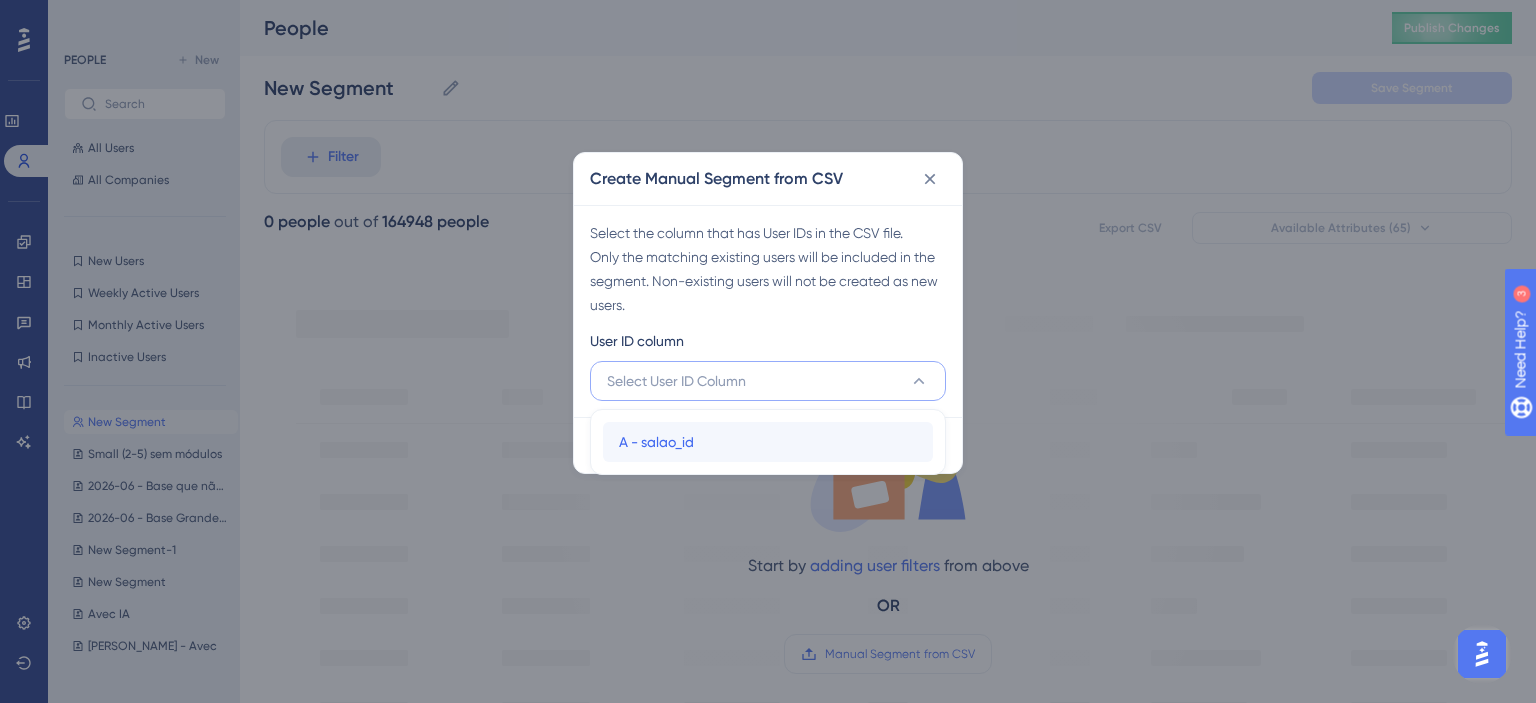 click on "A - salao_id" at bounding box center [656, 442] 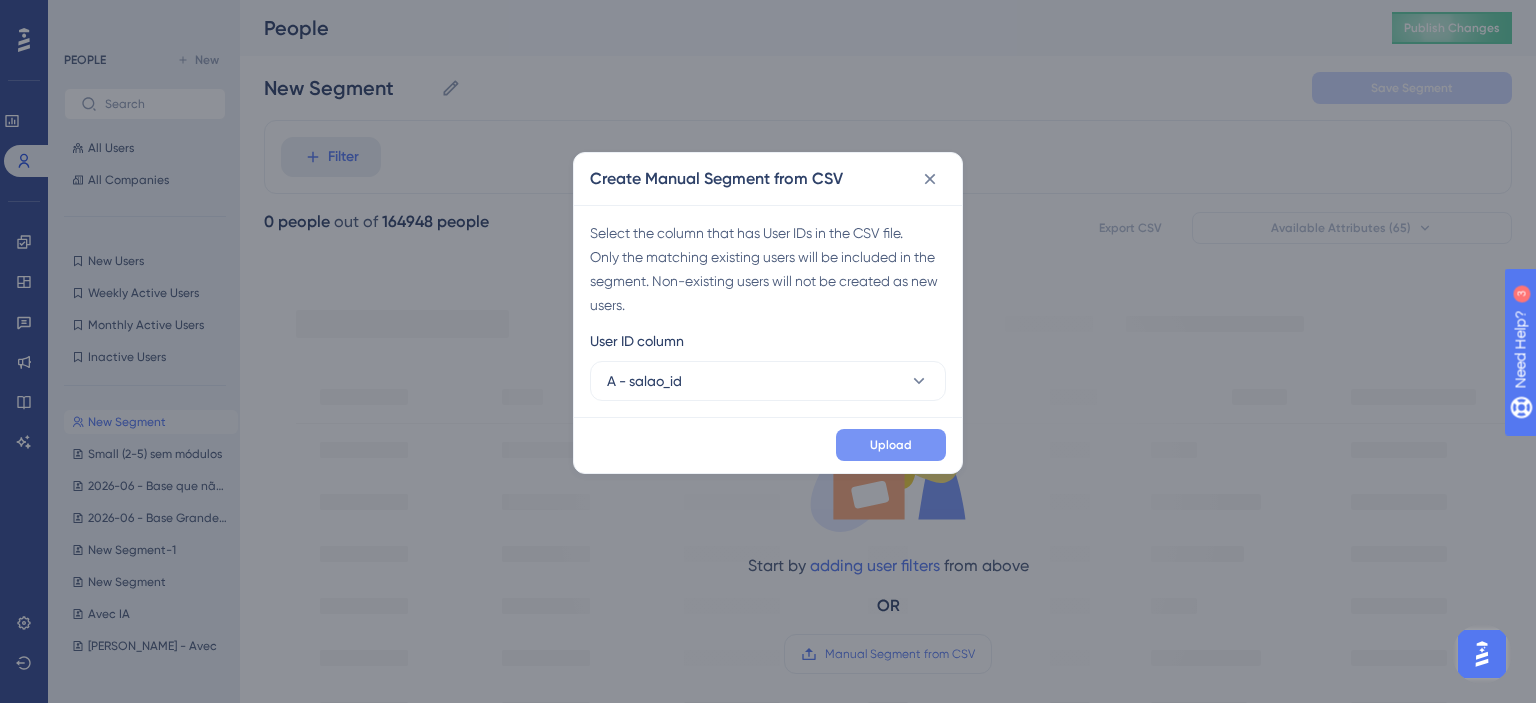 click on "Upload" at bounding box center (891, 445) 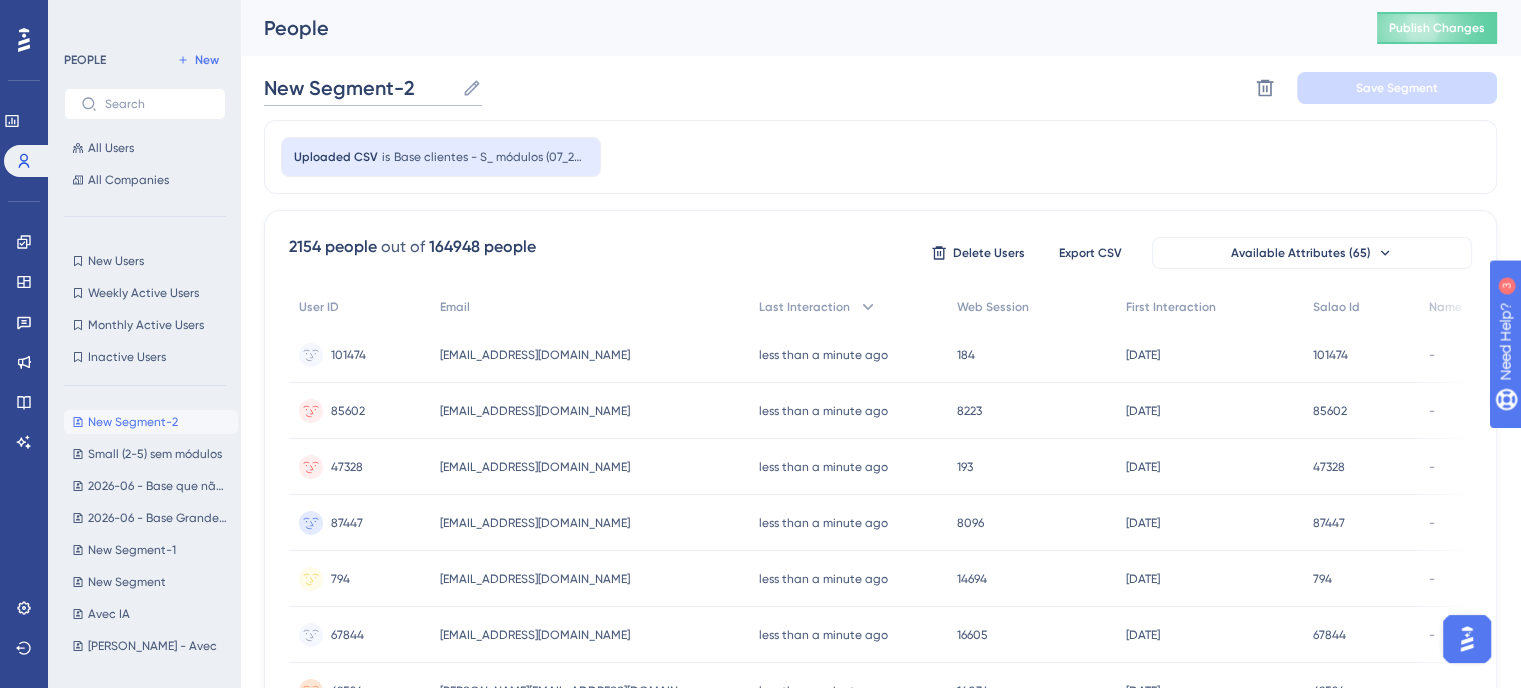 click on "New Segment-2" at bounding box center [359, 88] 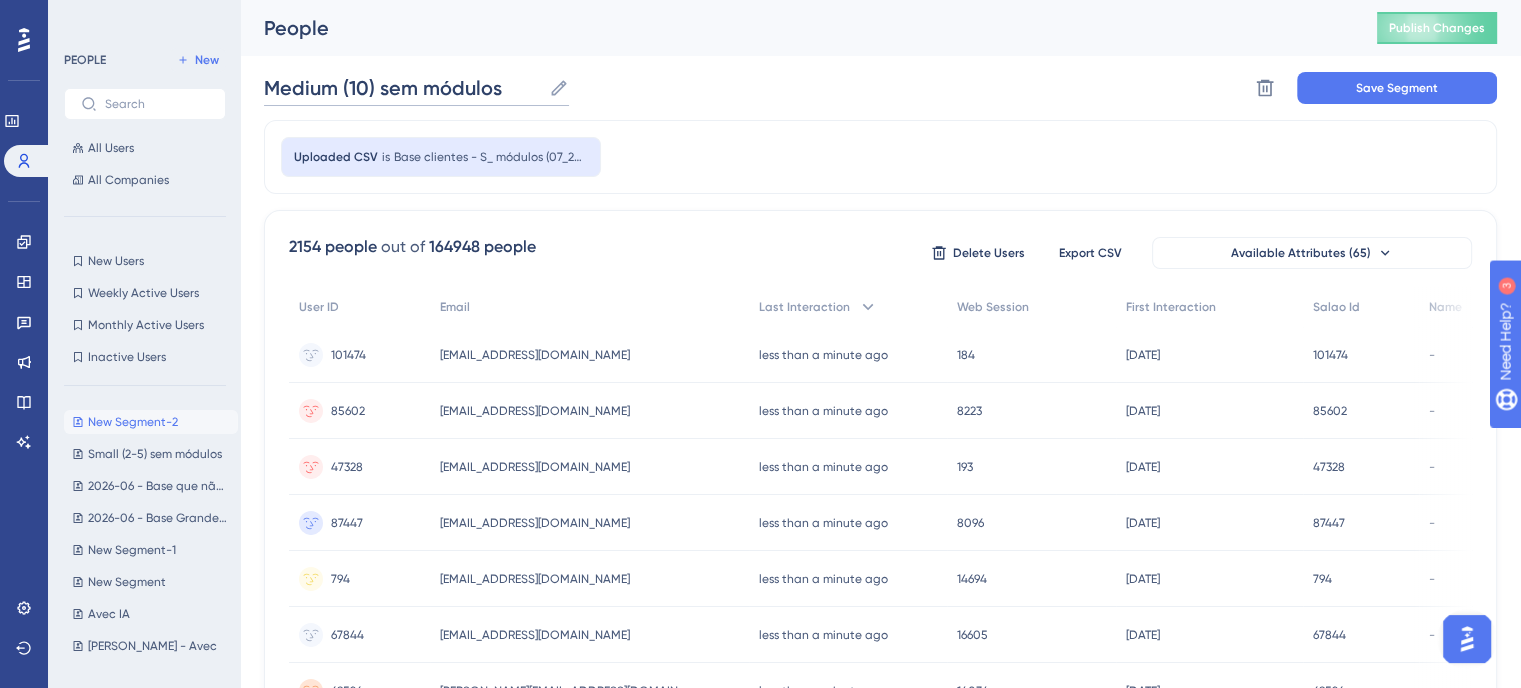 click on "Medium (10) sem módulos" at bounding box center [402, 88] 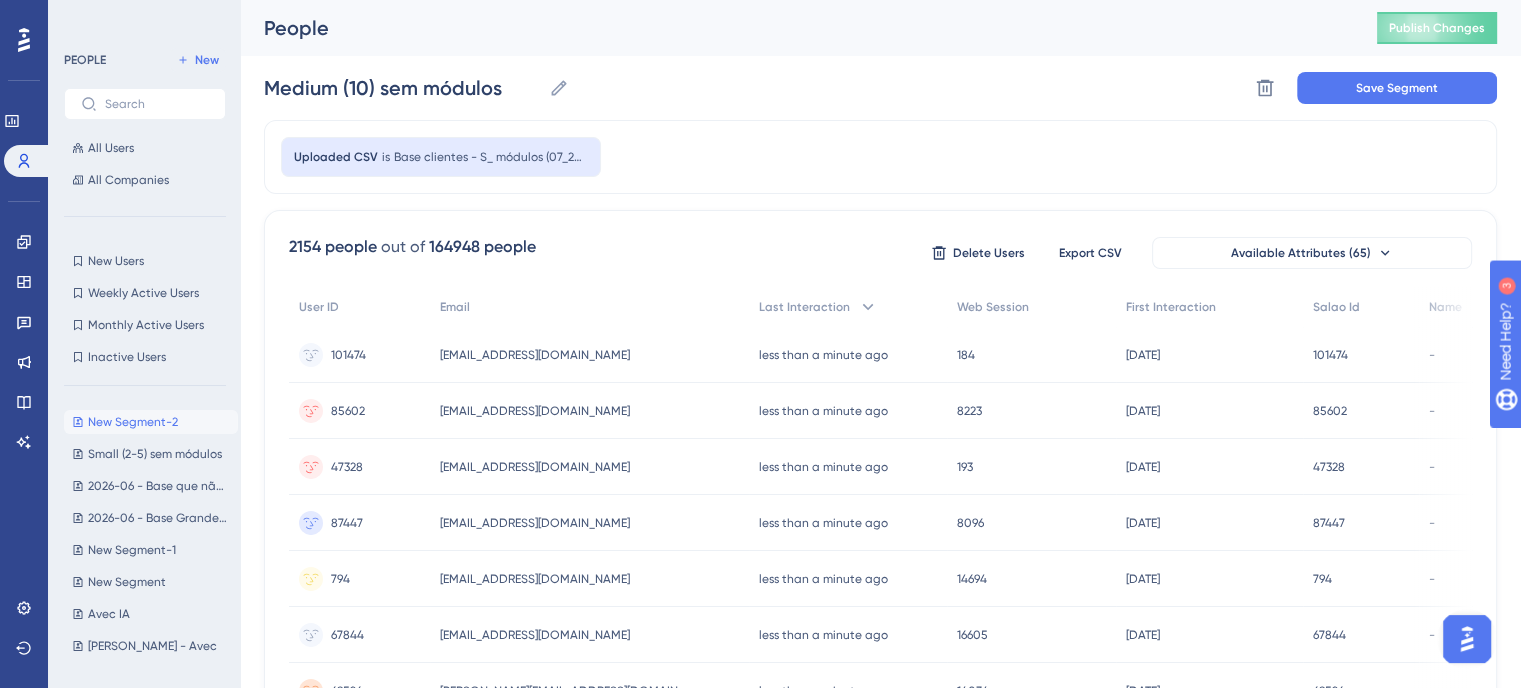 click on "Medium (10) sem módulos Medium (10) sem módulos Delete Segment Save Segment" at bounding box center (880, 88) 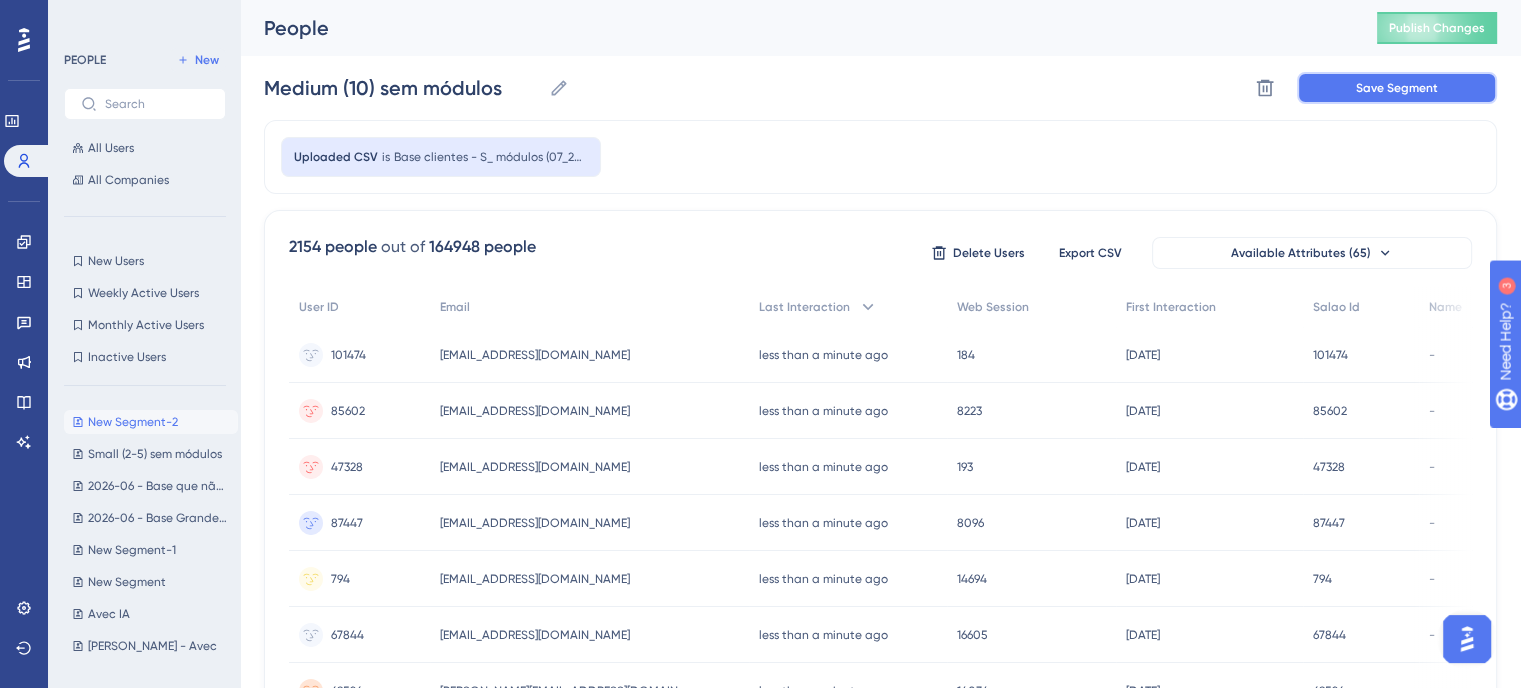 click on "Save Segment" at bounding box center (1397, 88) 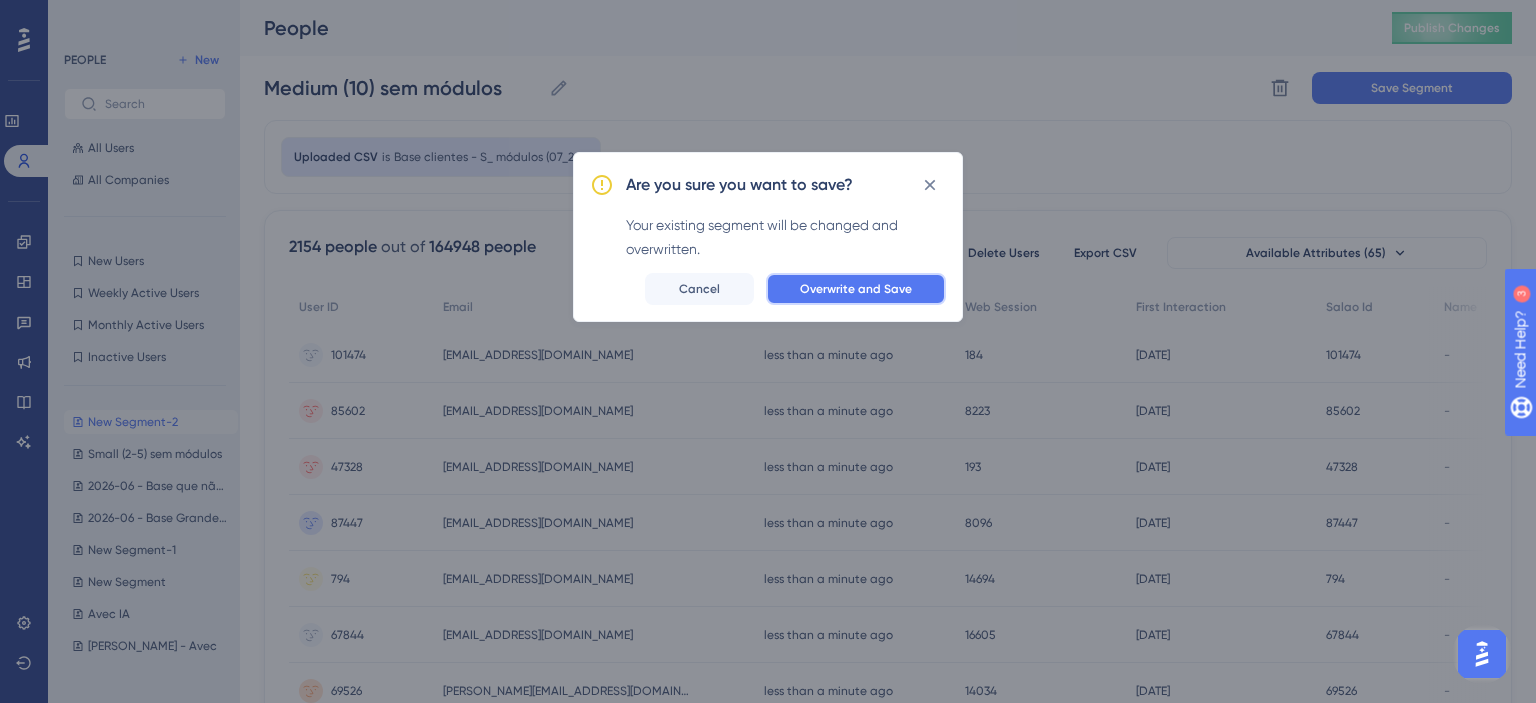 click on "Overwrite and Save" at bounding box center (856, 289) 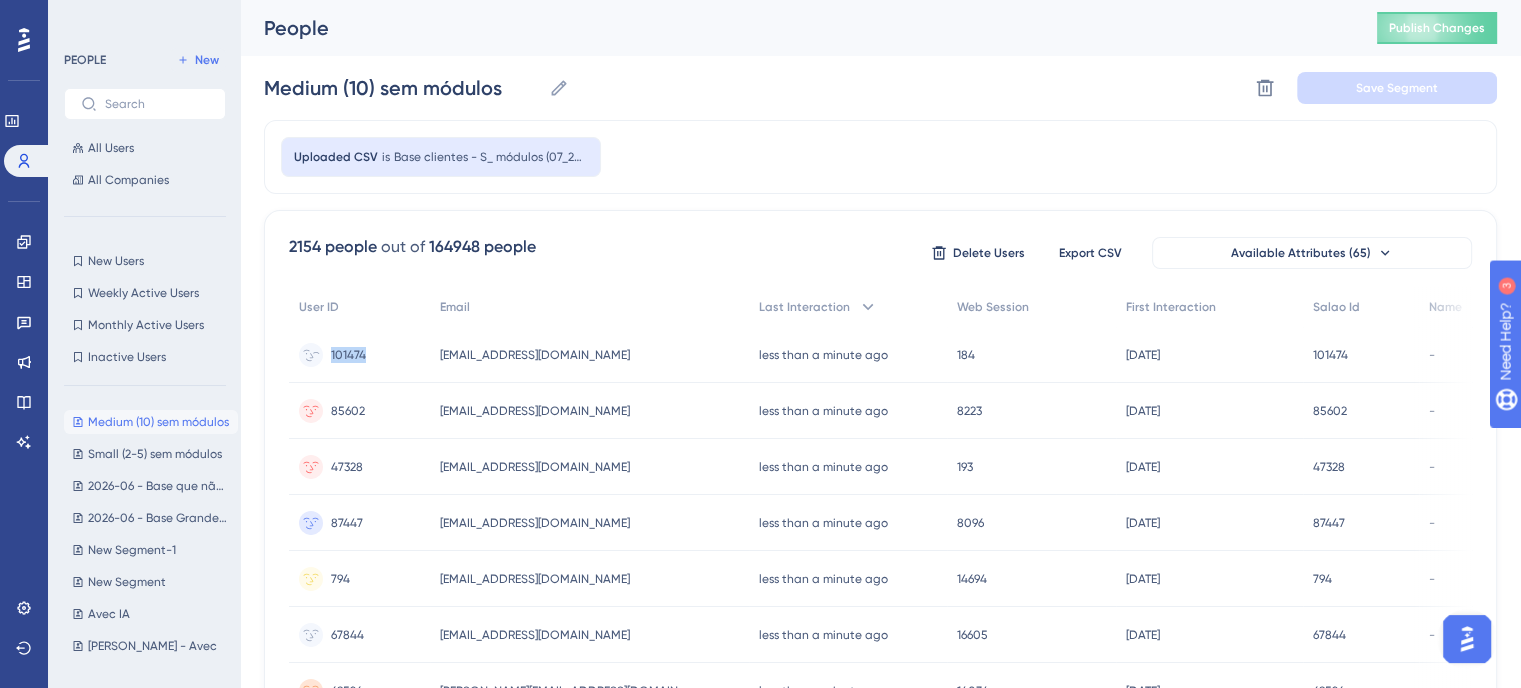drag, startPoint x: 371, startPoint y: 356, endPoint x: 331, endPoint y: 357, distance: 40.012497 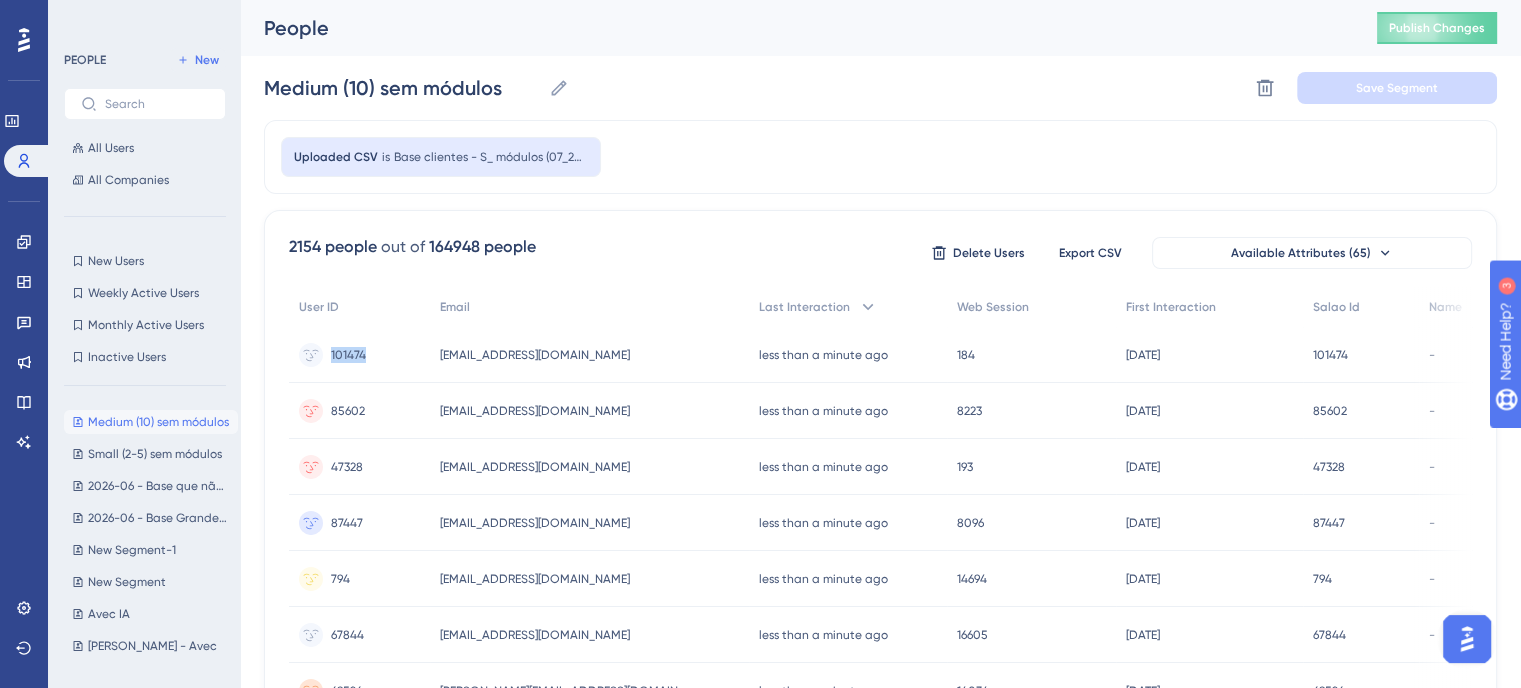 copy on "101474" 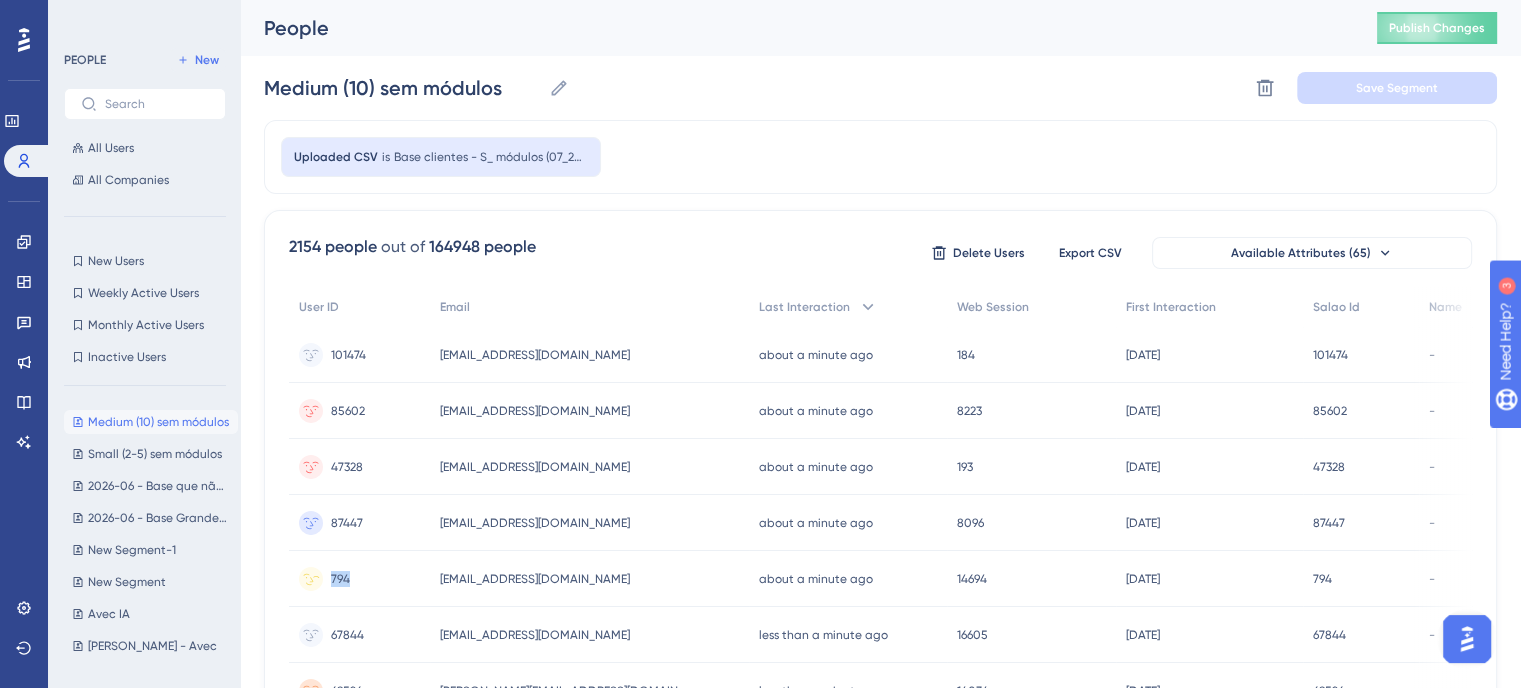 drag, startPoint x: 362, startPoint y: 578, endPoint x: 328, endPoint y: 569, distance: 35.17101 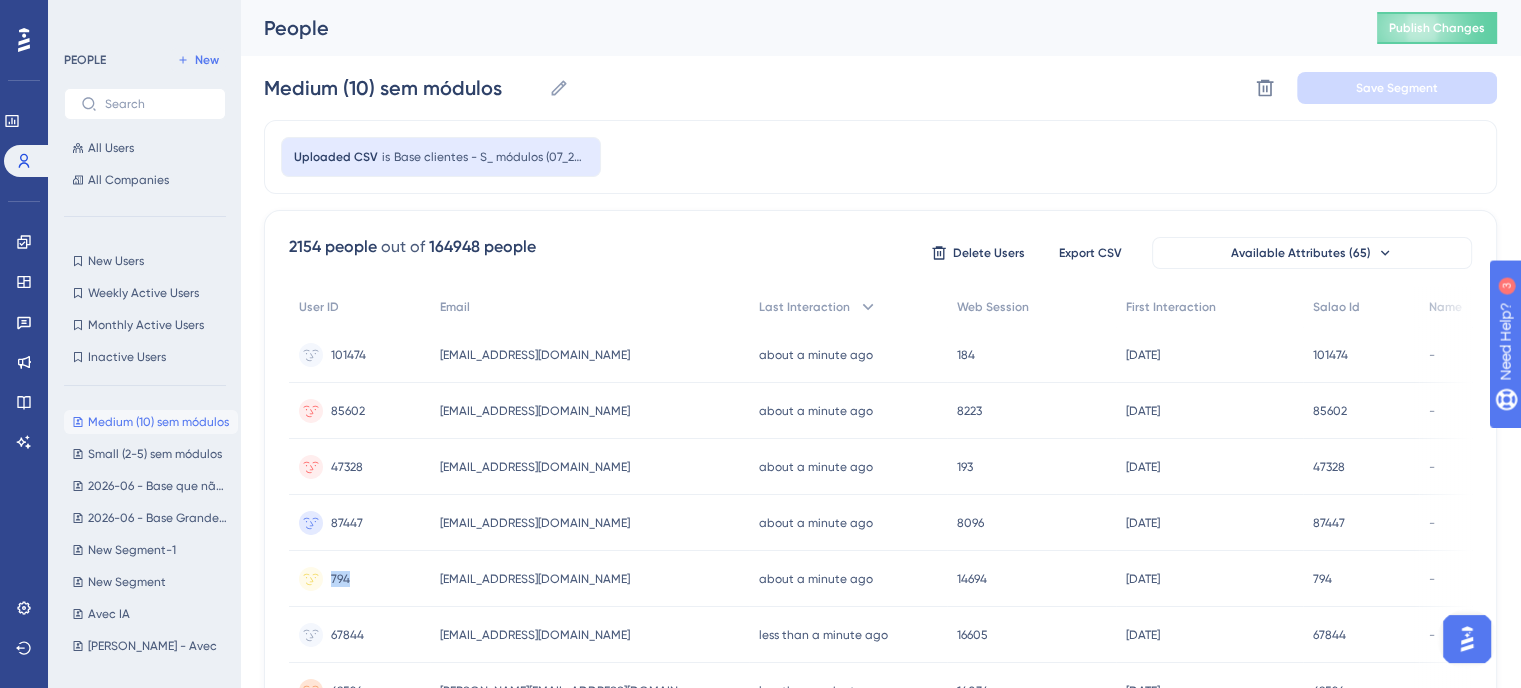 copy on "794" 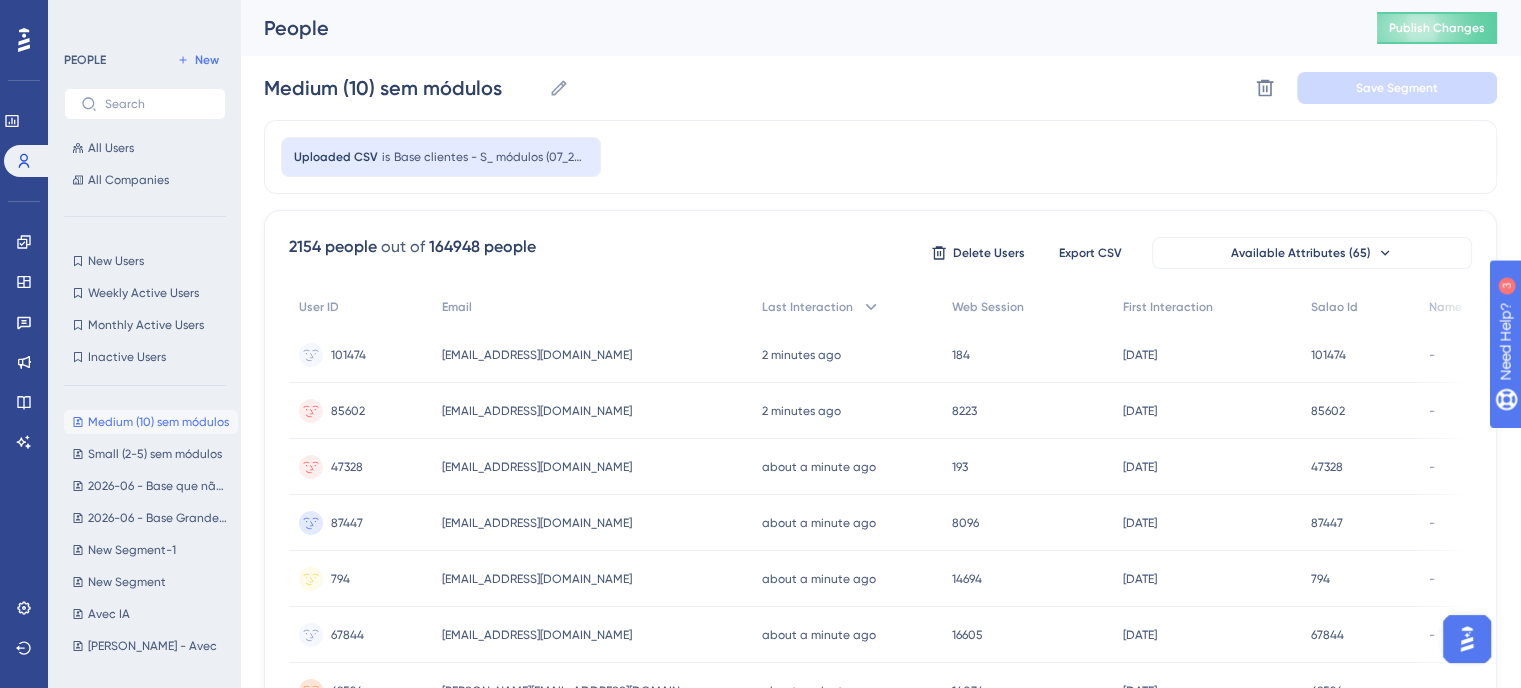 click on "Uploaded CSV is Base clientes - S_ módulos (07_25) - Medium 10" at bounding box center (880, 157) 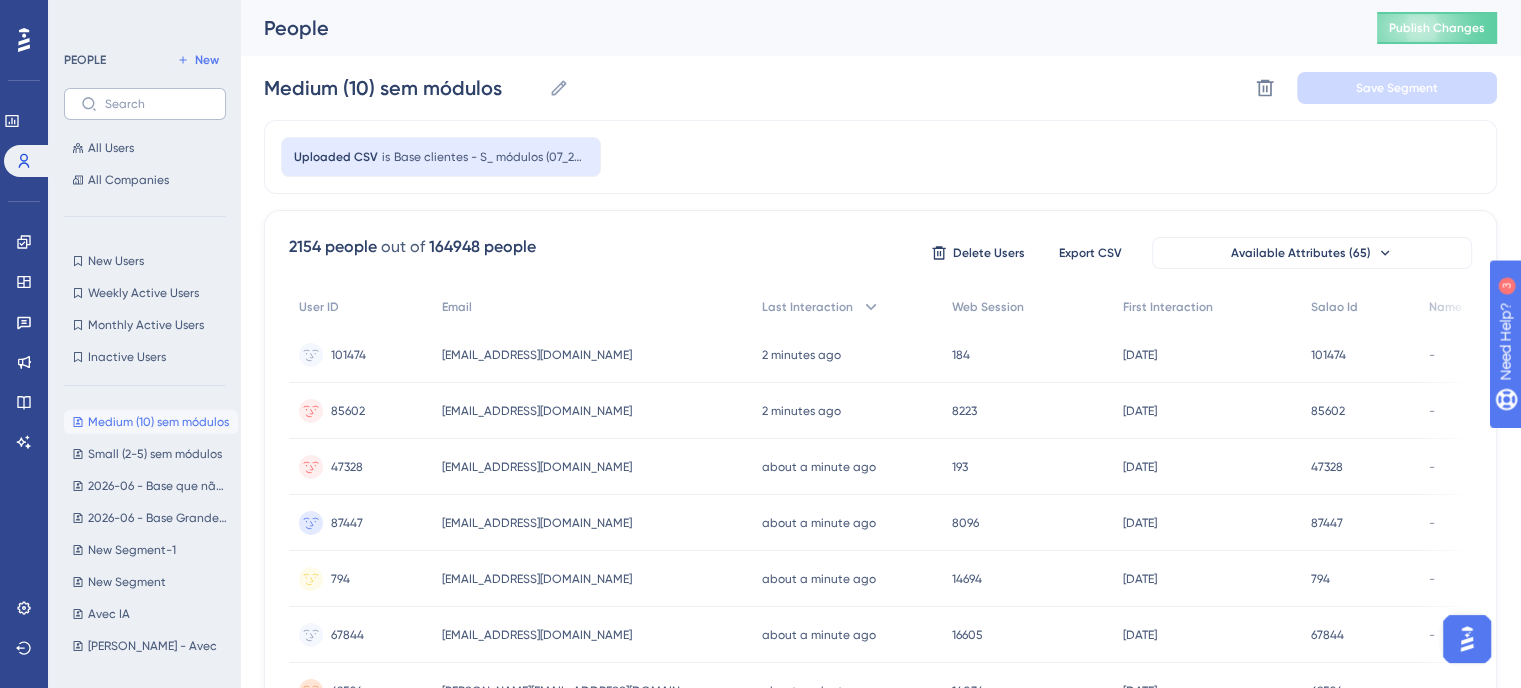 click on "New" at bounding box center (207, 60) 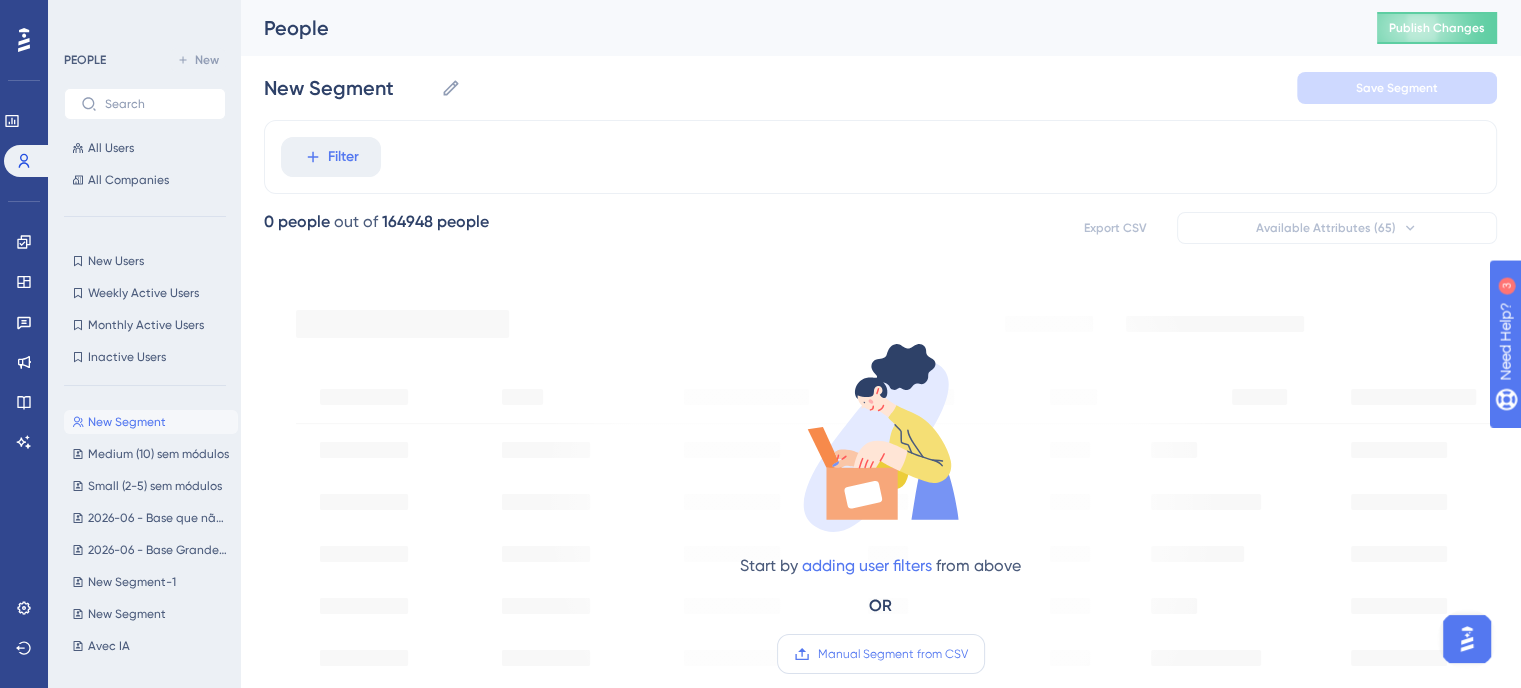 click 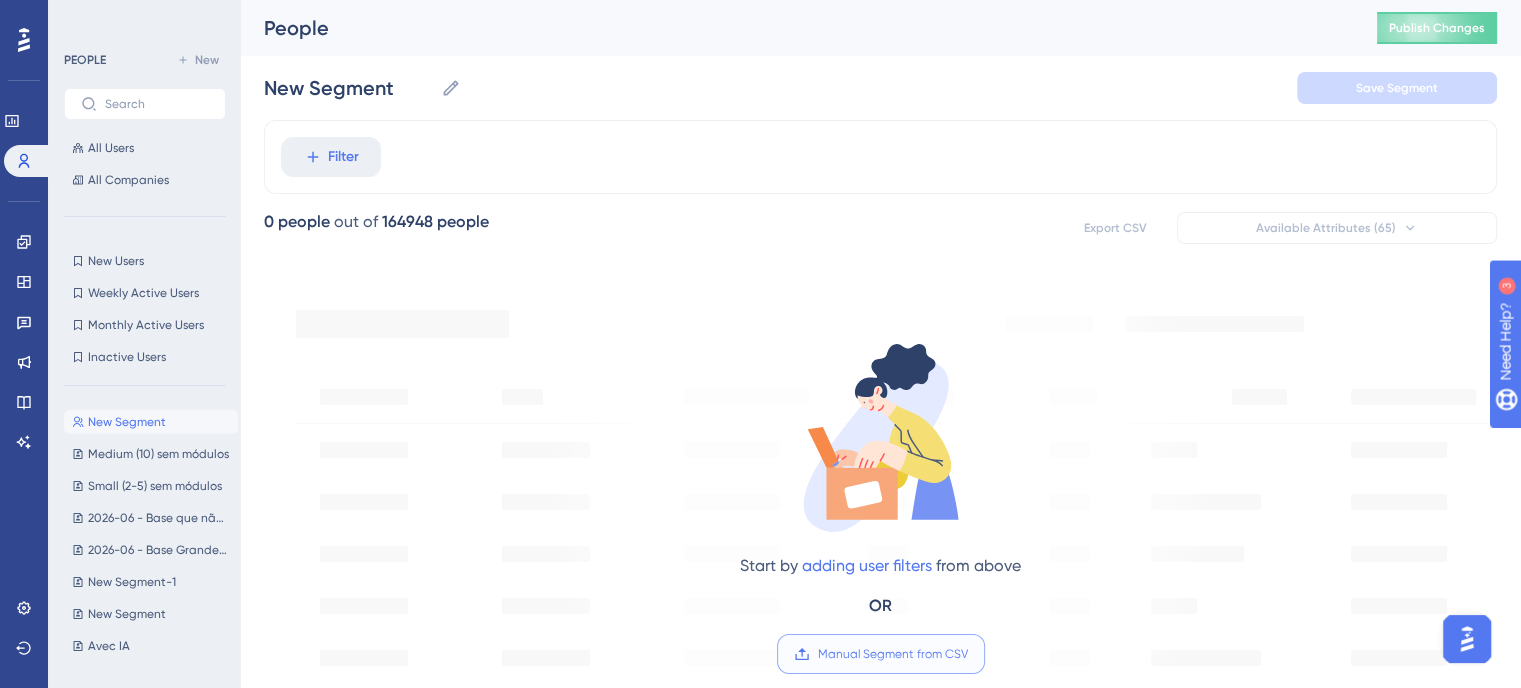 click on "Manual Segment from CSV" at bounding box center [968, 654] 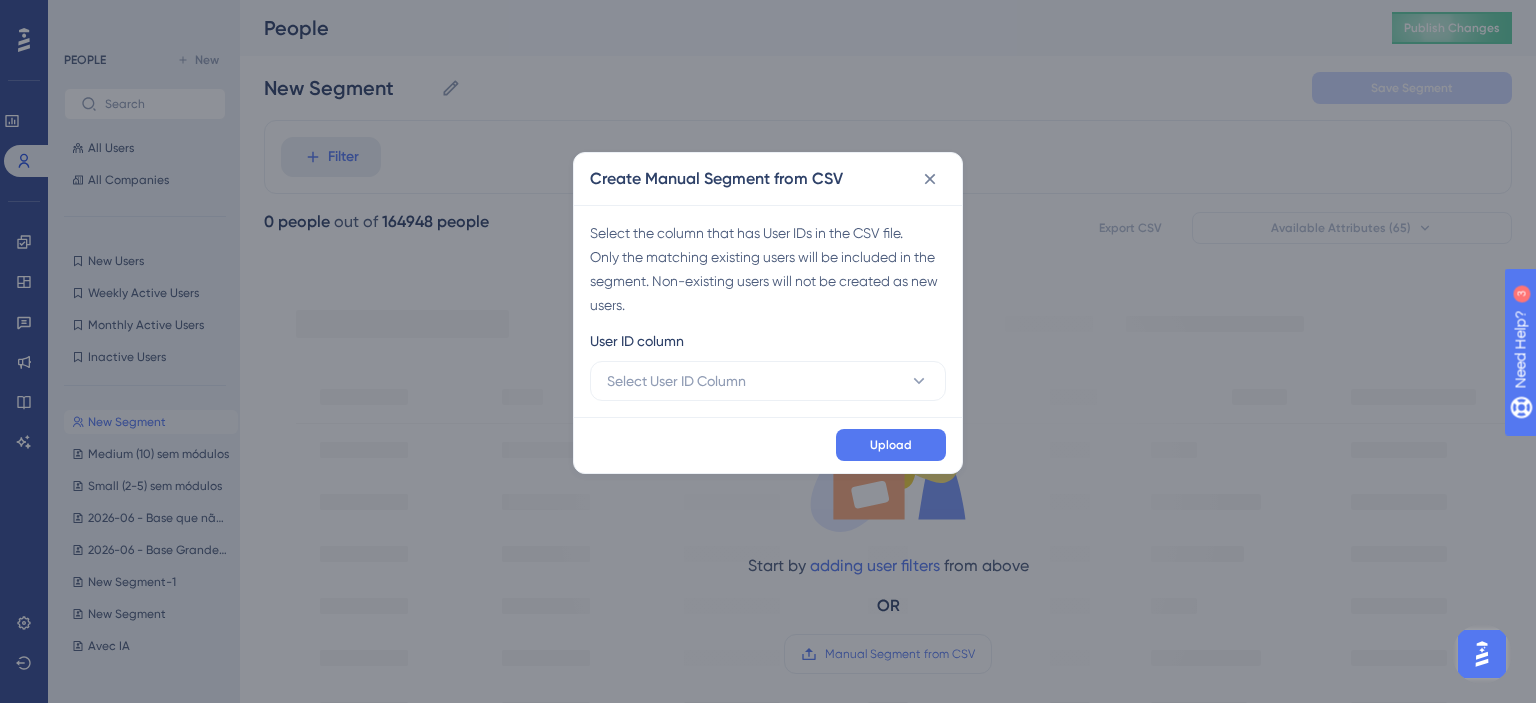 click on "Select the column that has User IDs in the CSV file.  Only the matching existing users will be included in the segment. Non-existing users will not be created as new users. User ID column Select User ID Column" at bounding box center [768, 311] 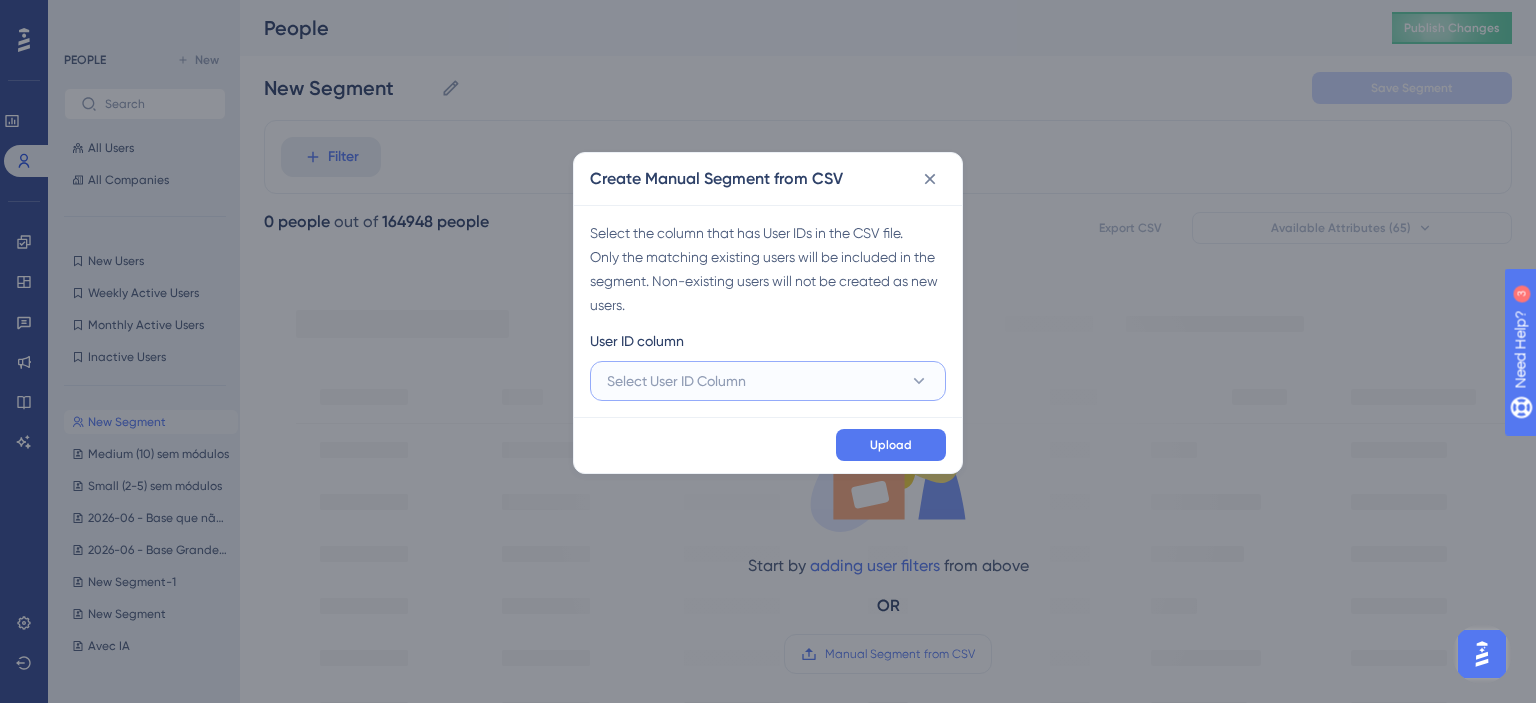 click on "Select User ID Column" at bounding box center [768, 381] 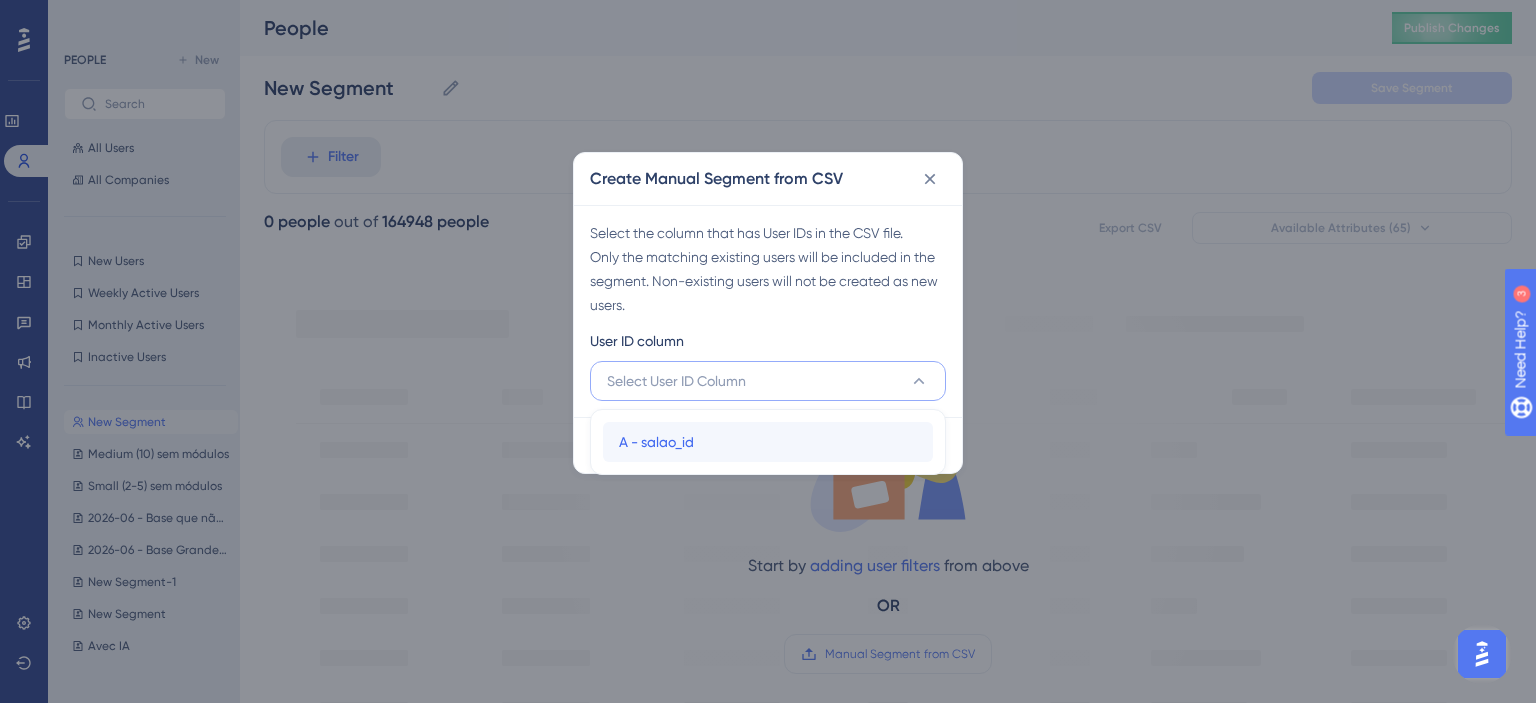 click on "A - salao_id A - salao_id" at bounding box center (768, 442) 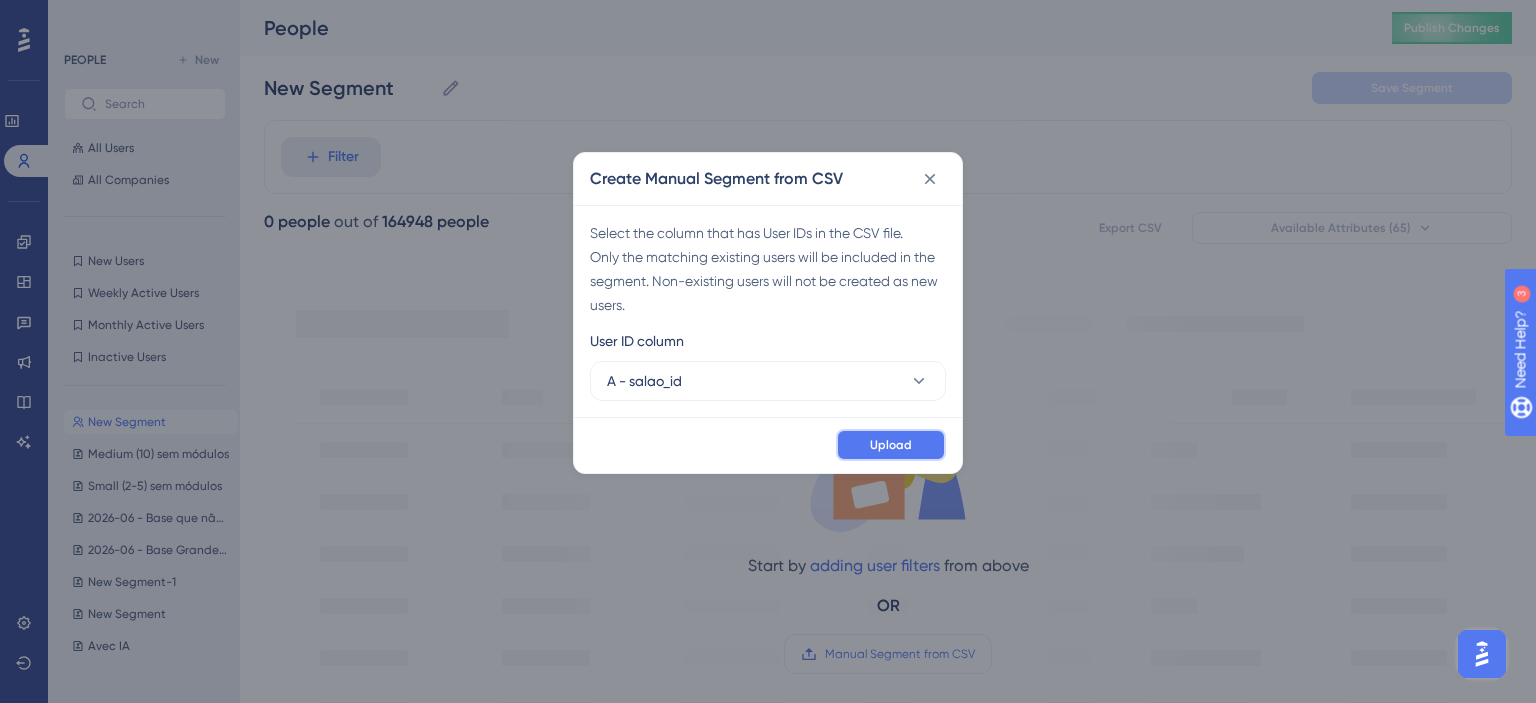 click on "Upload" at bounding box center [891, 445] 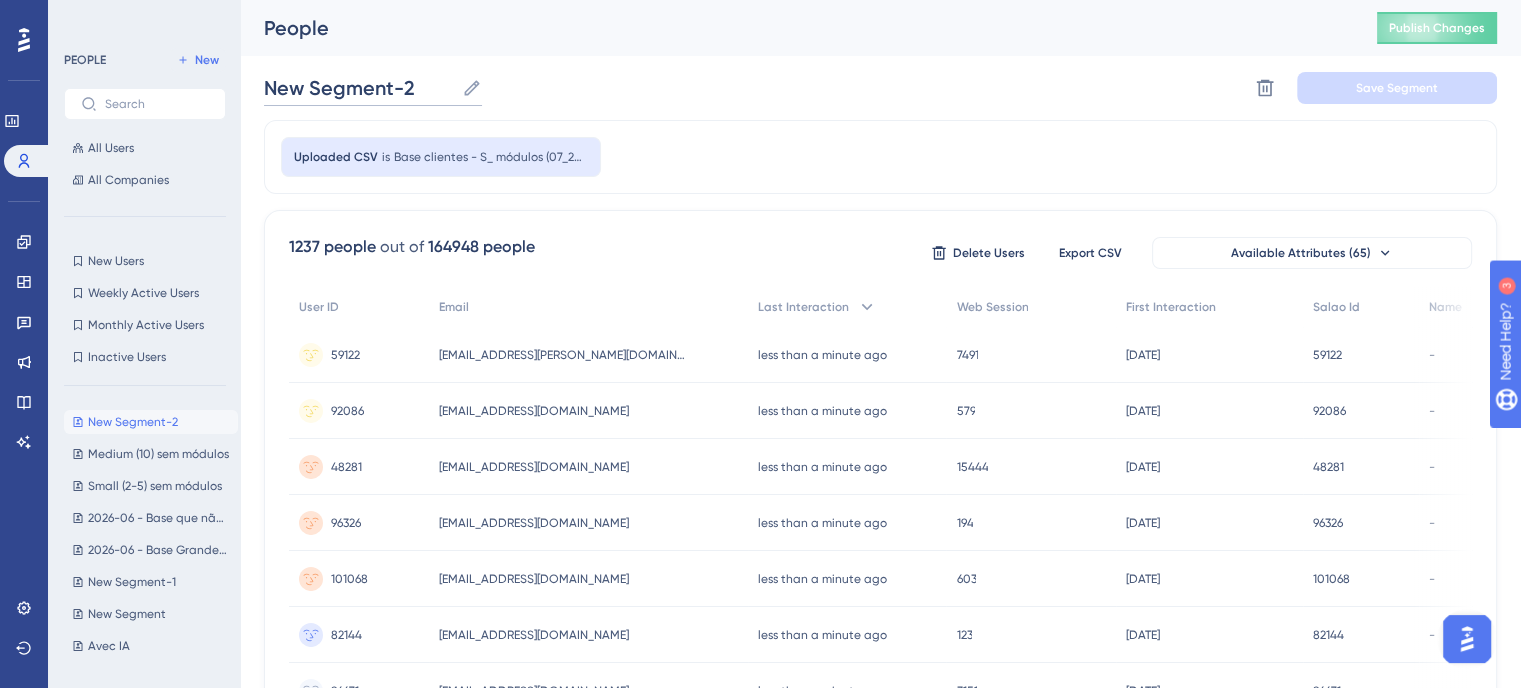 click on "New Segment-2" at bounding box center [359, 88] 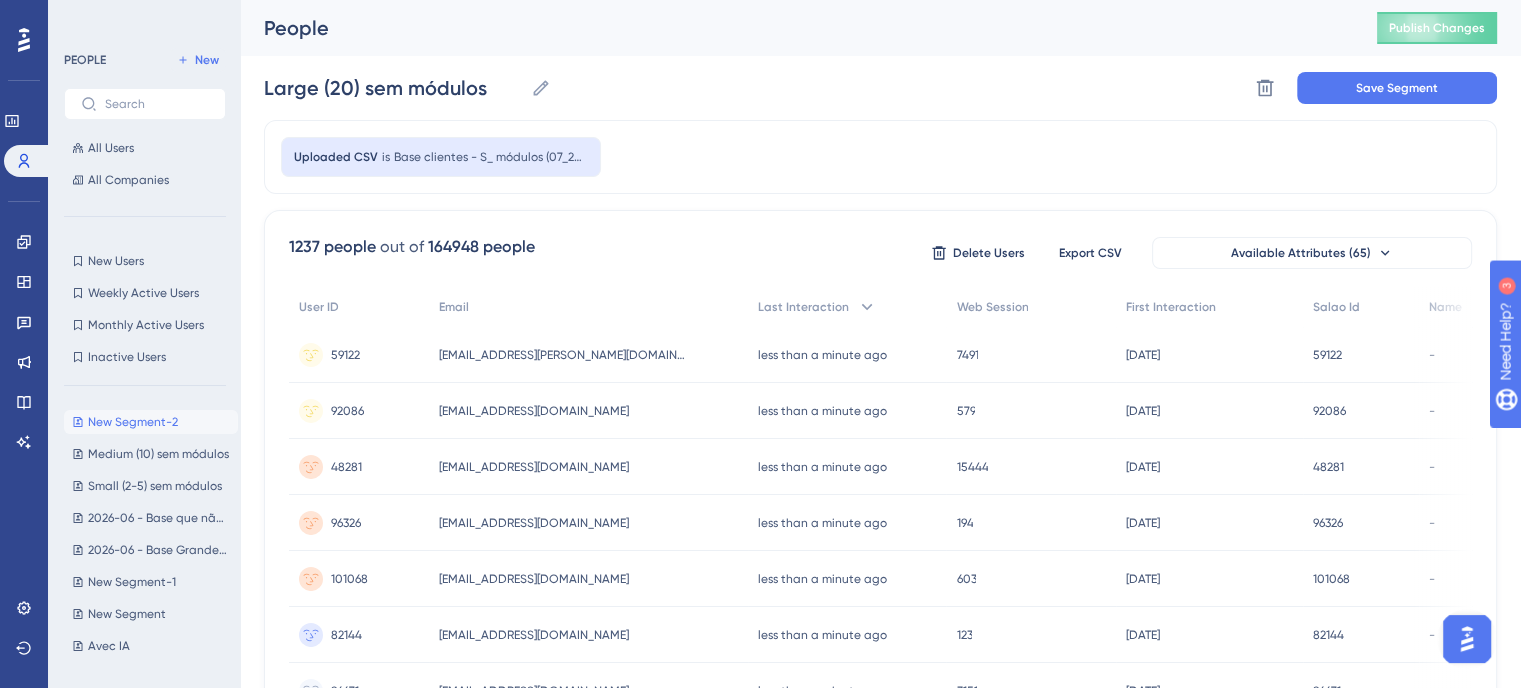 click on "Uploaded CSV is Base clientes - S_ módulos (07_25) - Large 20" at bounding box center [880, 157] 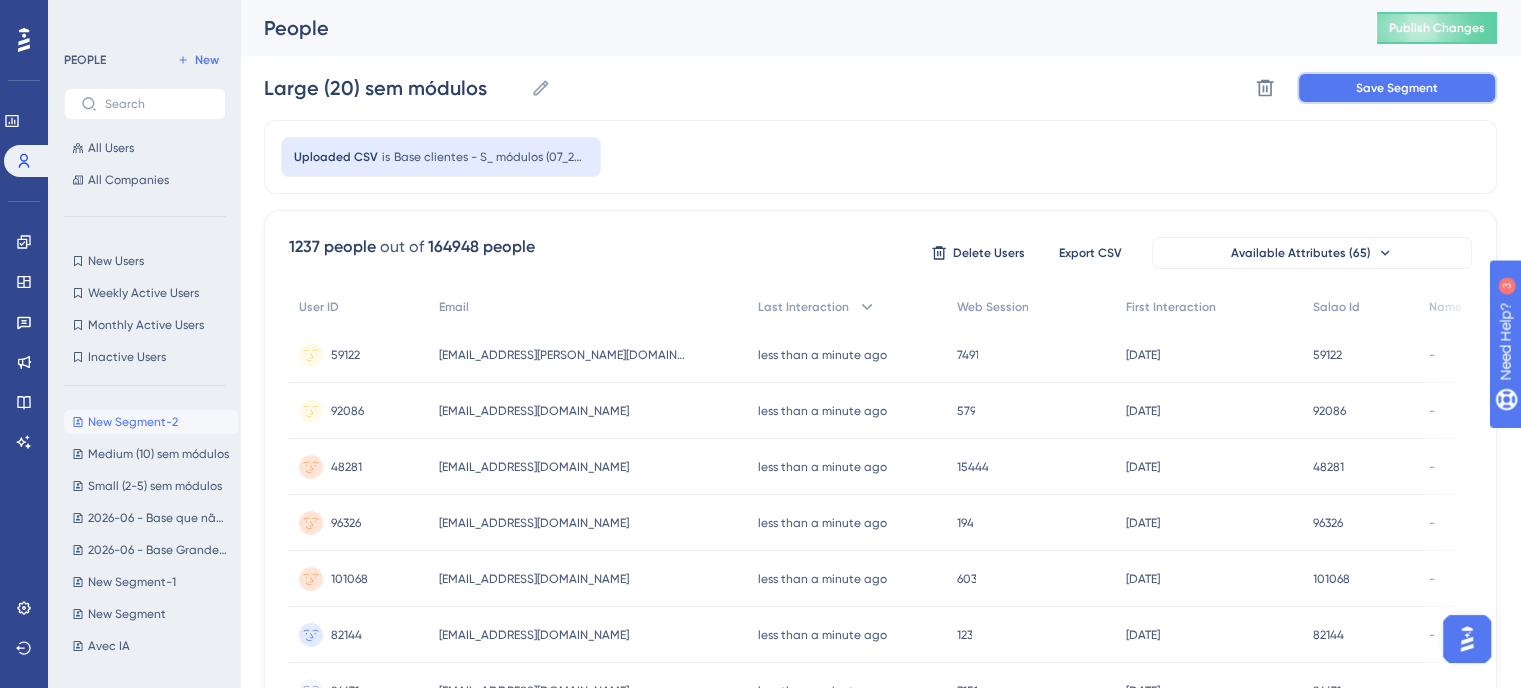 click on "Save Segment" at bounding box center [1397, 88] 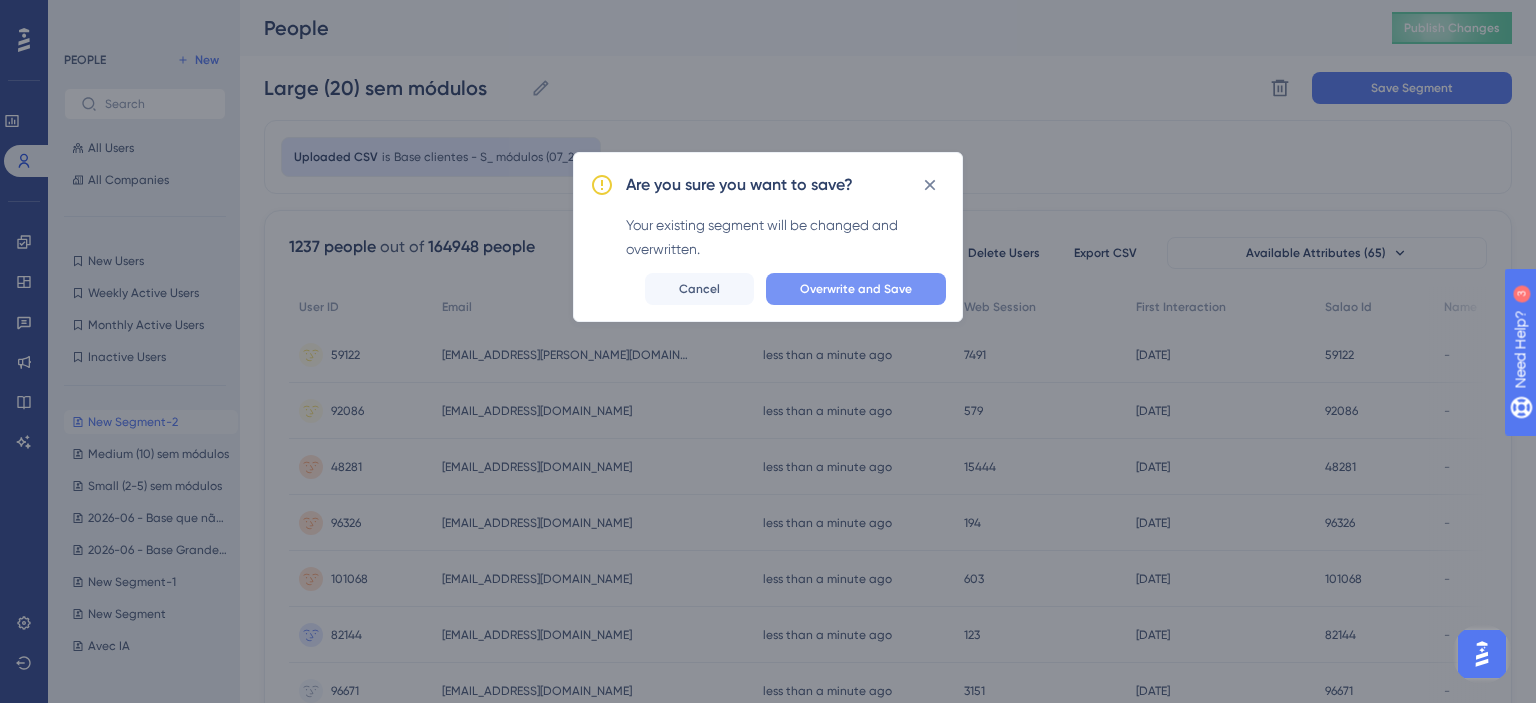 click on "Overwrite and Save" at bounding box center (856, 289) 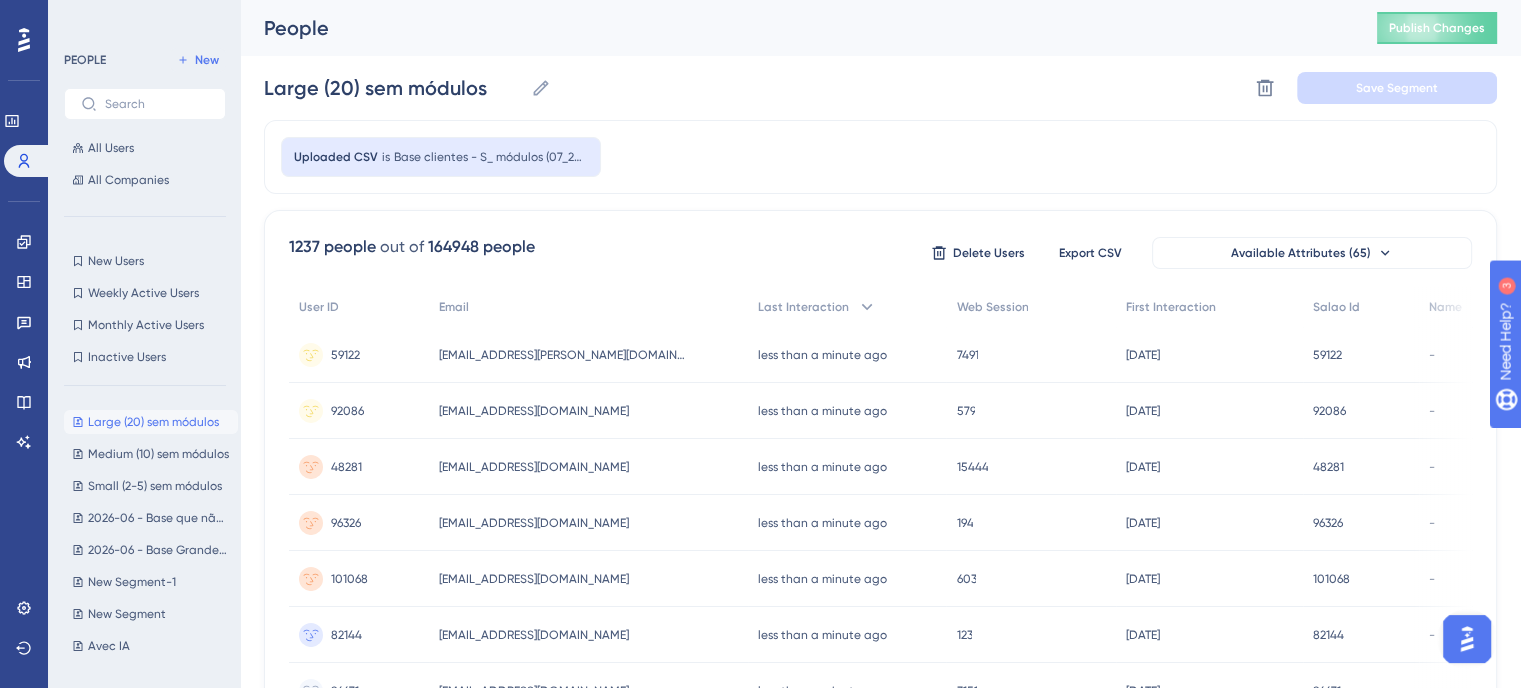 click on "New" at bounding box center [207, 60] 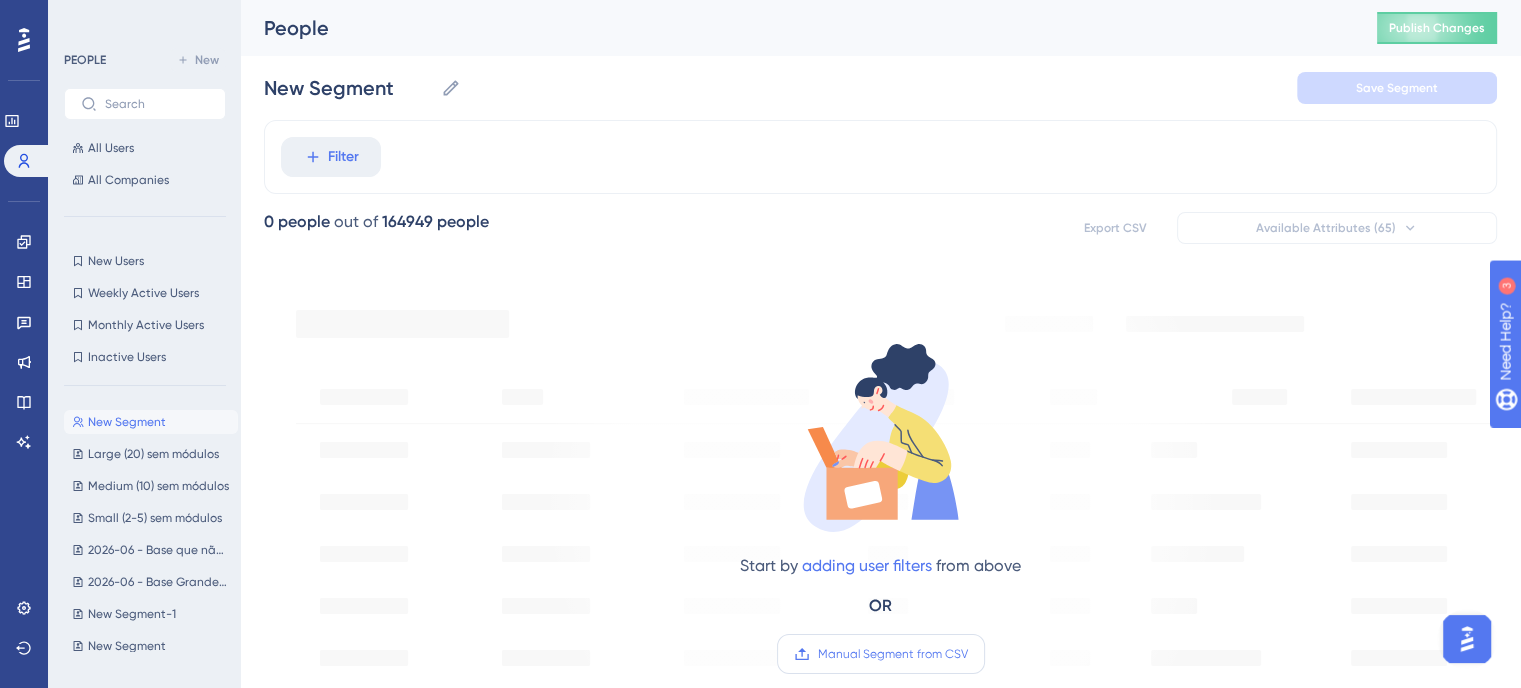 click on "Manual Segment from CSV" at bounding box center (881, 654) 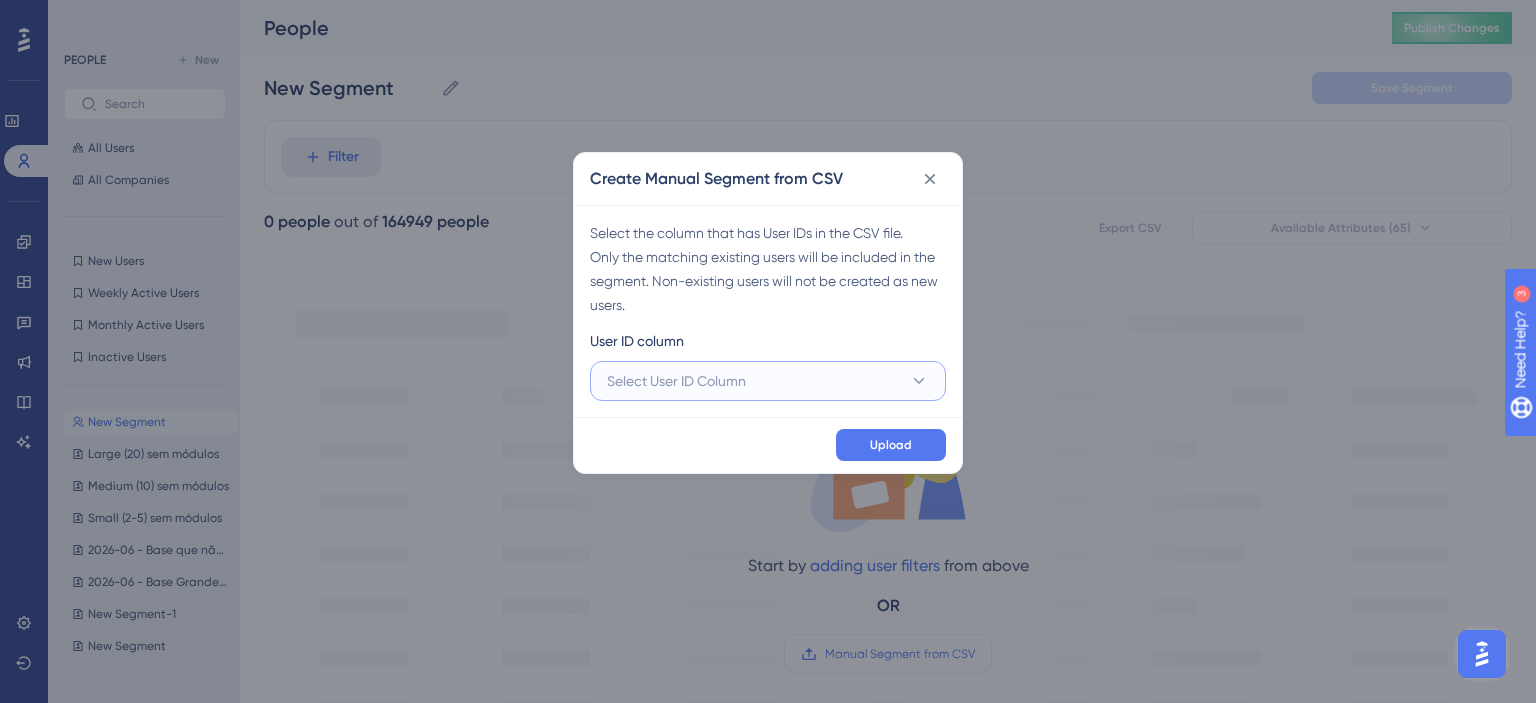 click on "Select User ID Column" at bounding box center [768, 381] 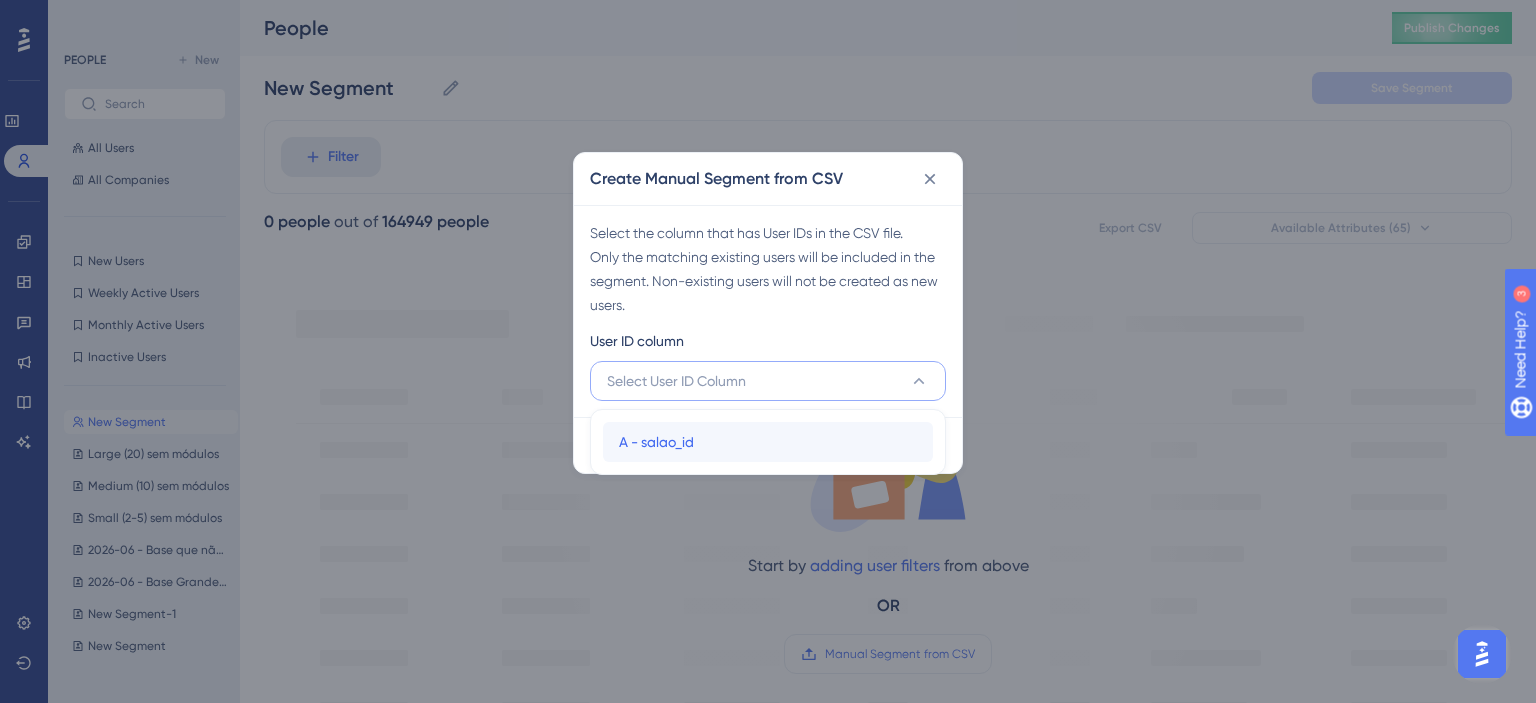 click on "A - salao_id" at bounding box center (656, 442) 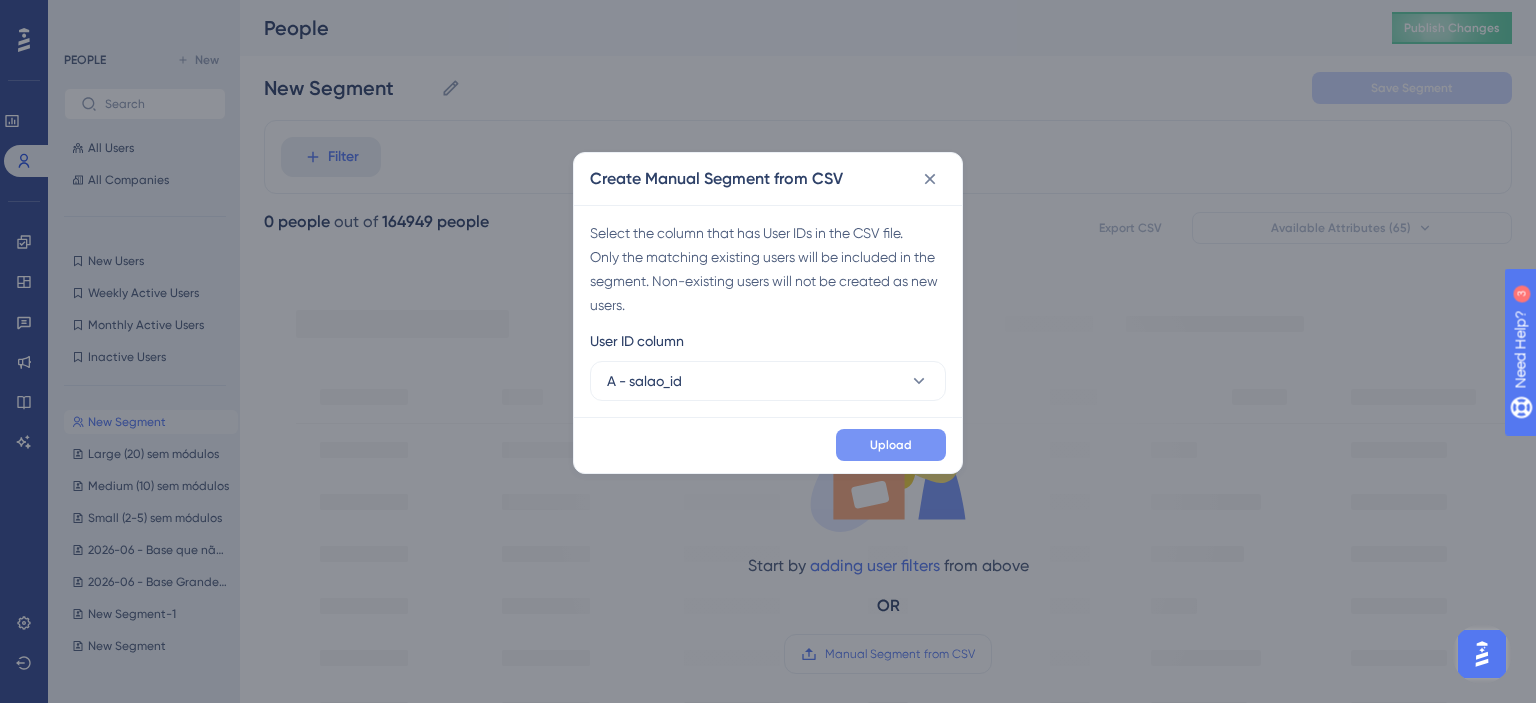 click on "Upload" at bounding box center (891, 445) 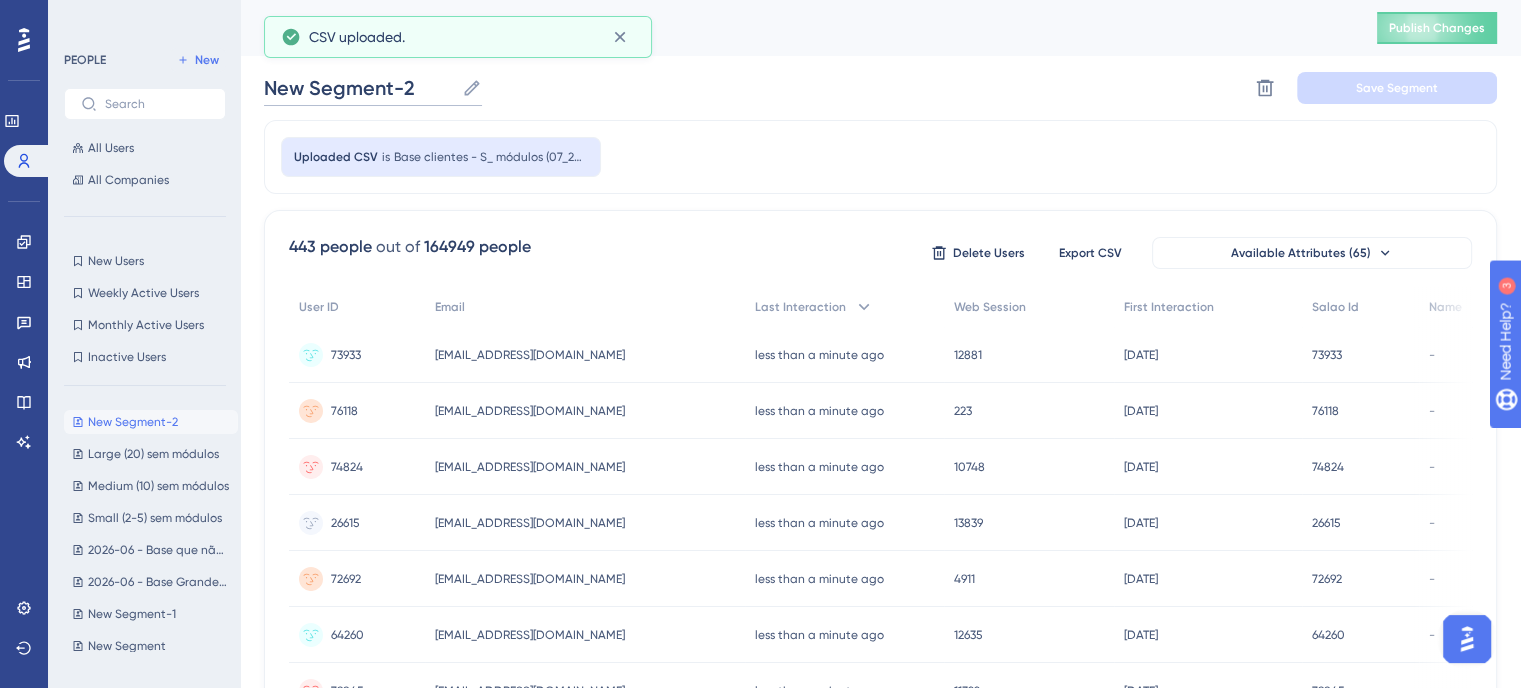 click on "New Segment-2" at bounding box center [359, 88] 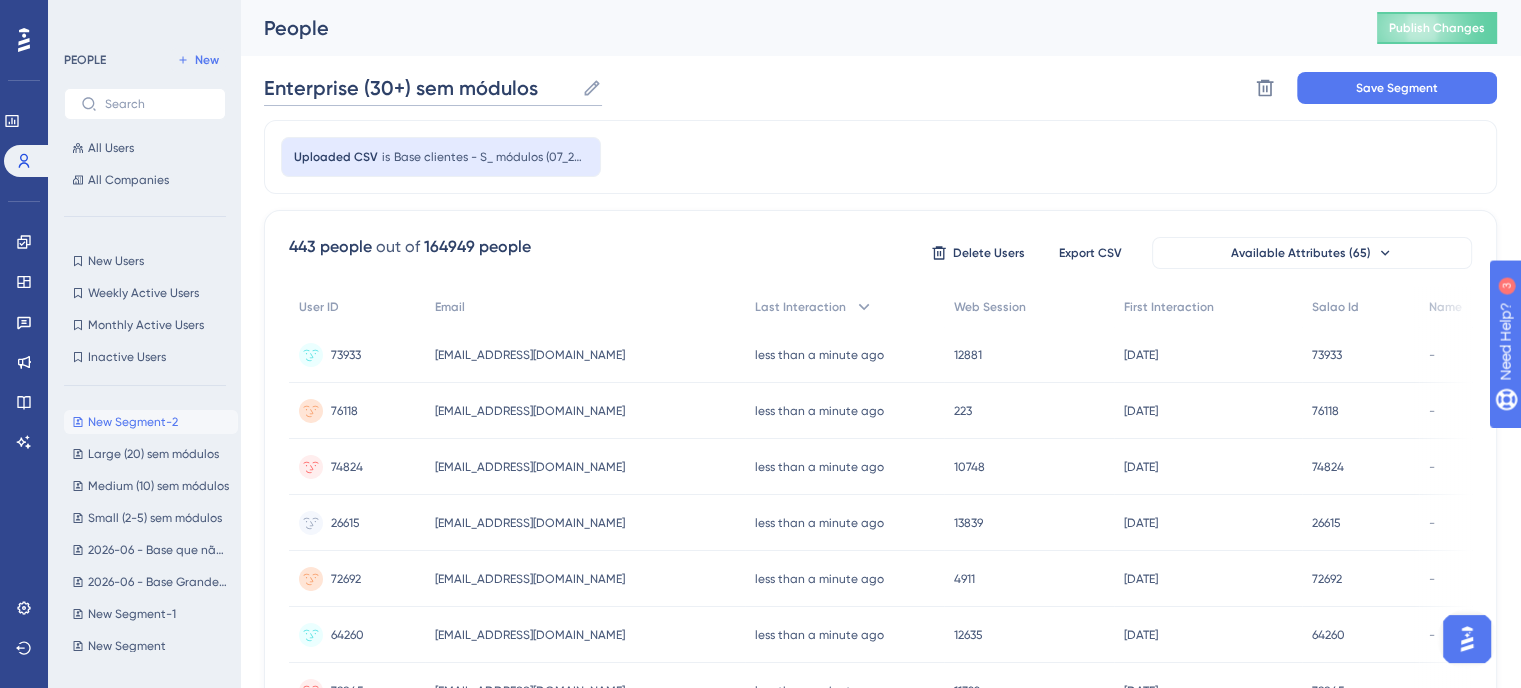 type on "Enterprise (30+) sem módulos" 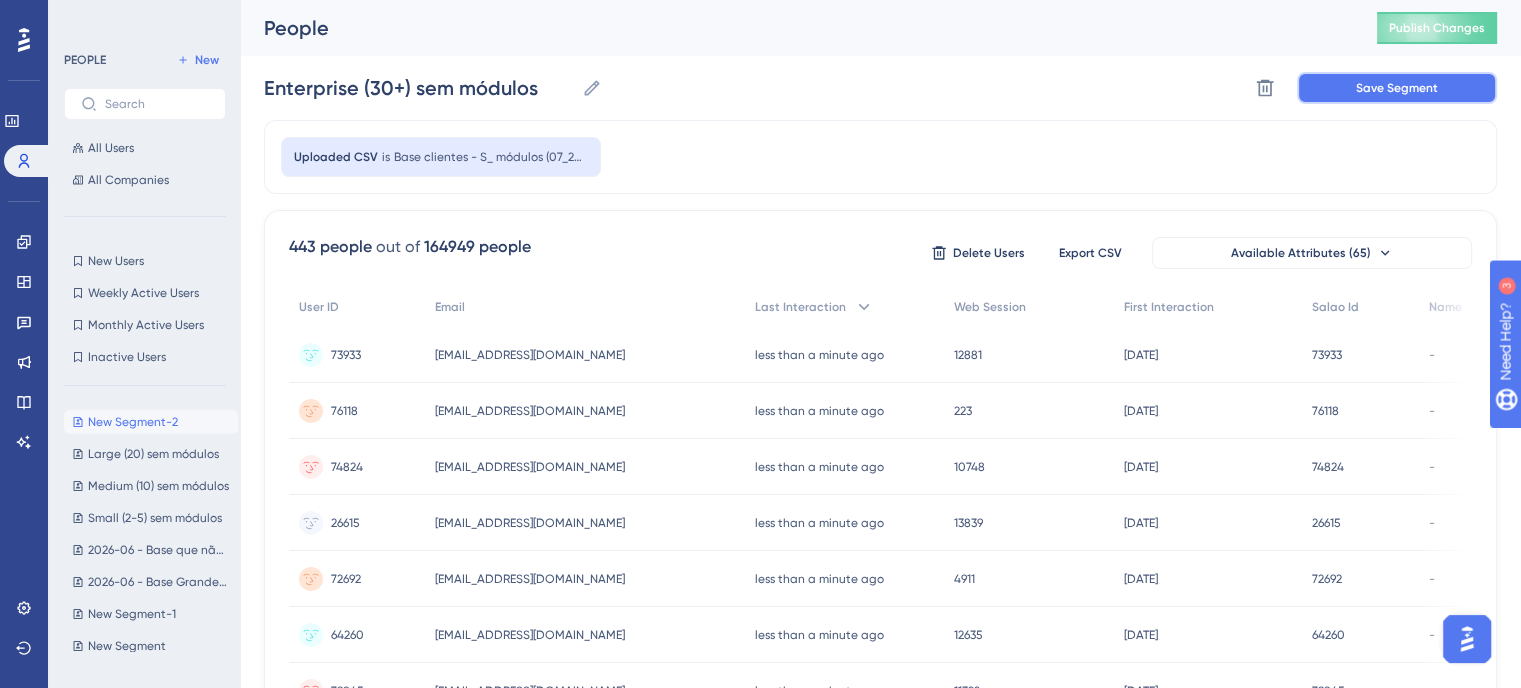 click on "Save Segment" at bounding box center (1397, 88) 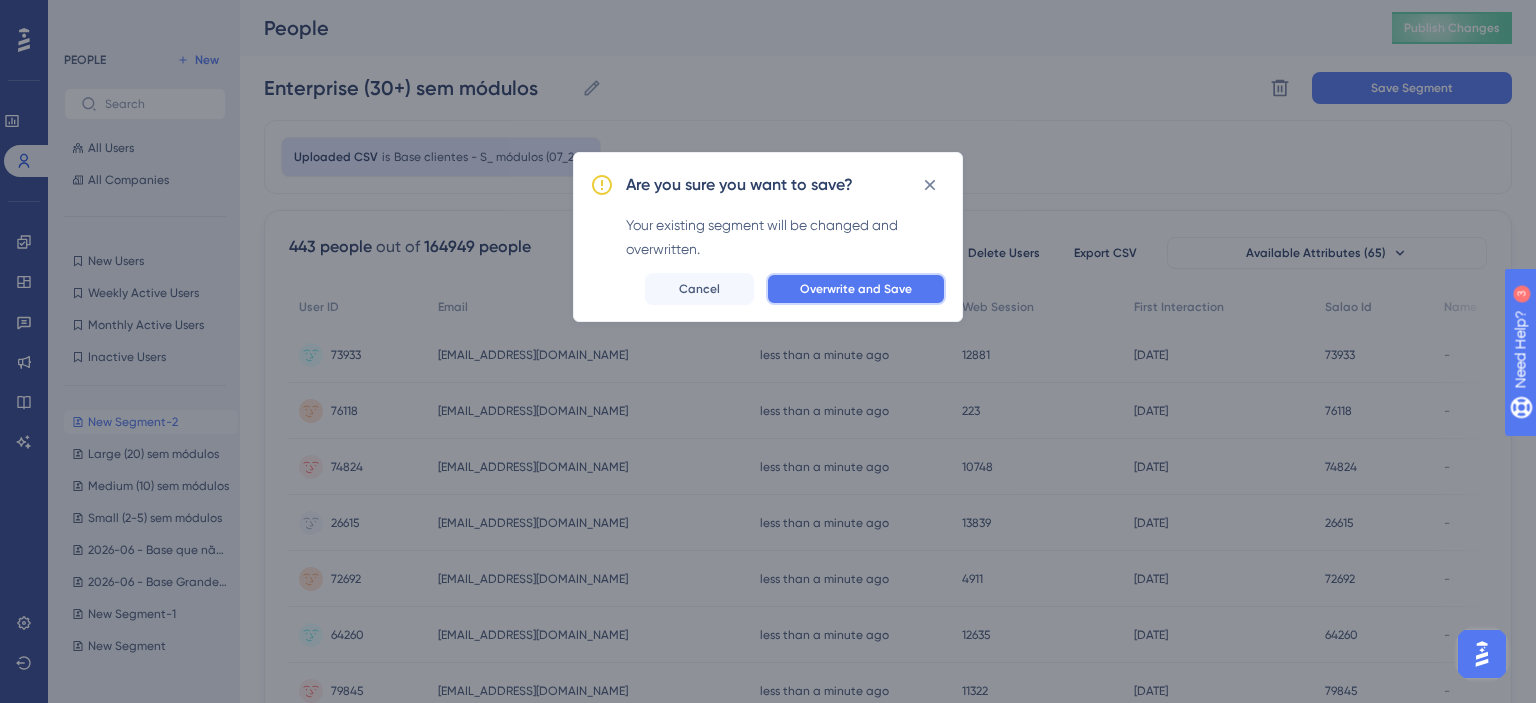 click on "Overwrite and Save" at bounding box center [856, 289] 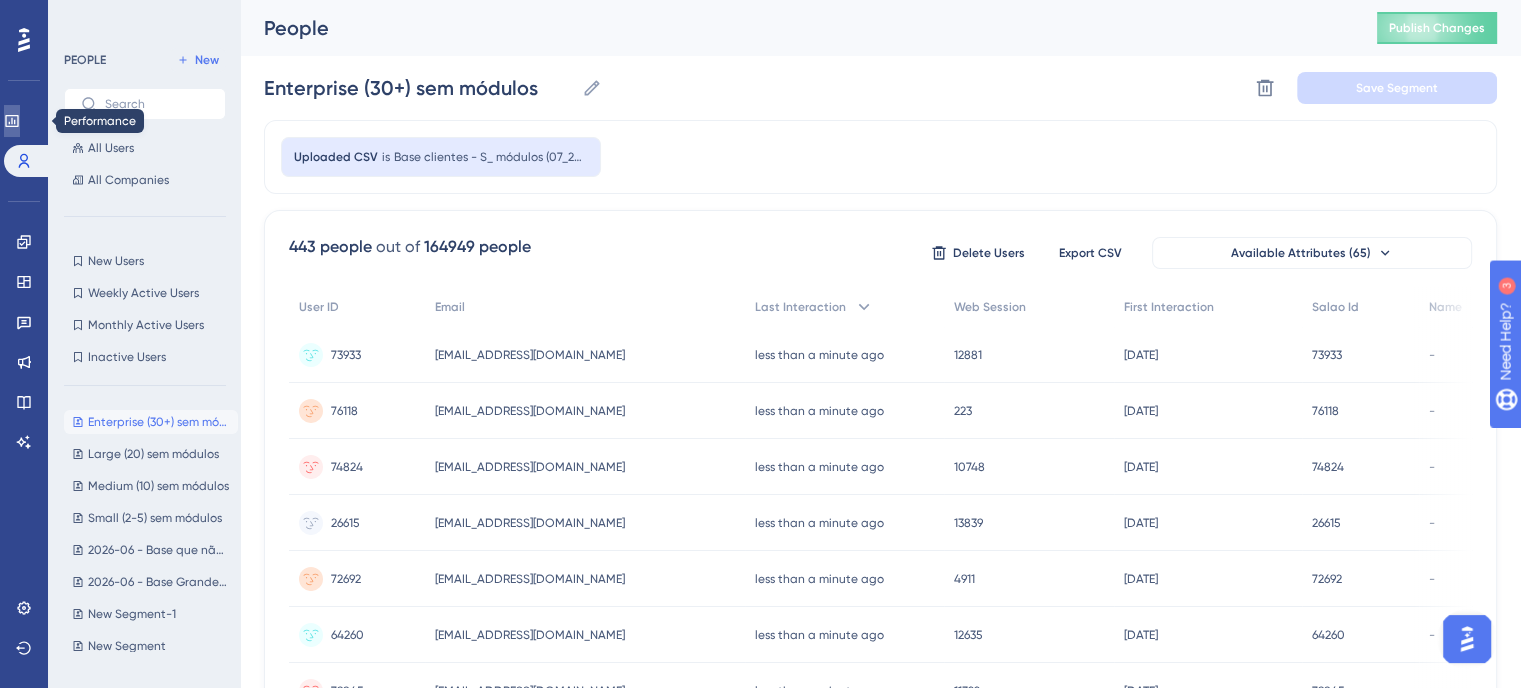 click 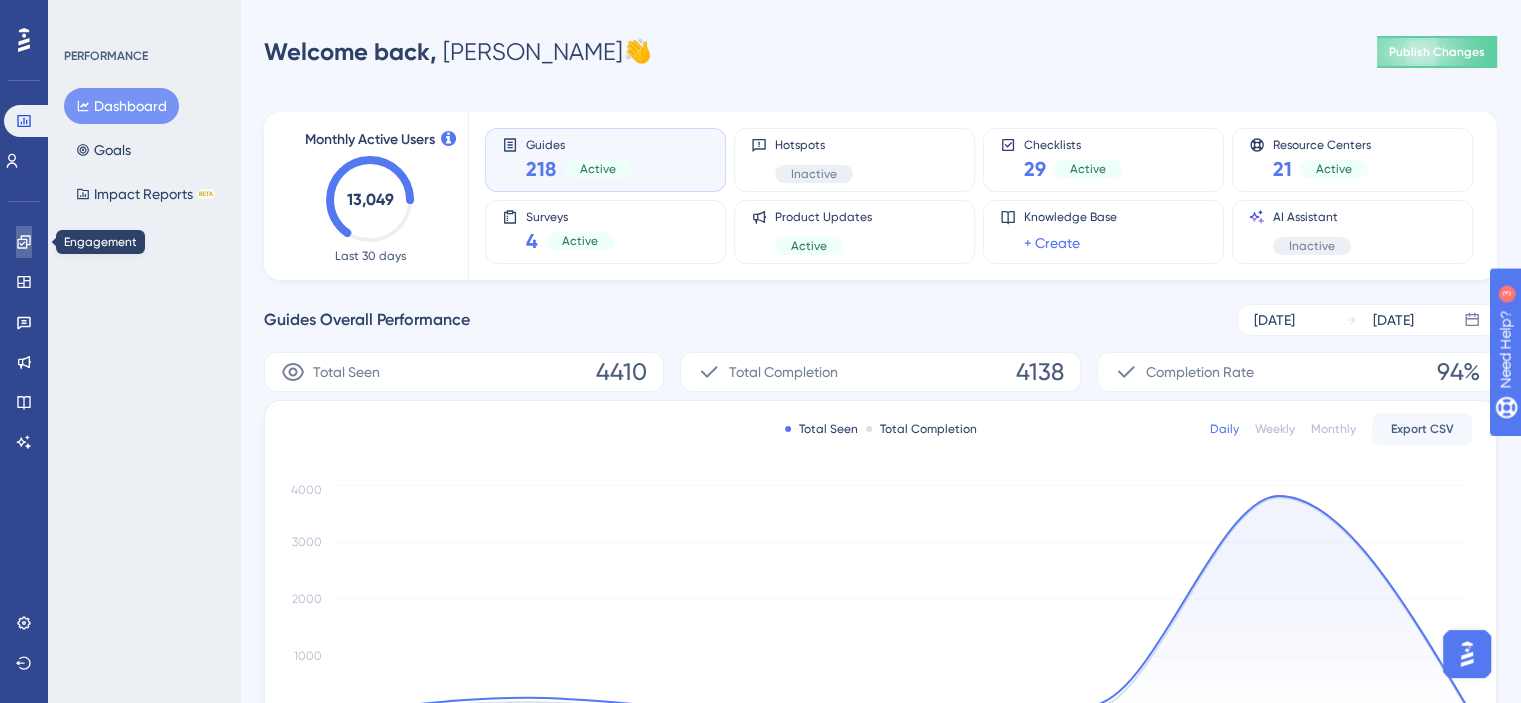 click 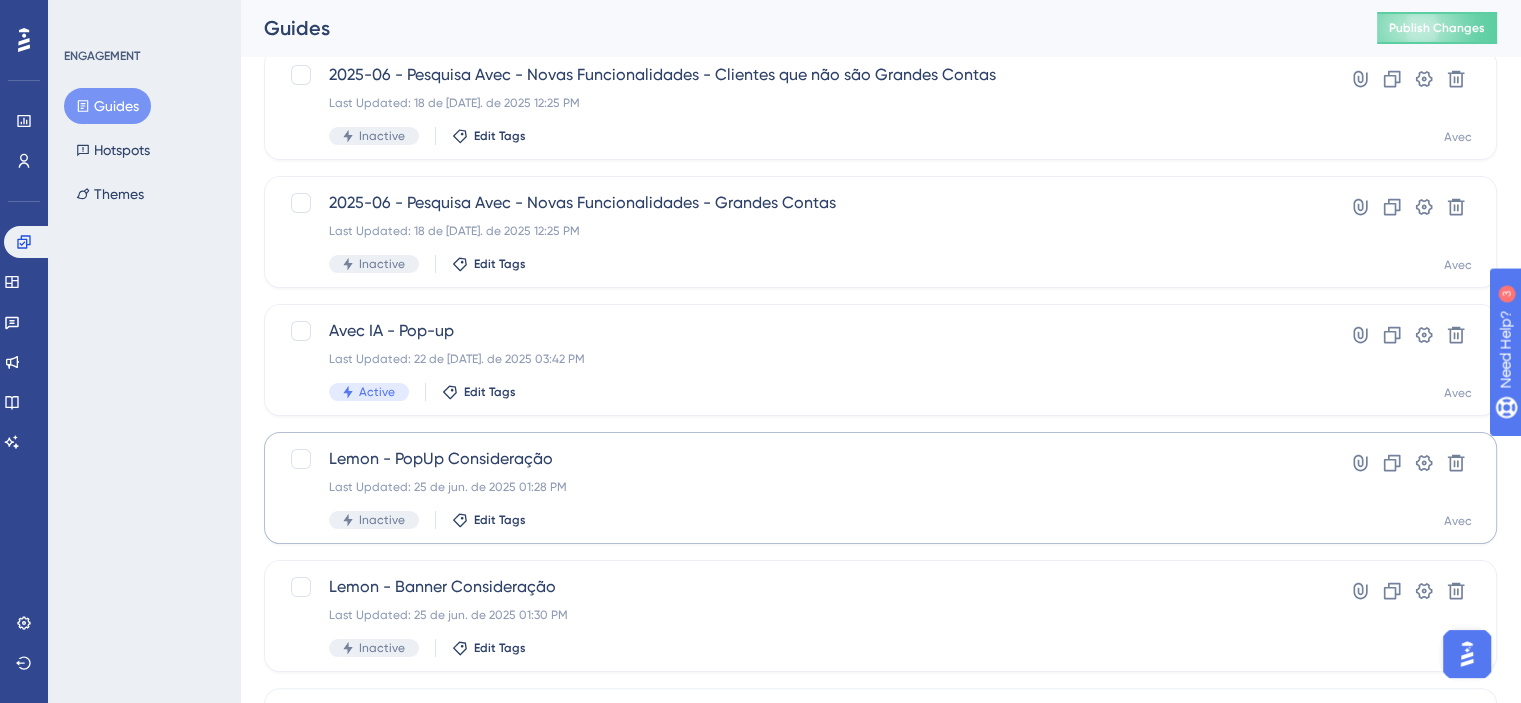 scroll, scrollTop: 300, scrollLeft: 0, axis: vertical 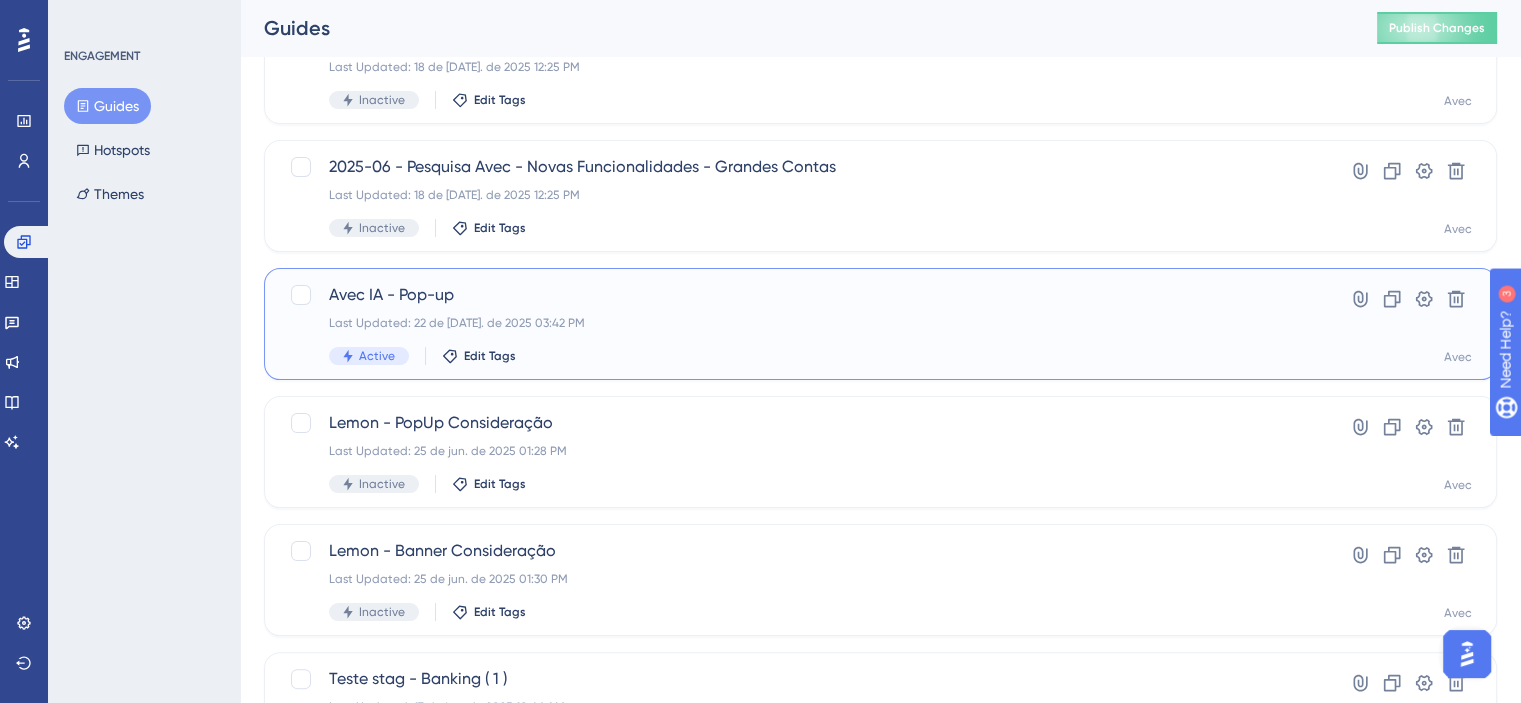 click on "Last Updated: 22 de [DATE]. de 2025 03:42 PM" at bounding box center (800, 323) 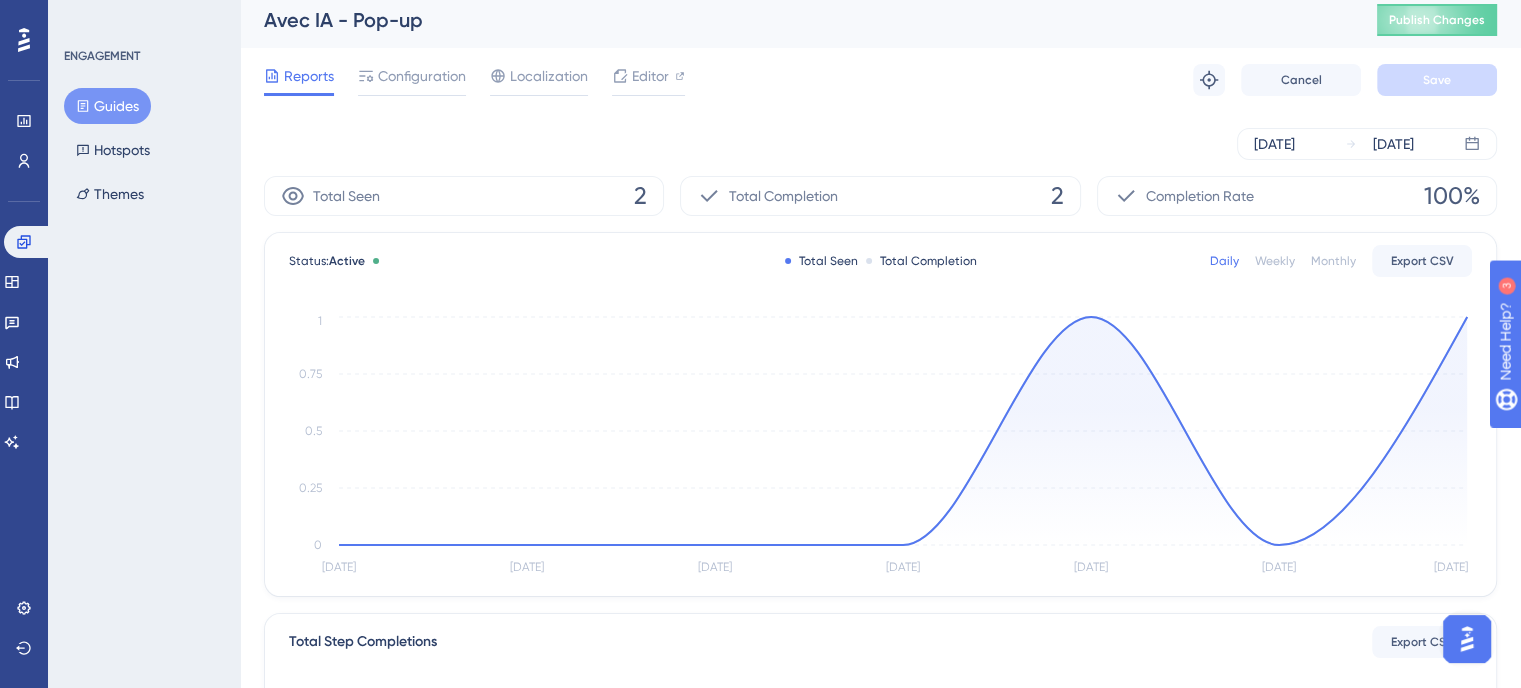 scroll, scrollTop: 0, scrollLeft: 0, axis: both 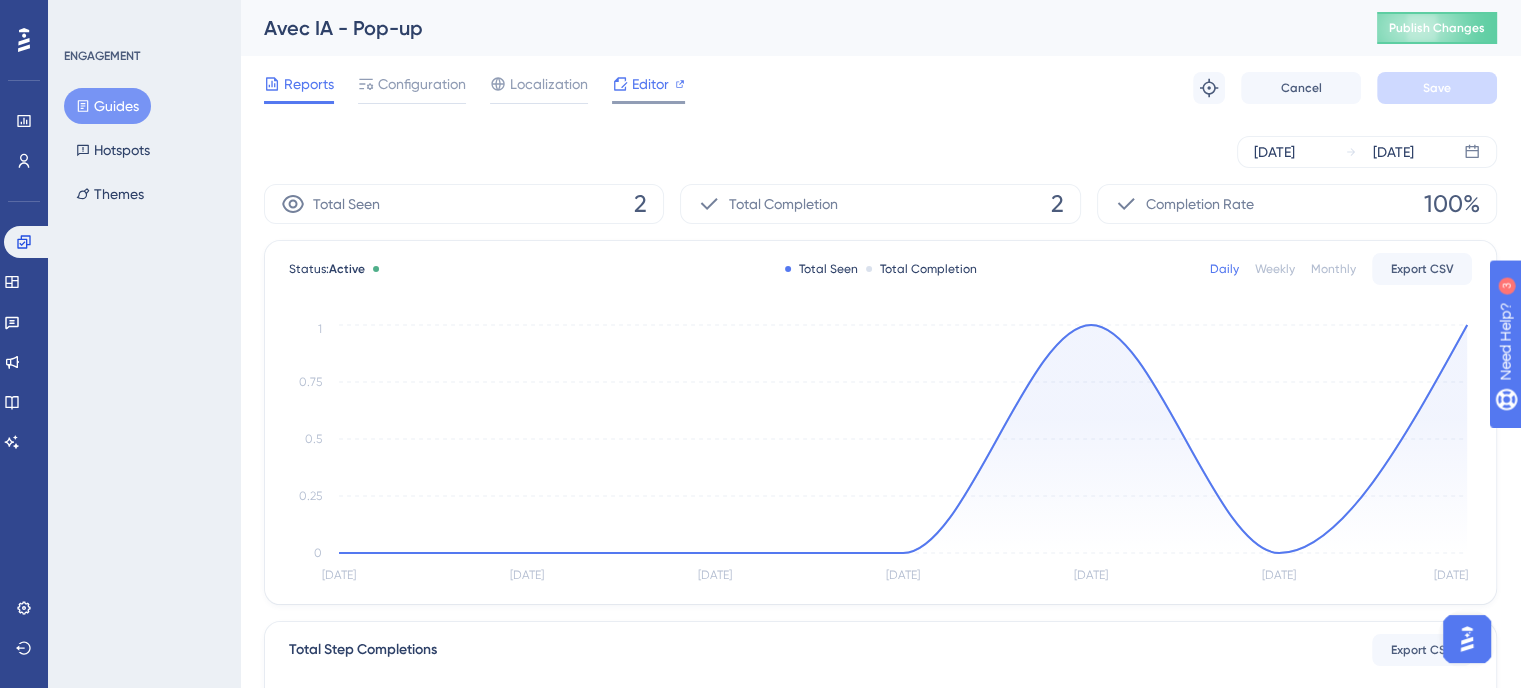 click on "Editor" at bounding box center [650, 84] 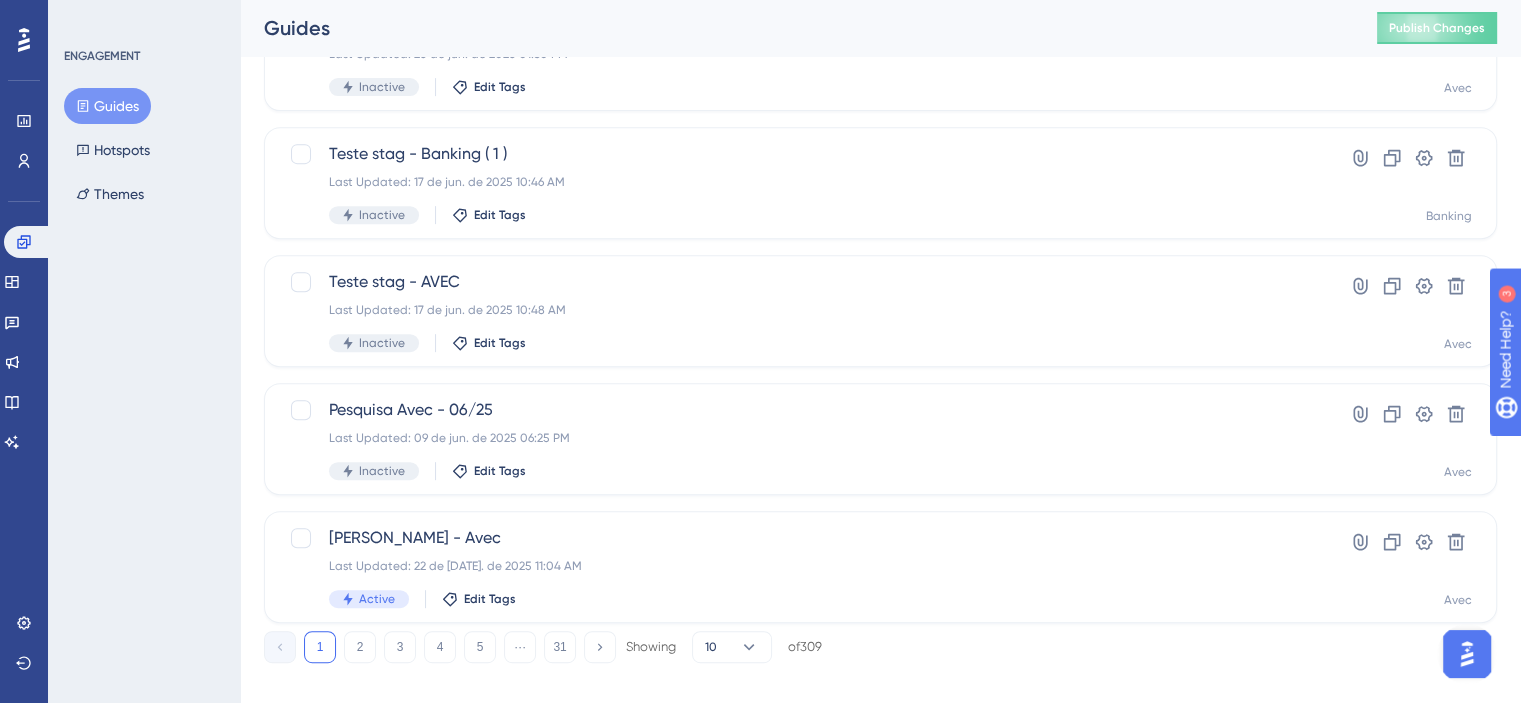 scroll, scrollTop: 848, scrollLeft: 0, axis: vertical 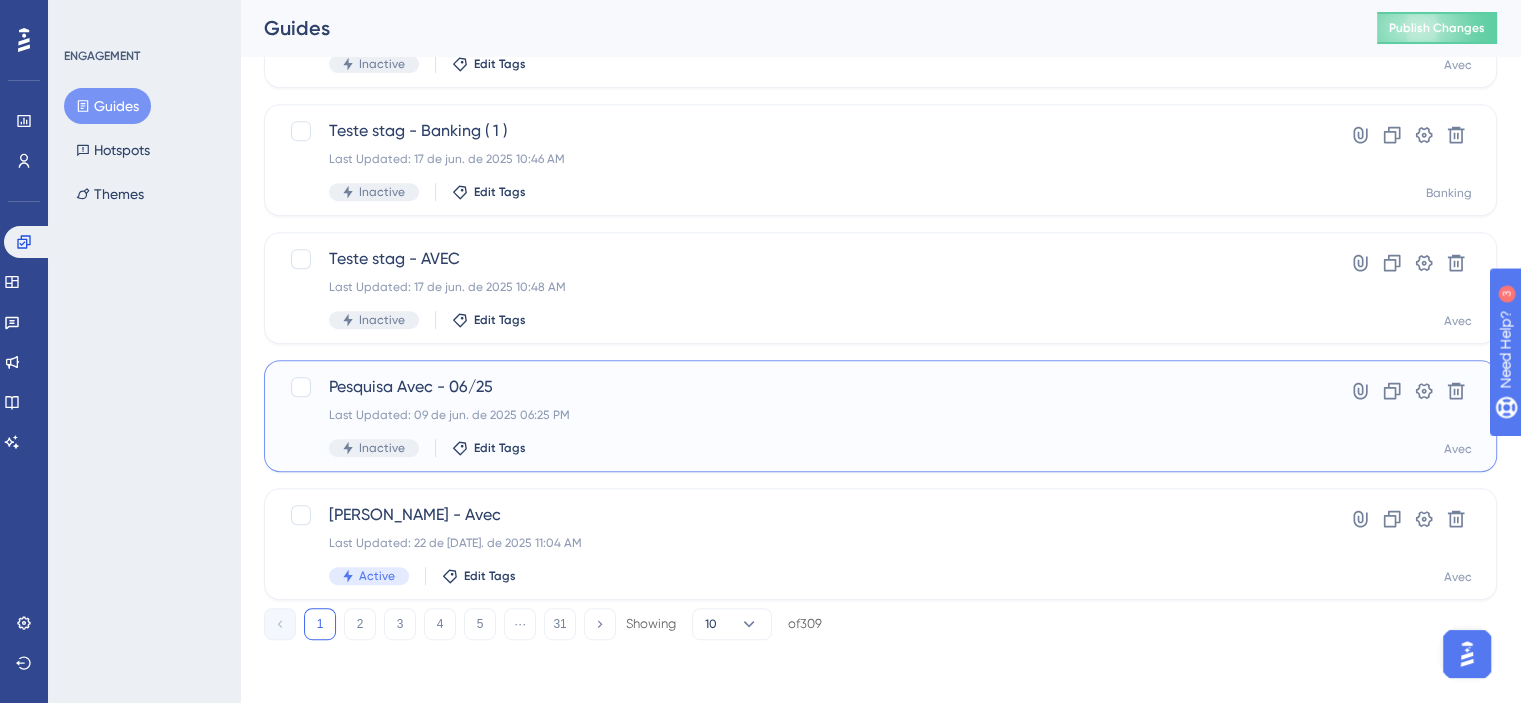 click on "Last Updated: 09 de jun. de 2025 06:25 PM" at bounding box center [800, 415] 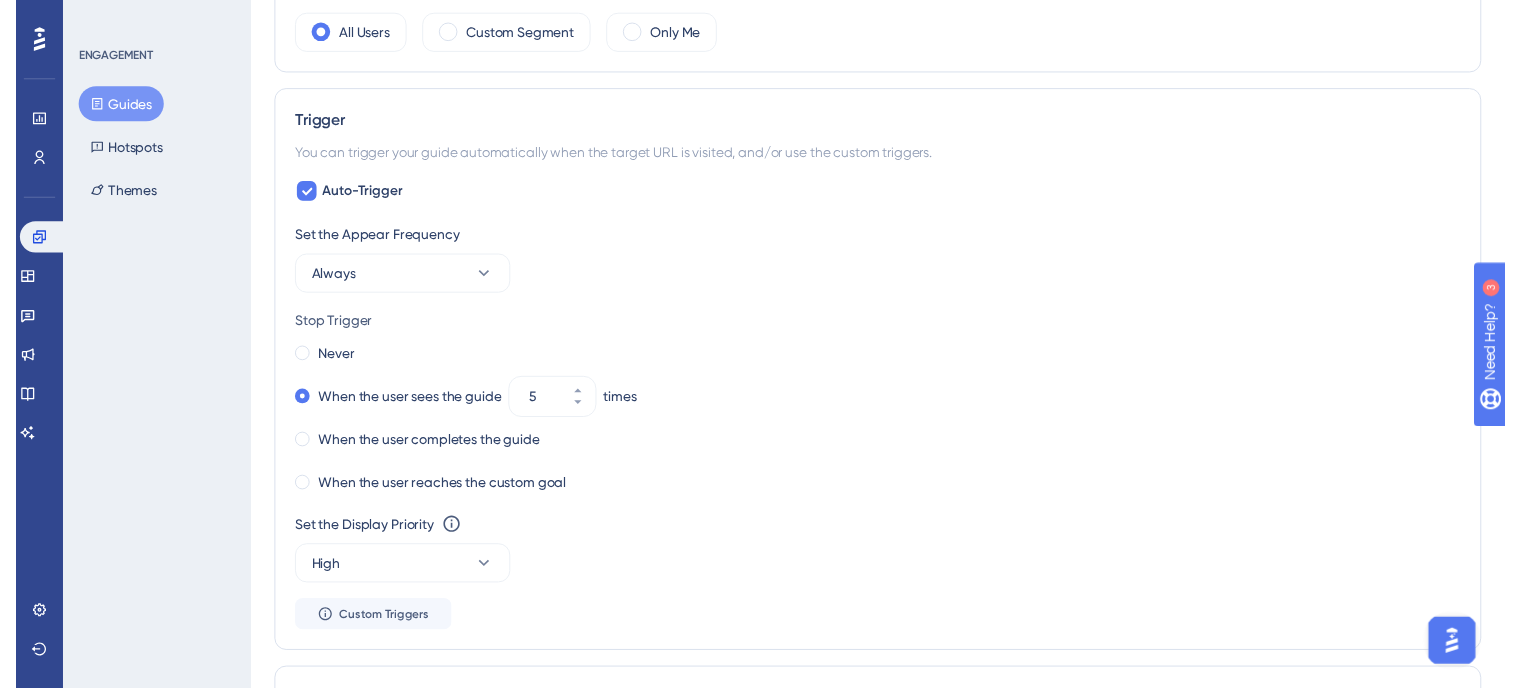 scroll, scrollTop: 0, scrollLeft: 0, axis: both 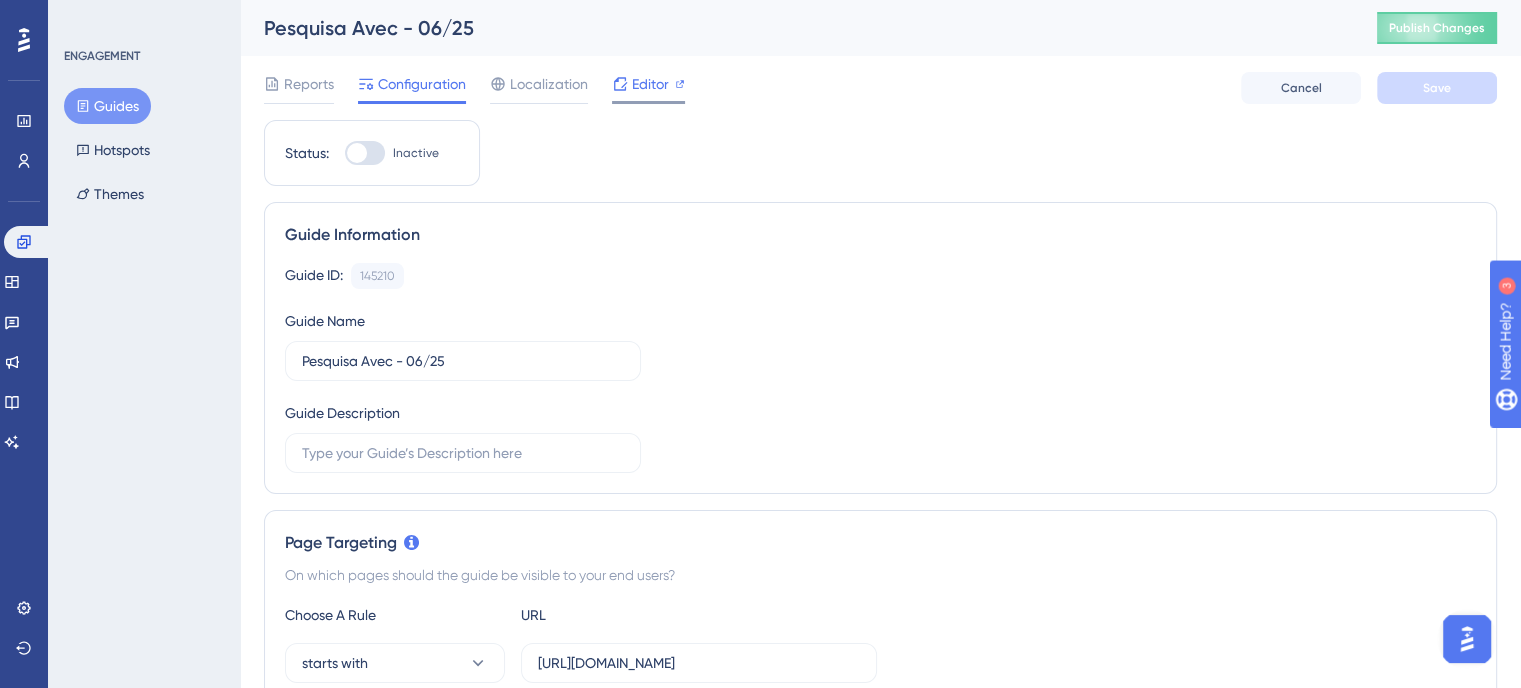 click on "Editor" at bounding box center (650, 84) 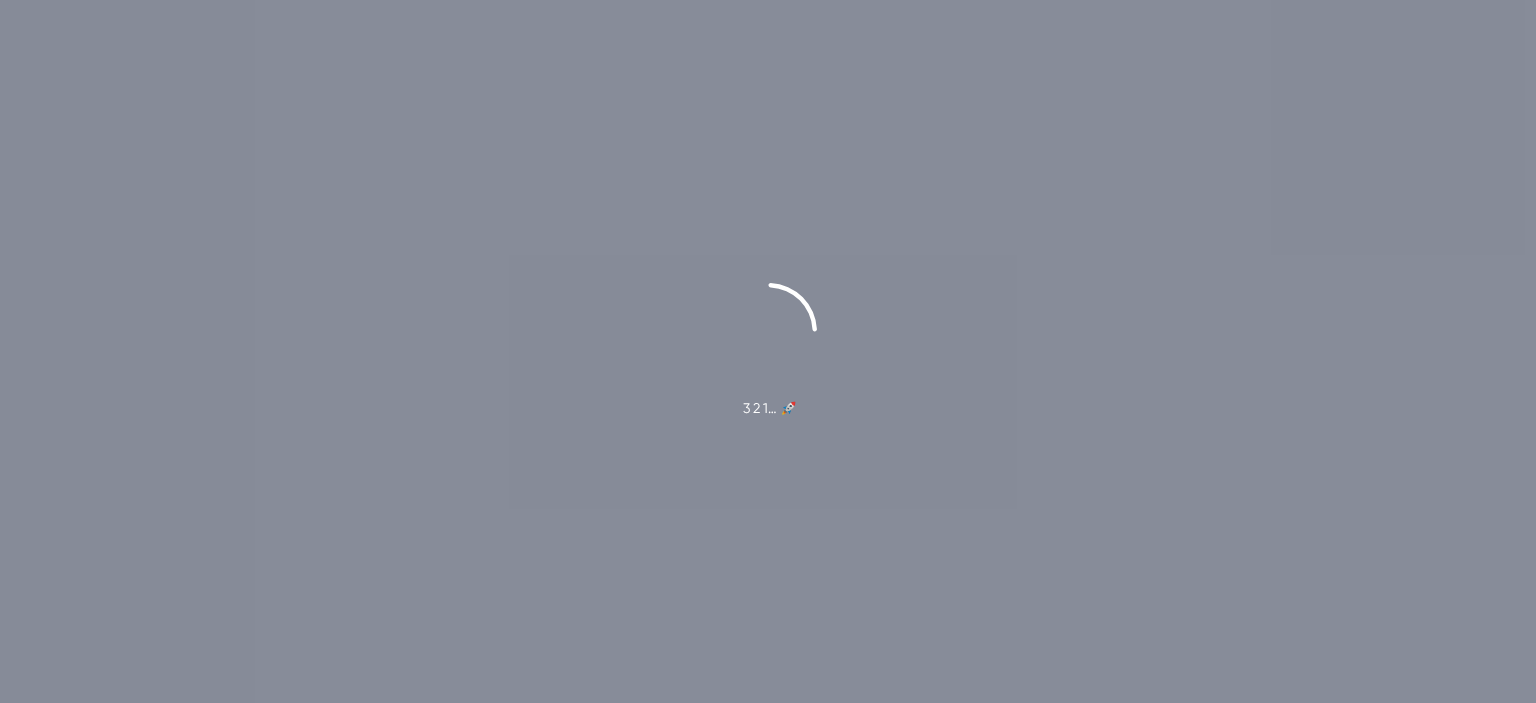 scroll, scrollTop: 0, scrollLeft: 0, axis: both 